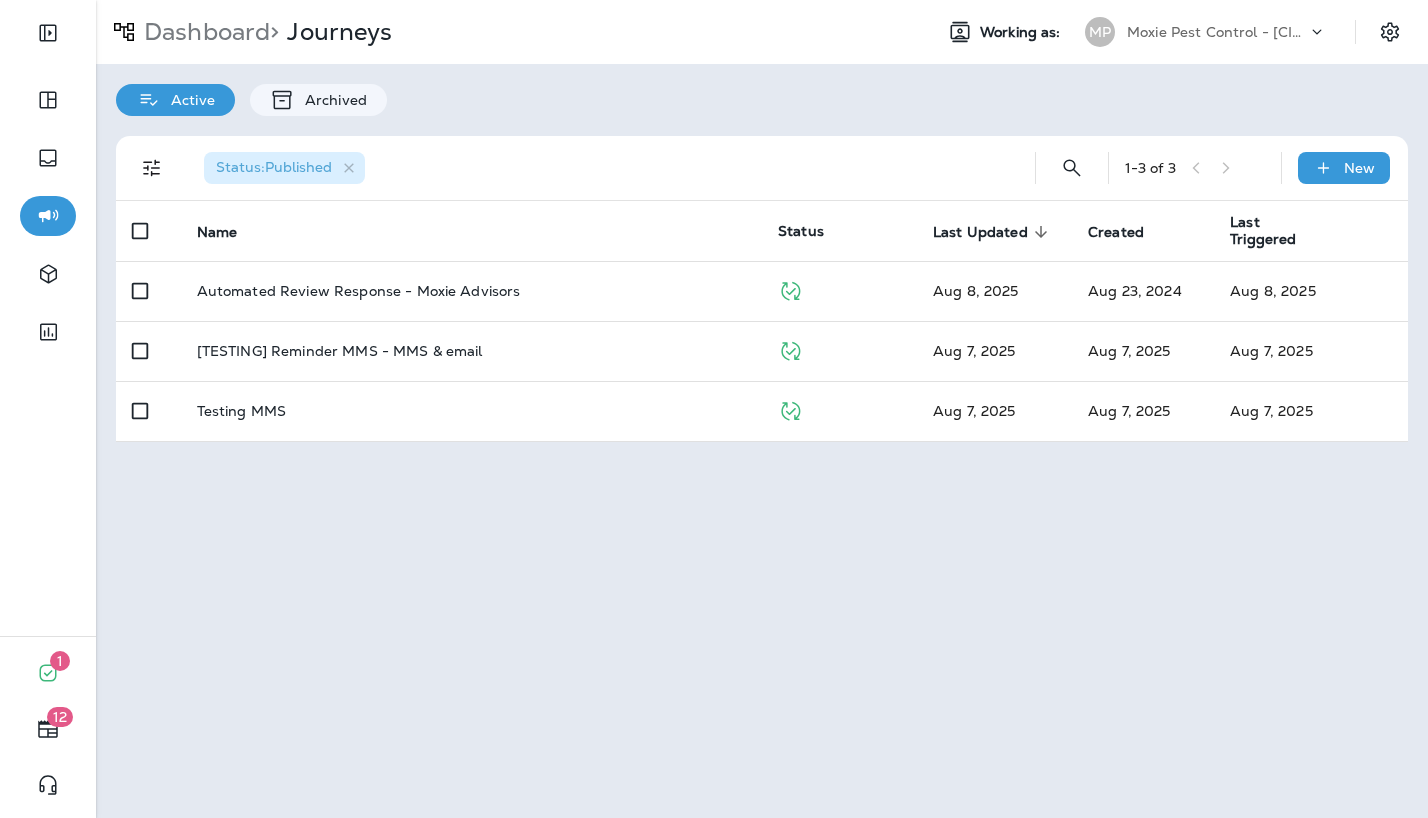 scroll, scrollTop: 0, scrollLeft: 0, axis: both 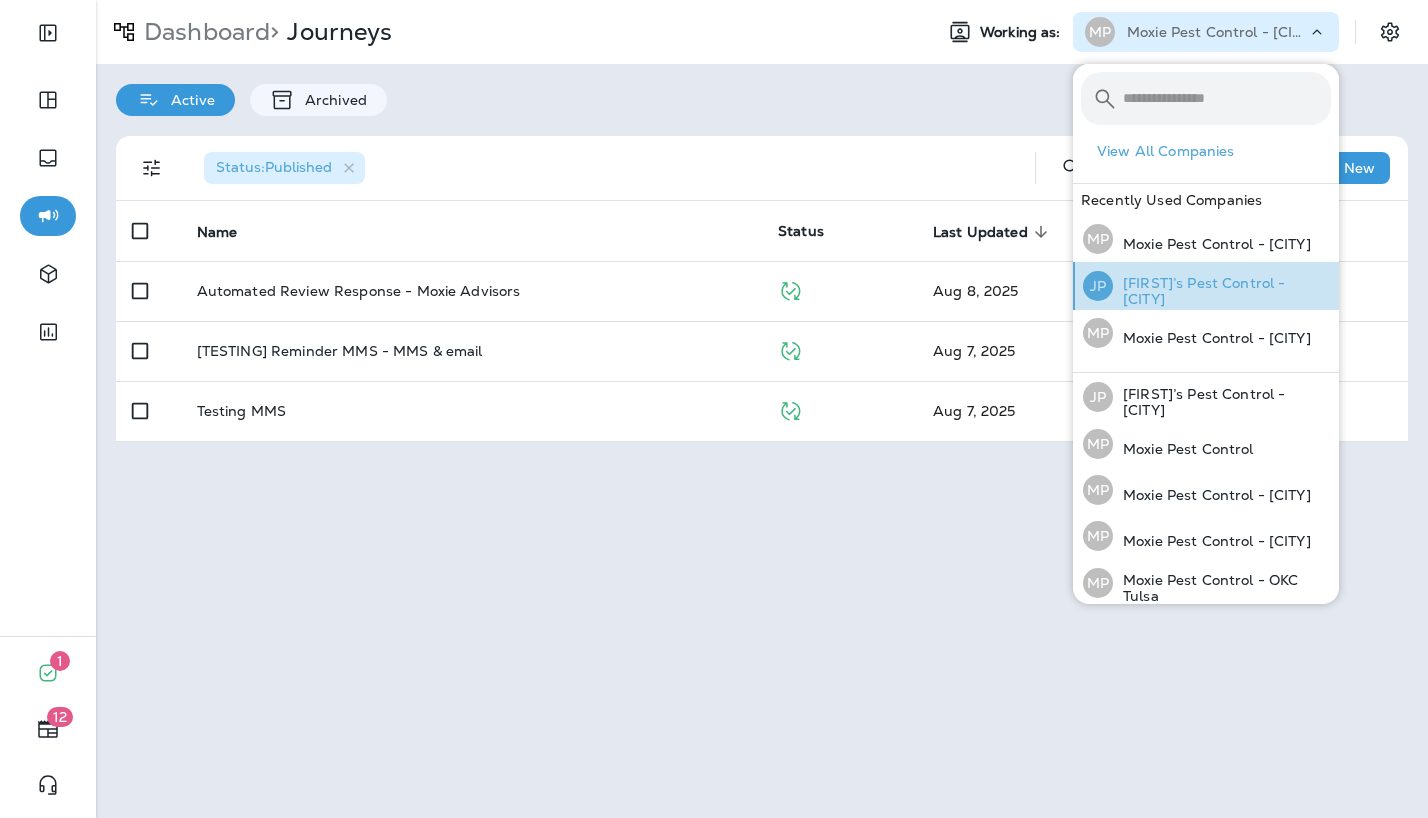 click on "[FIRST]’s Pest Control - [CITY]" at bounding box center [1222, 291] 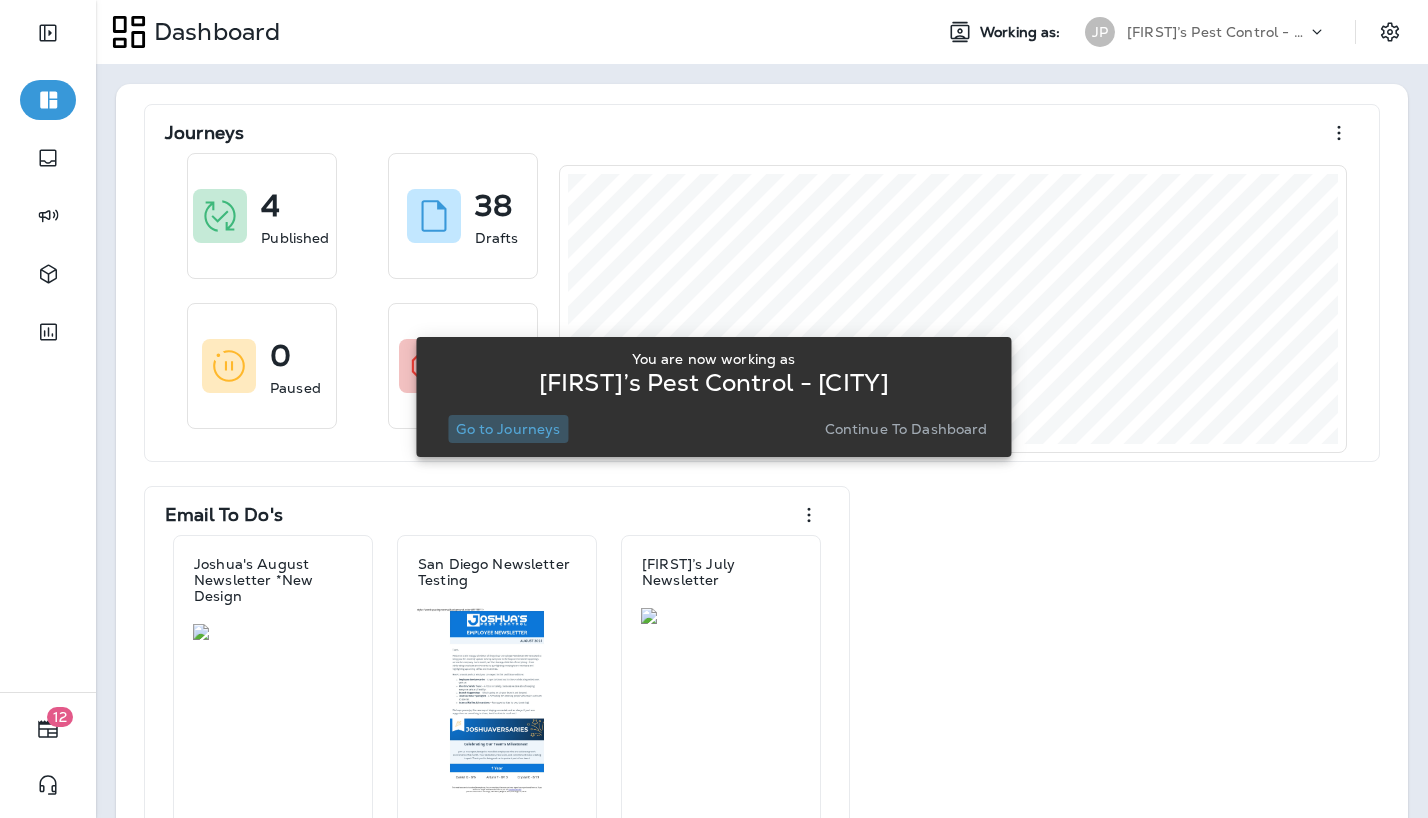 click on "Go to Journeys" at bounding box center (508, 429) 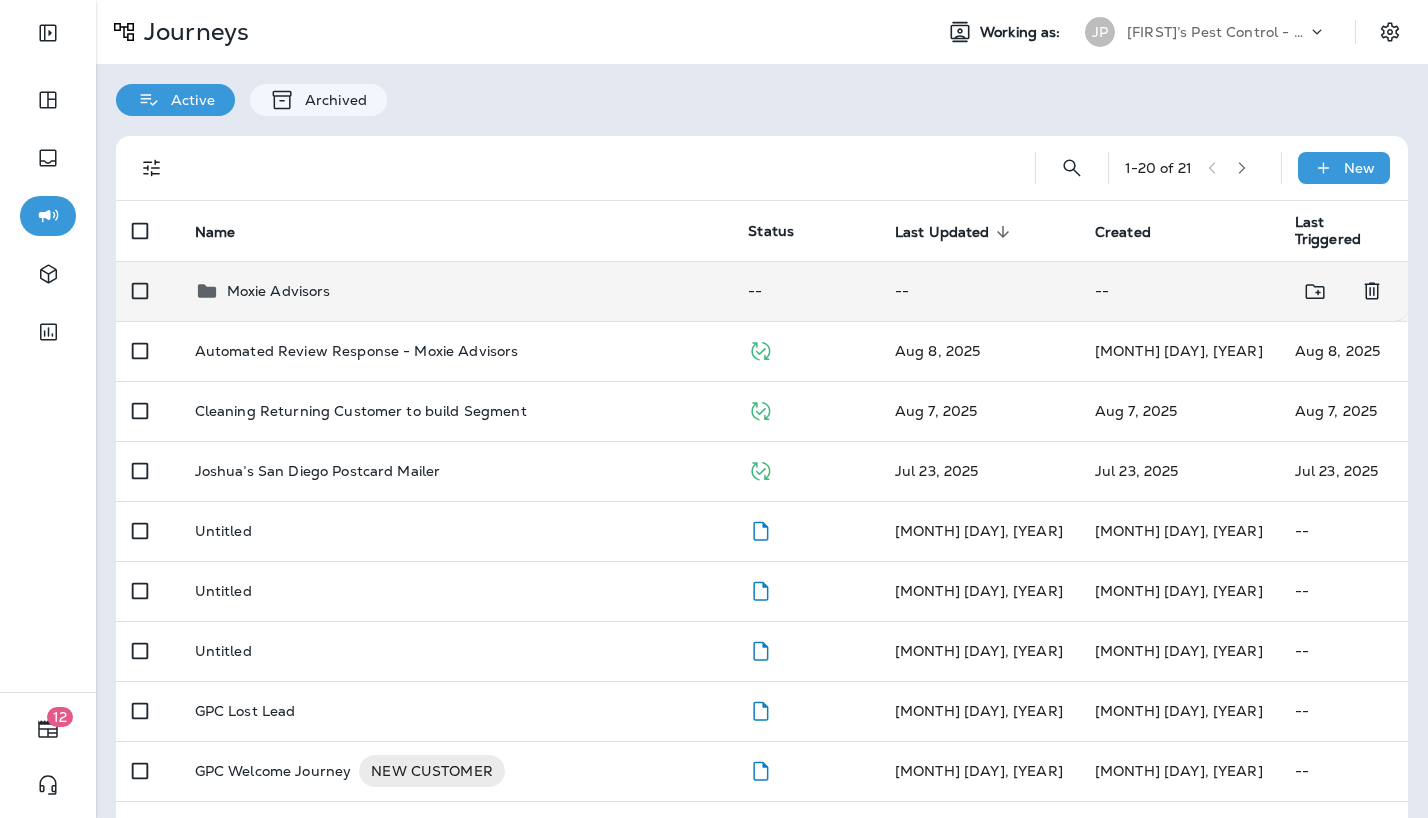 click on "Moxie Advisors" at bounding box center (456, 291) 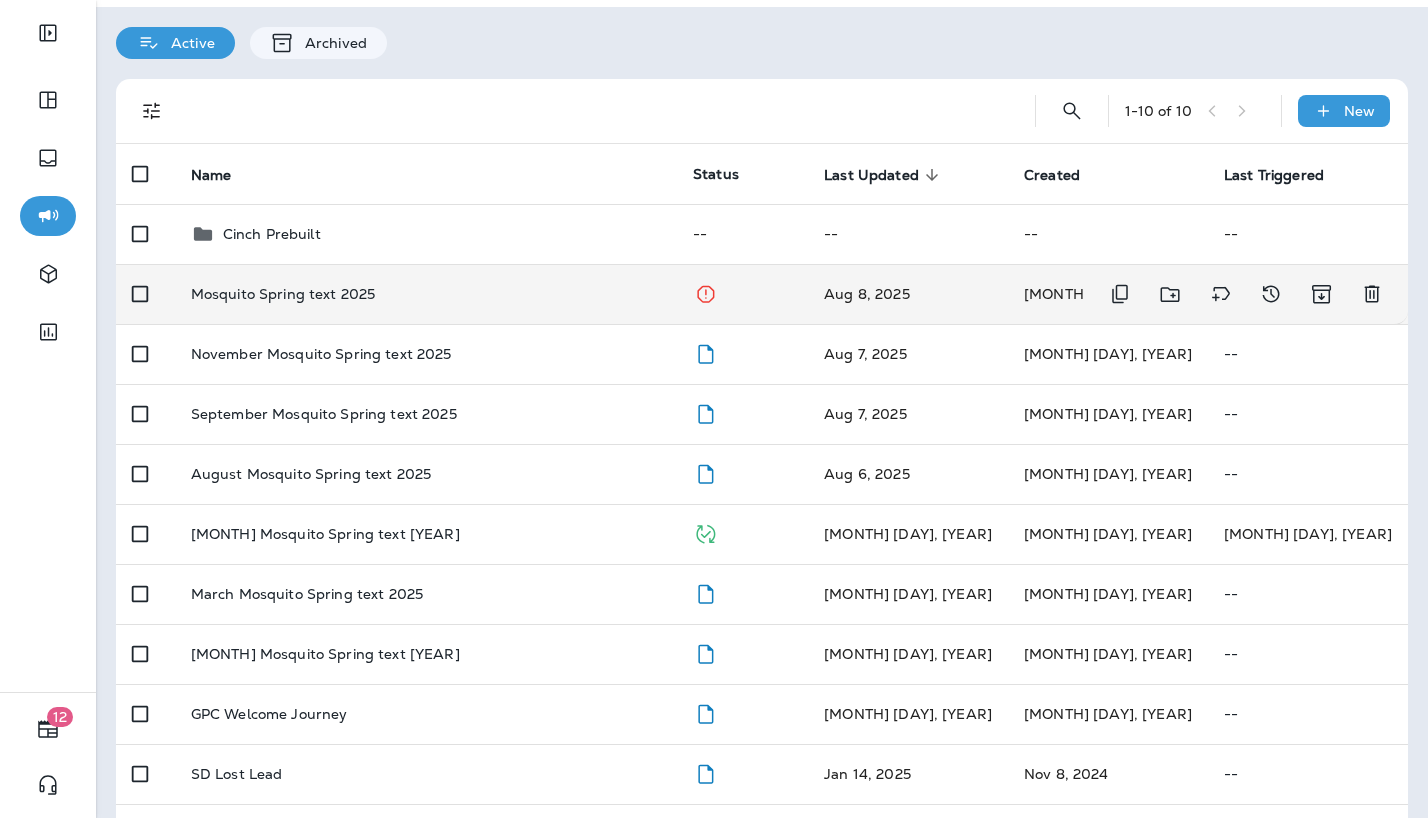 scroll, scrollTop: 124, scrollLeft: 0, axis: vertical 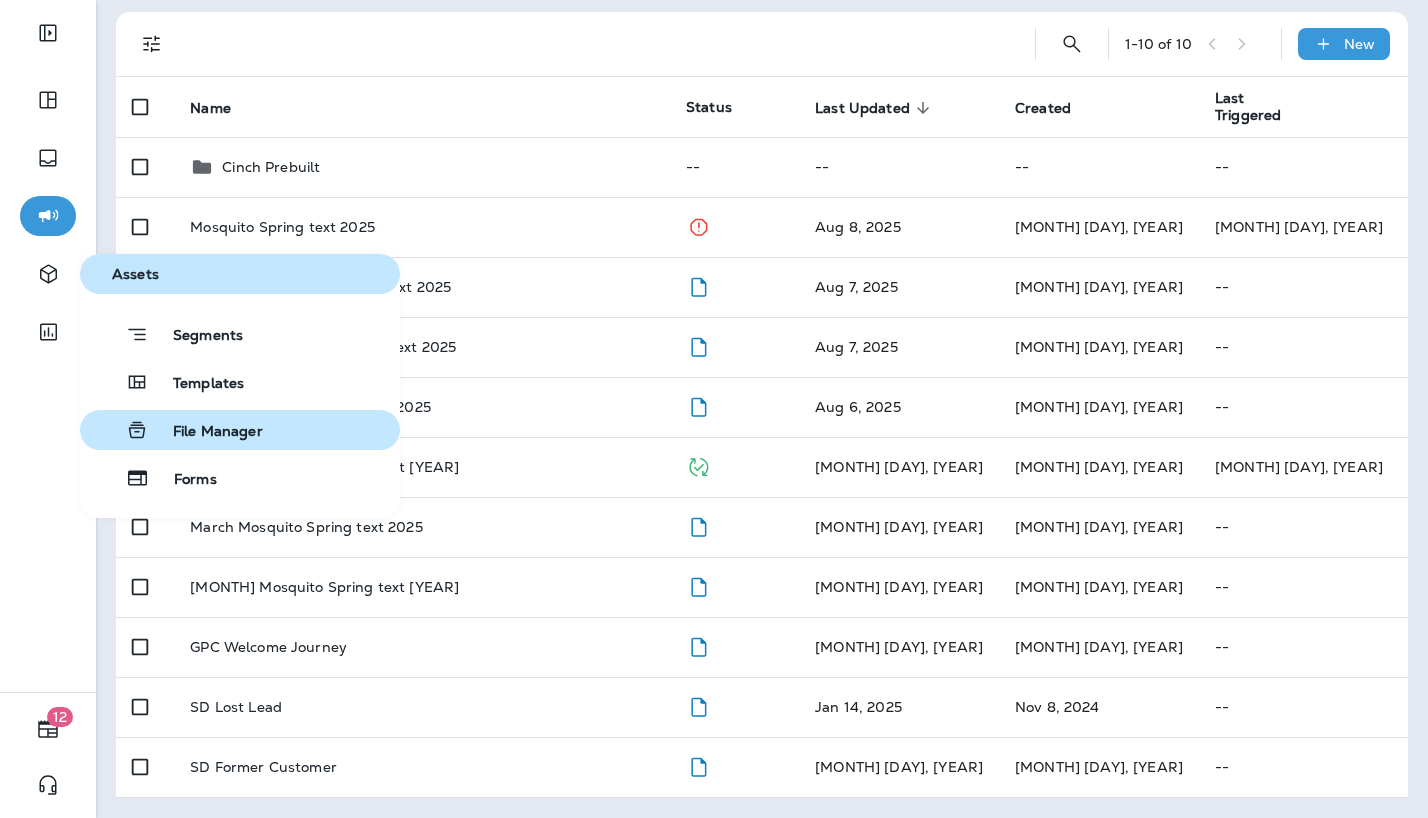 click on "File Manager" at bounding box center (240, 430) 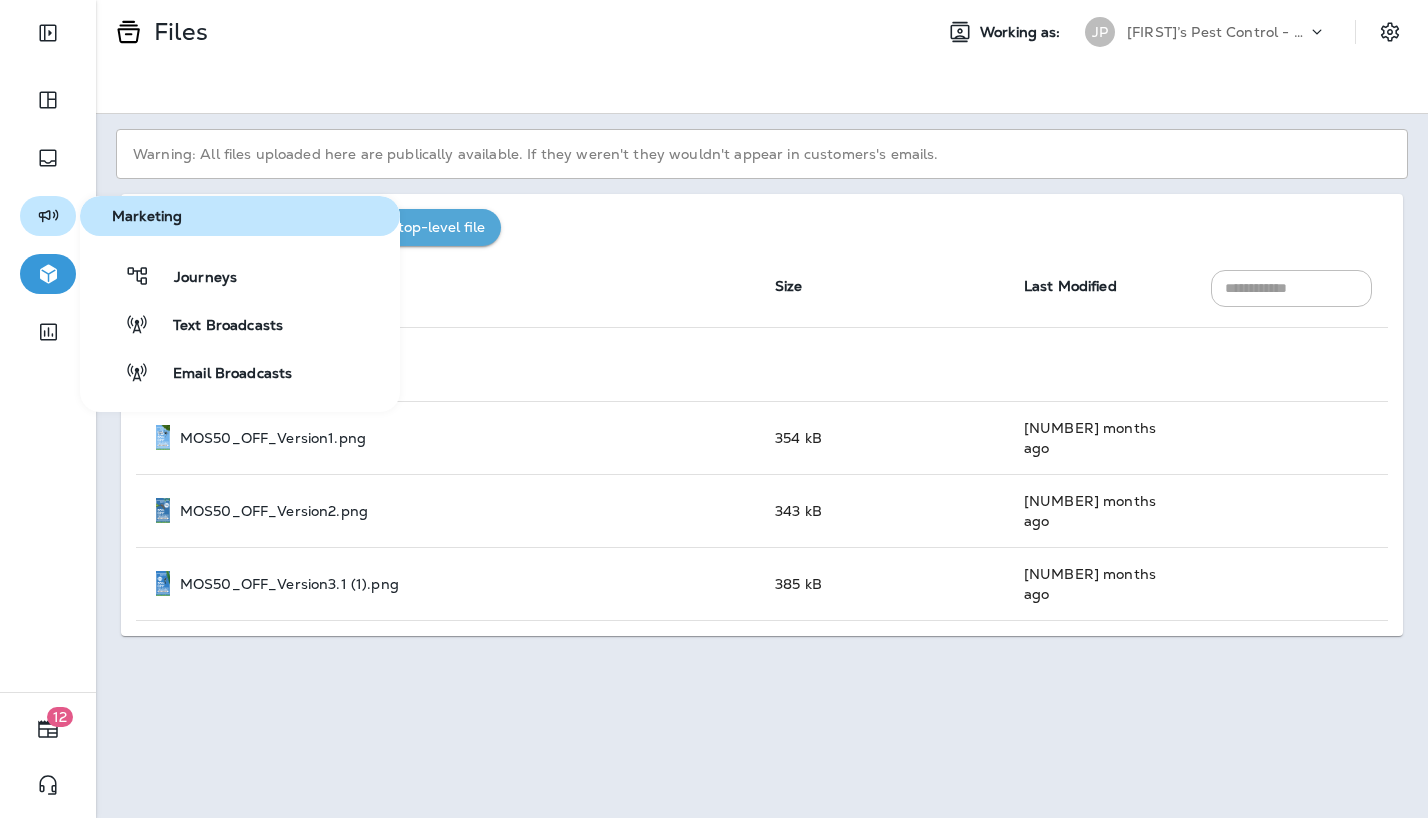 click at bounding box center [48, 216] 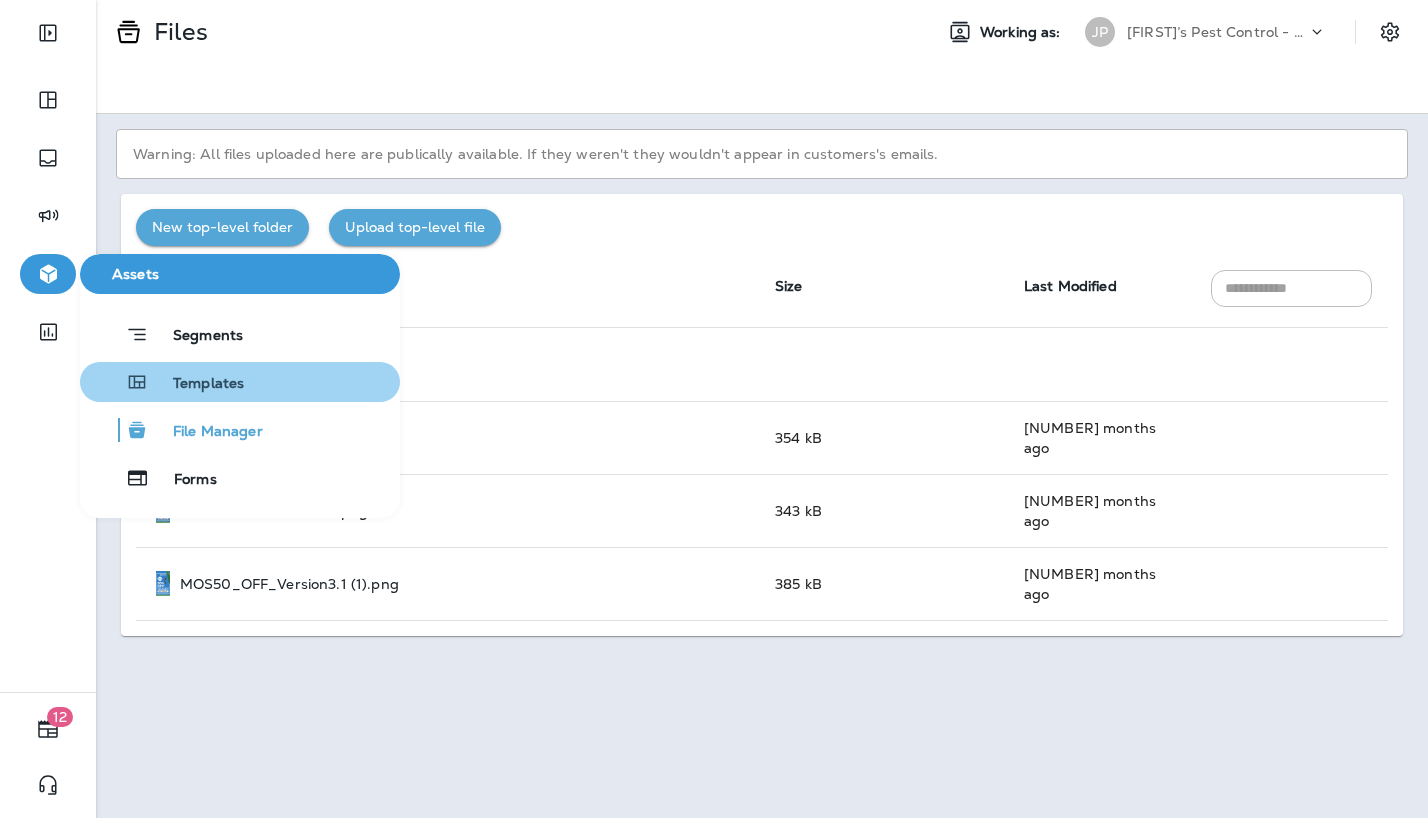click on "Templates" at bounding box center (240, 382) 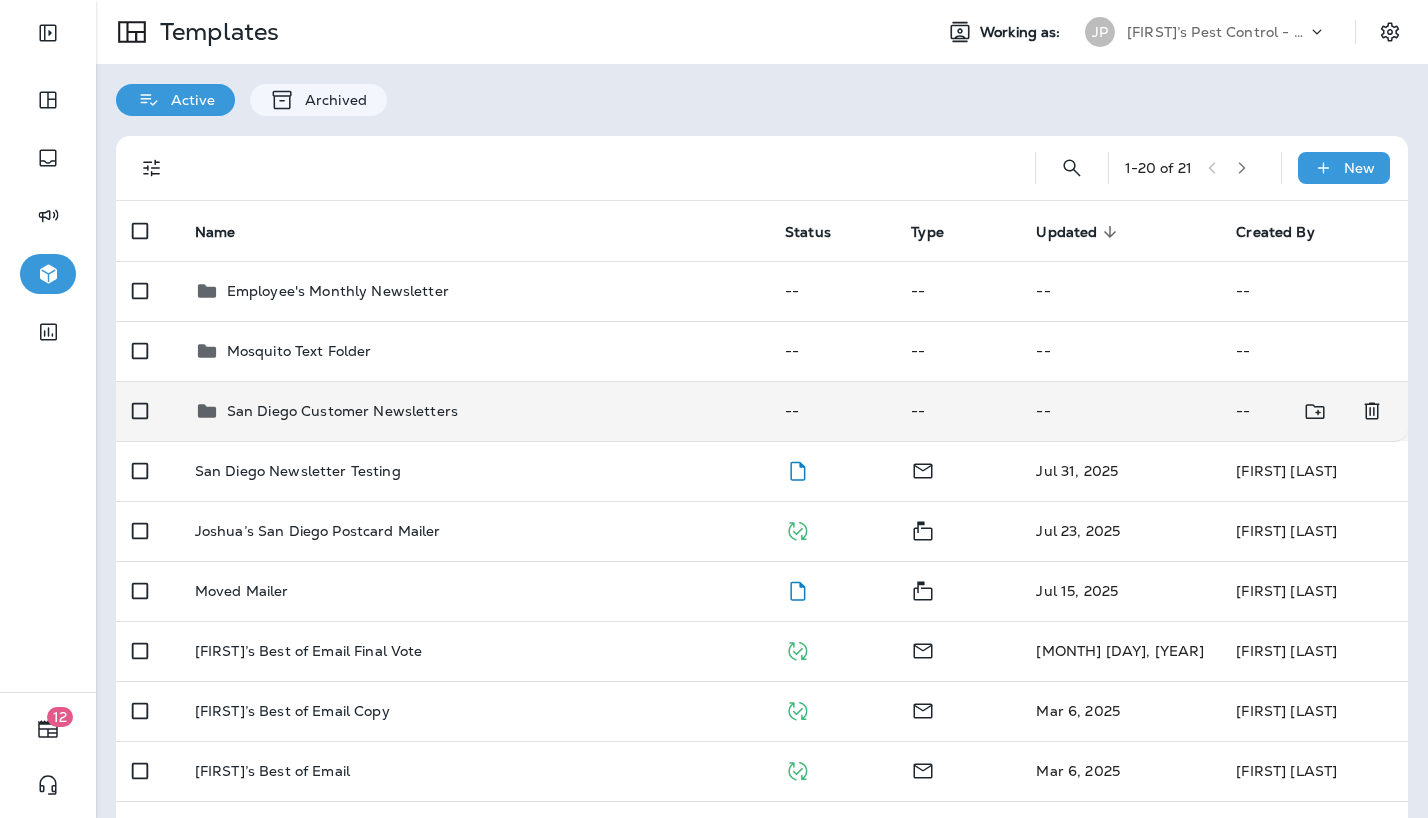 click on "San Diego Customer Newsletters" at bounding box center (342, 411) 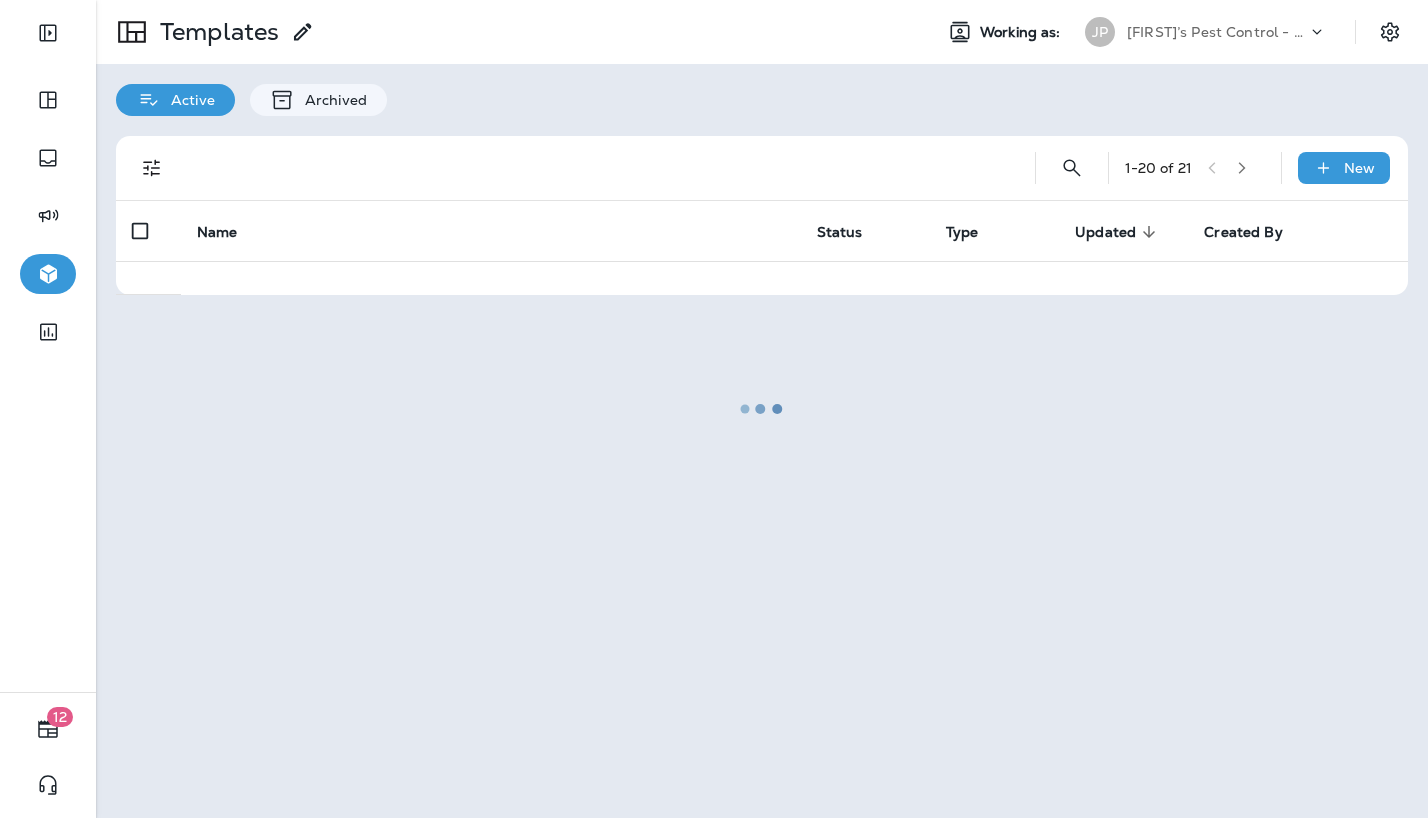 click at bounding box center (762, 409) 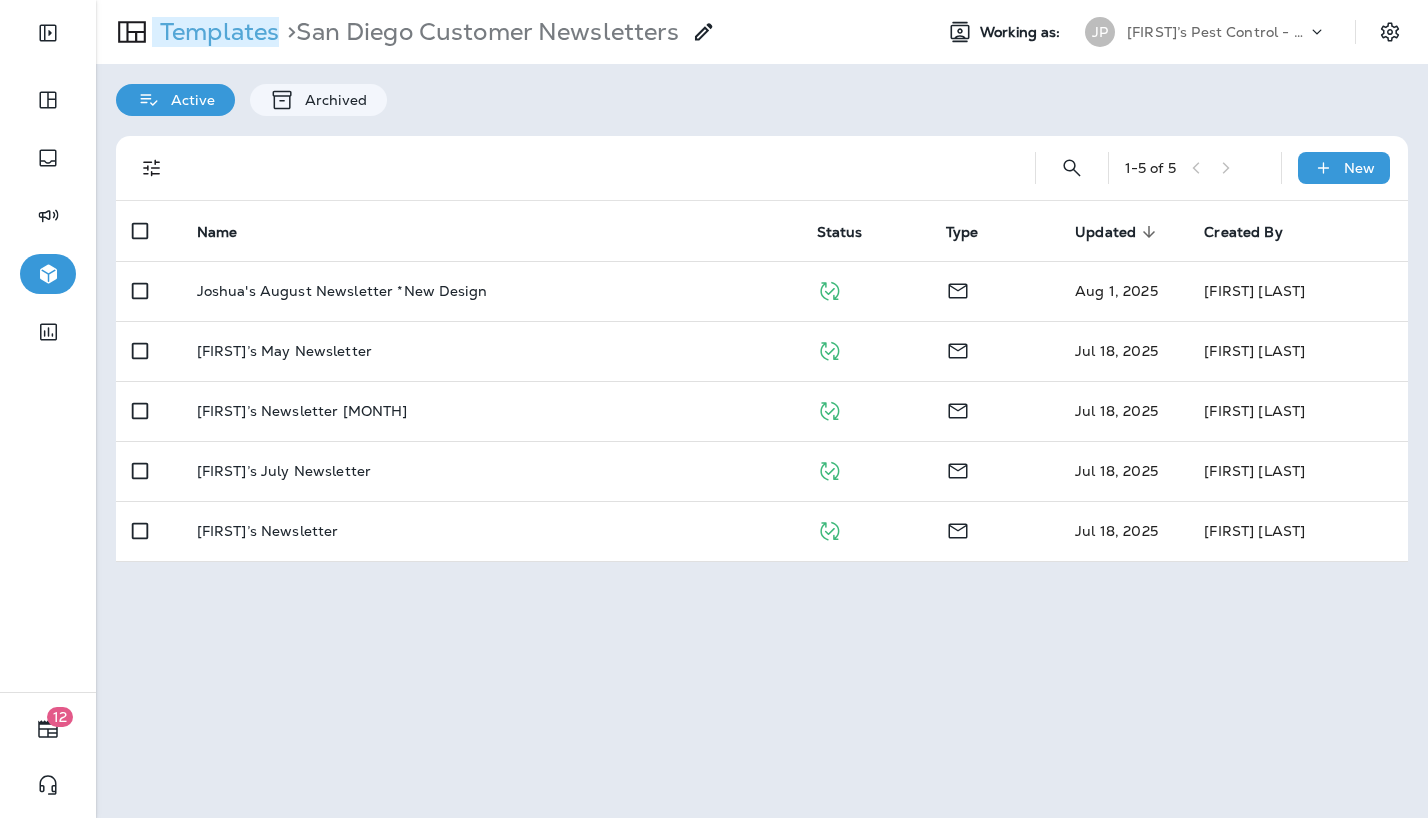 click on "Templates" at bounding box center [215, 32] 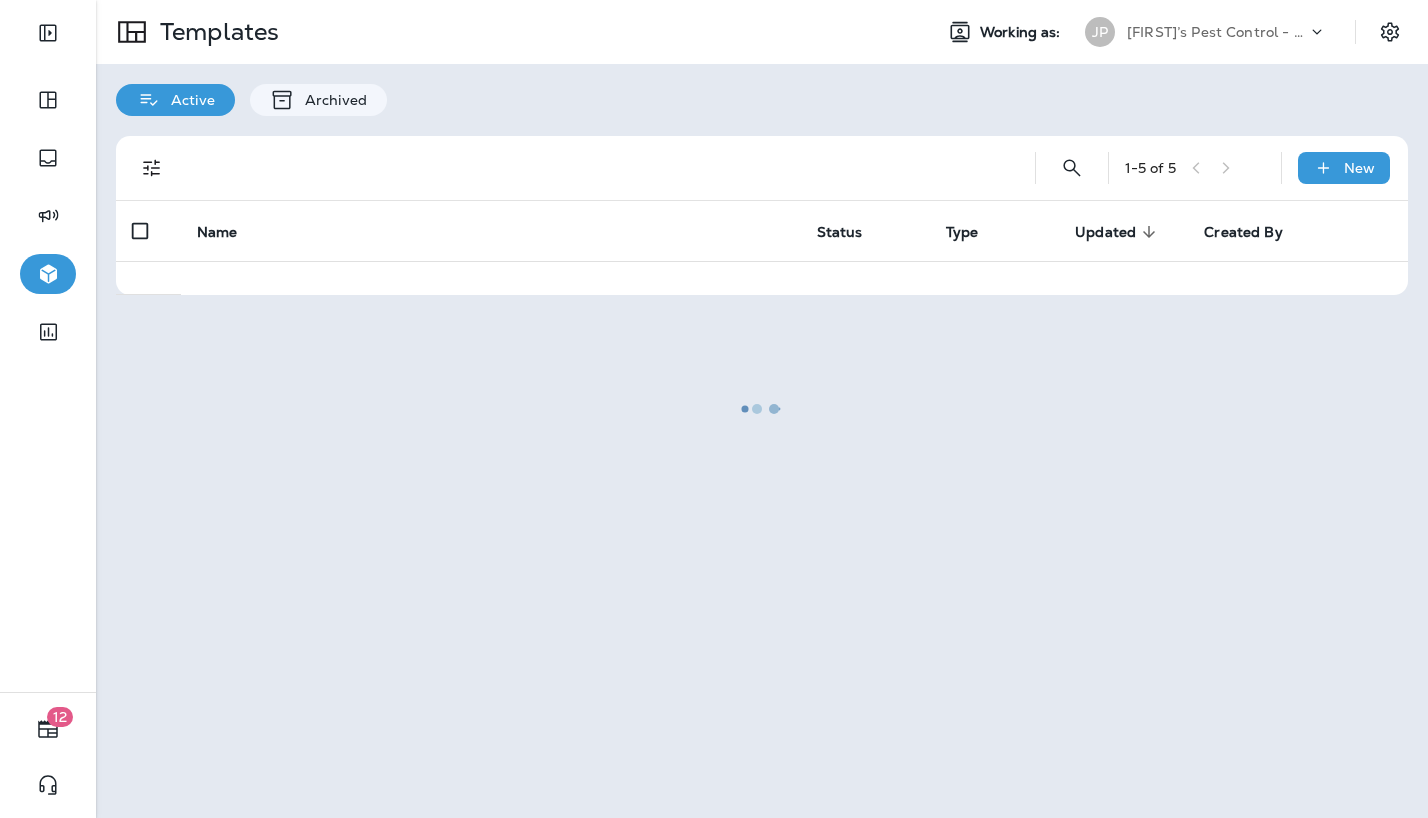 click at bounding box center (762, 409) 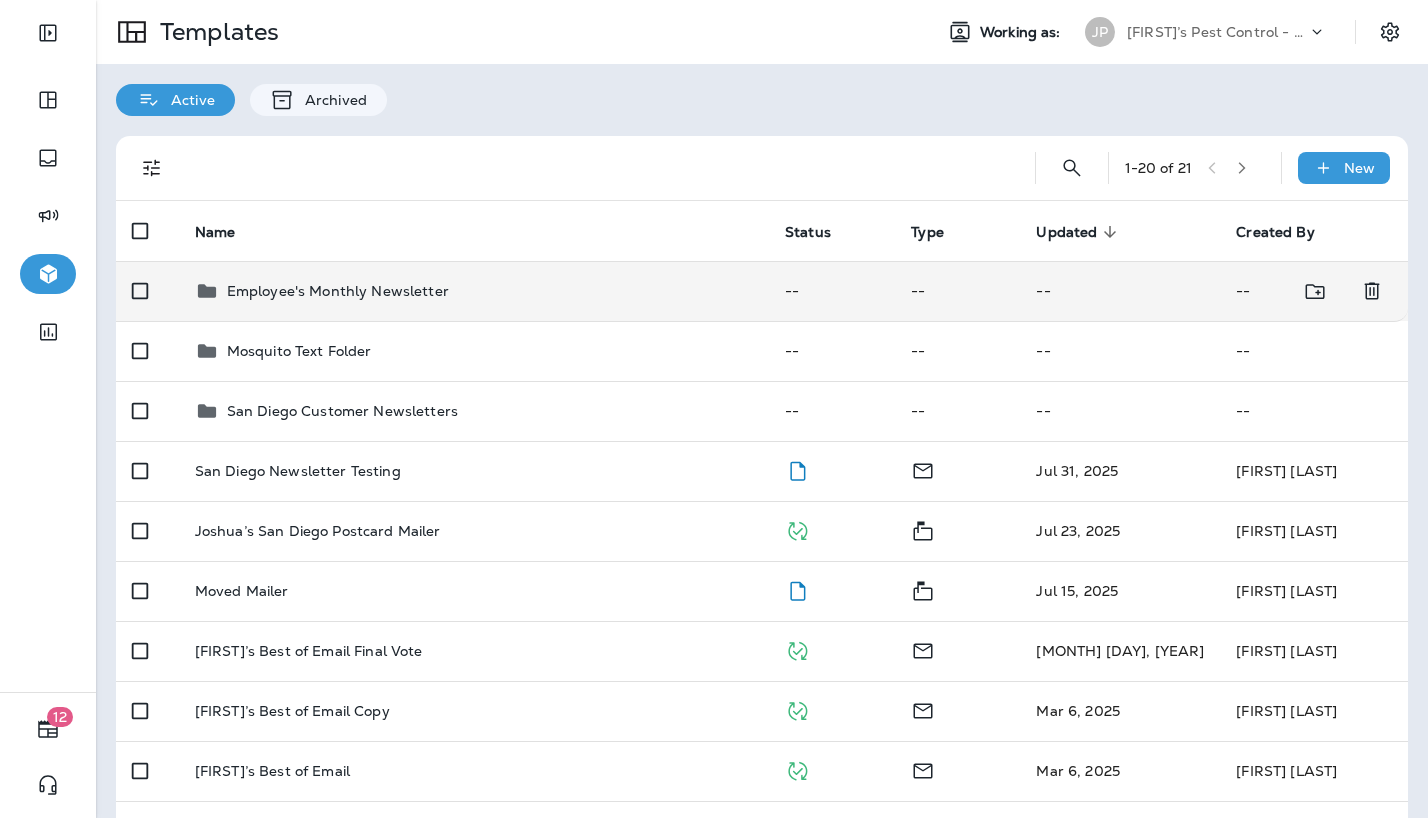click on "Employee's Monthly Newsletter" at bounding box center [474, 291] 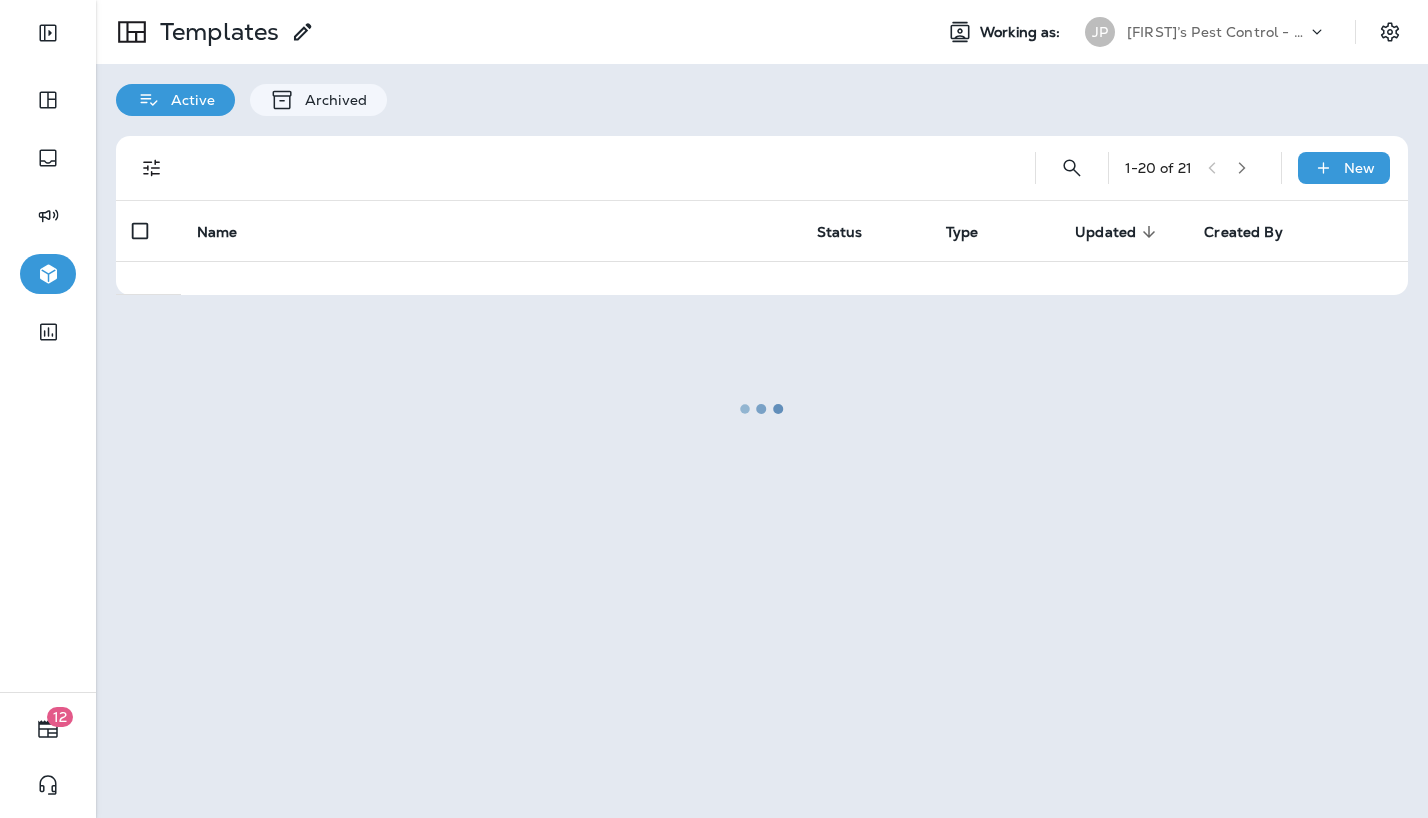 click at bounding box center (762, 409) 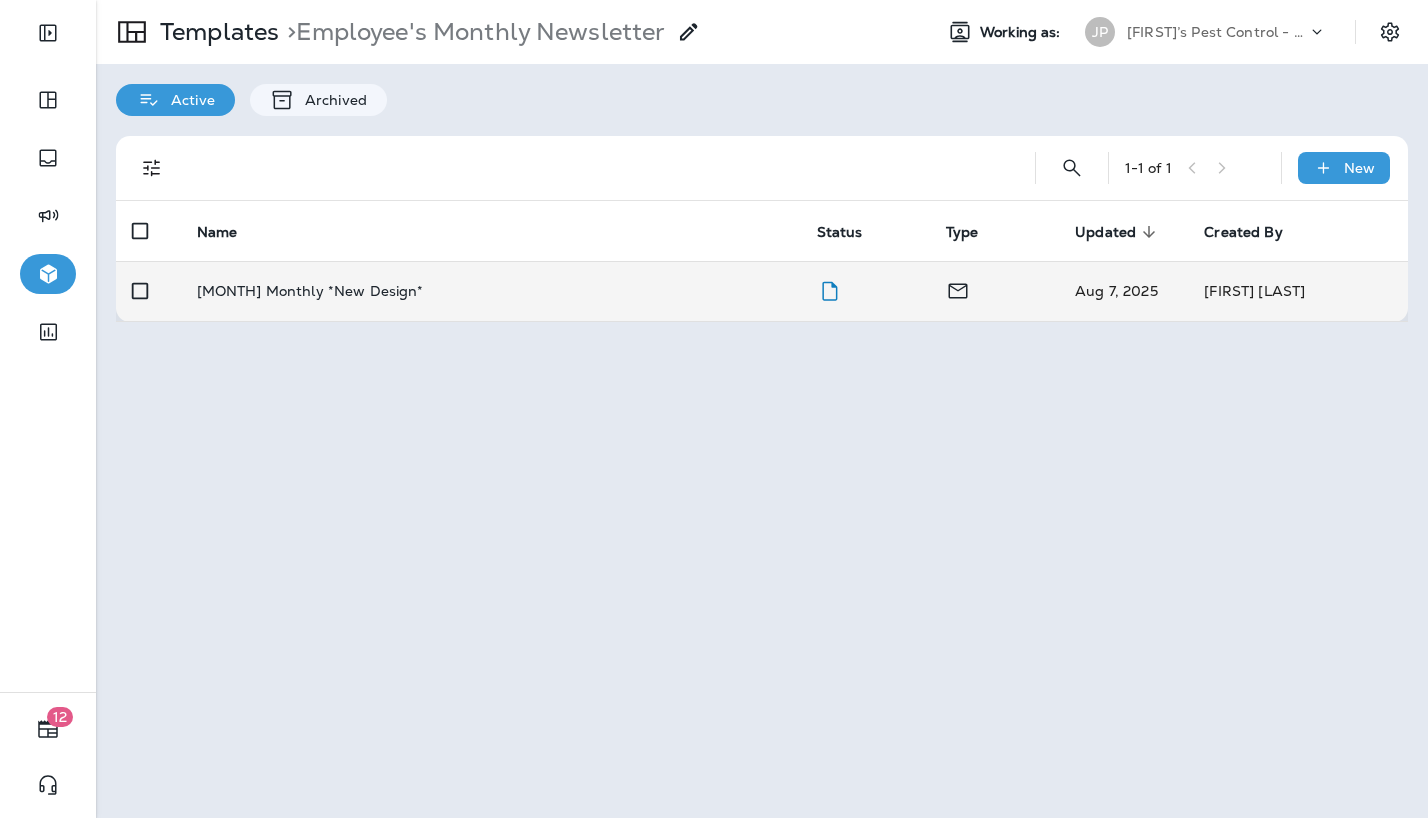 click on "[MONTH] Monthly *New Design*" at bounding box center [491, 291] 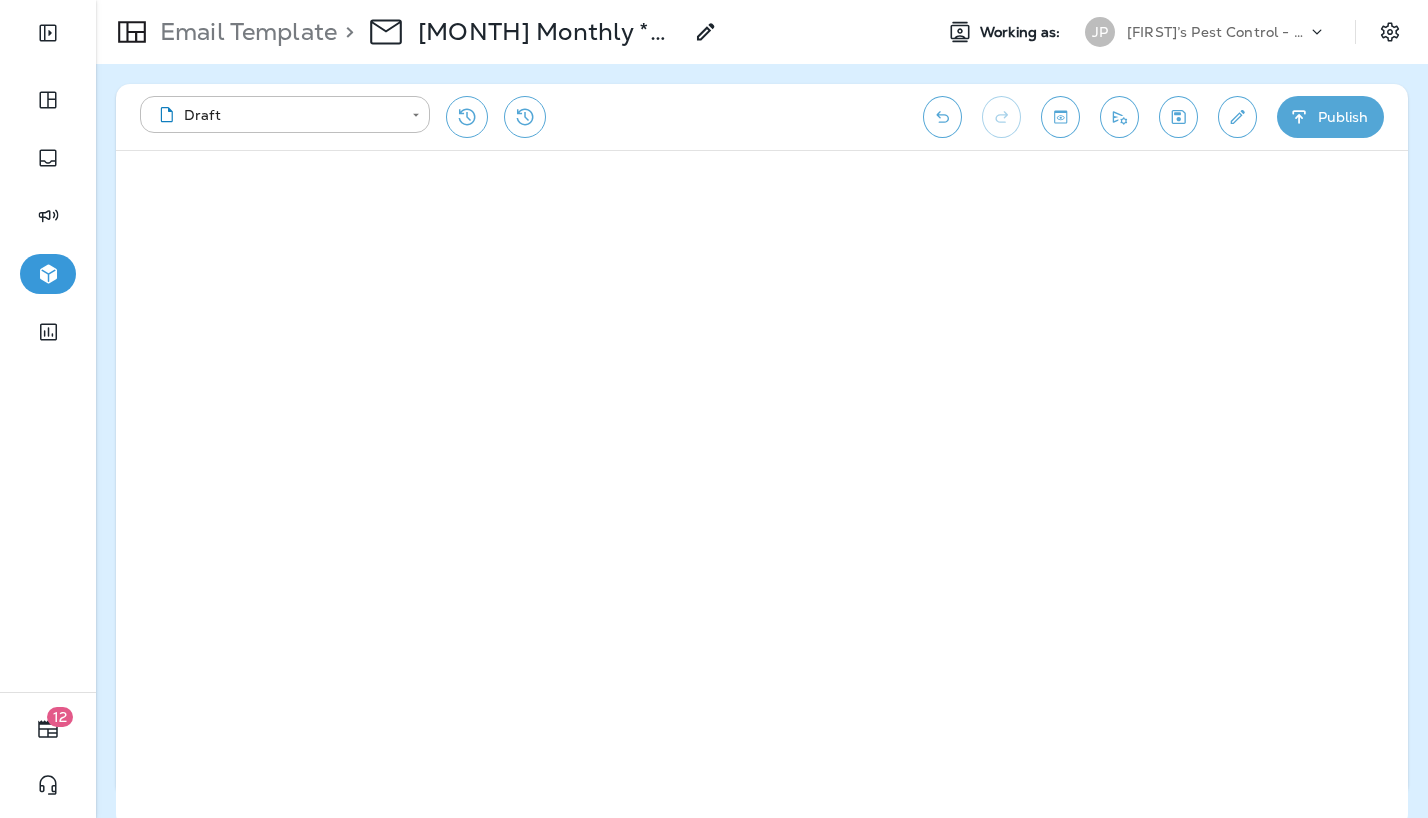 click on "Joshua's Pest Control - San Diego" at bounding box center [1217, 32] 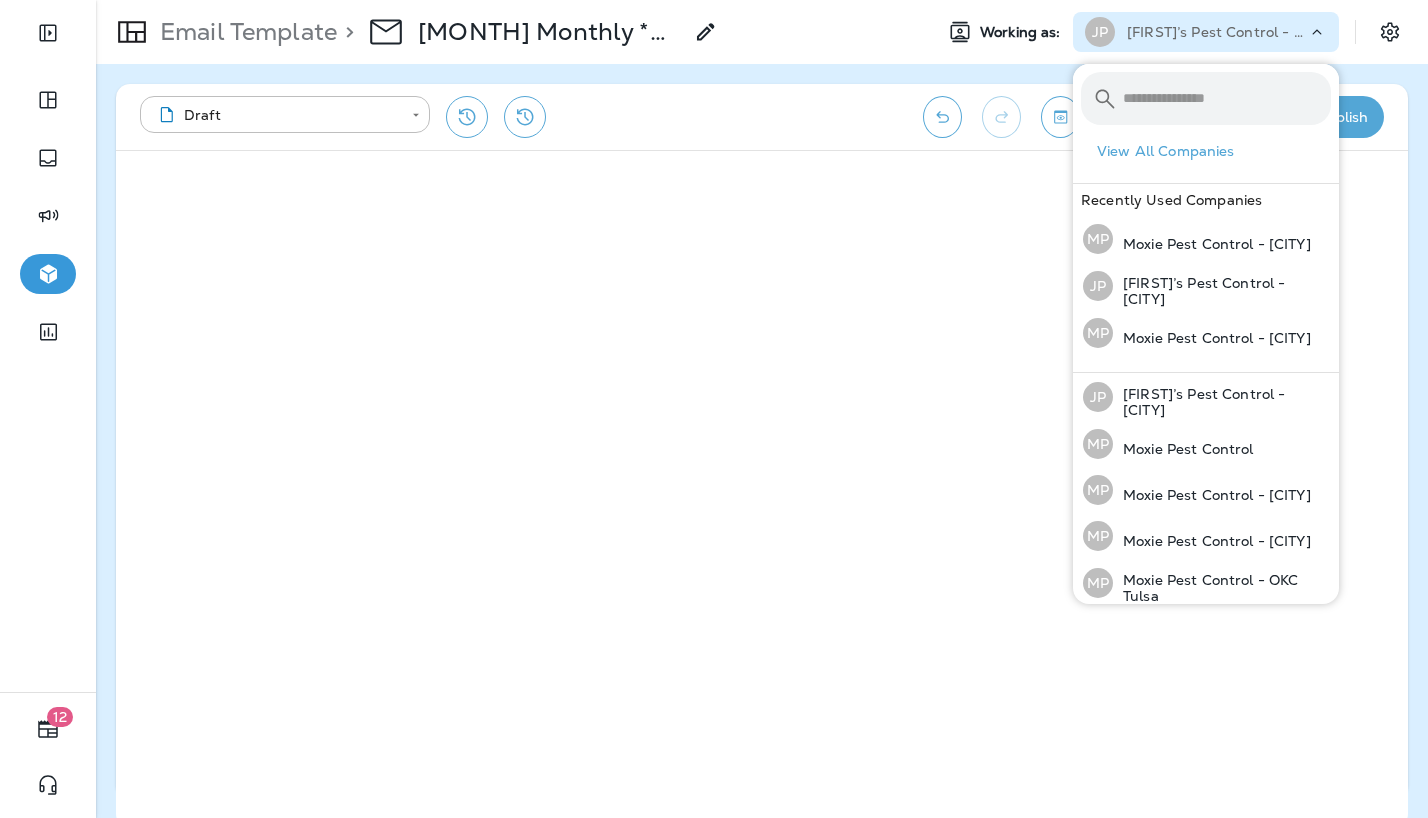 click 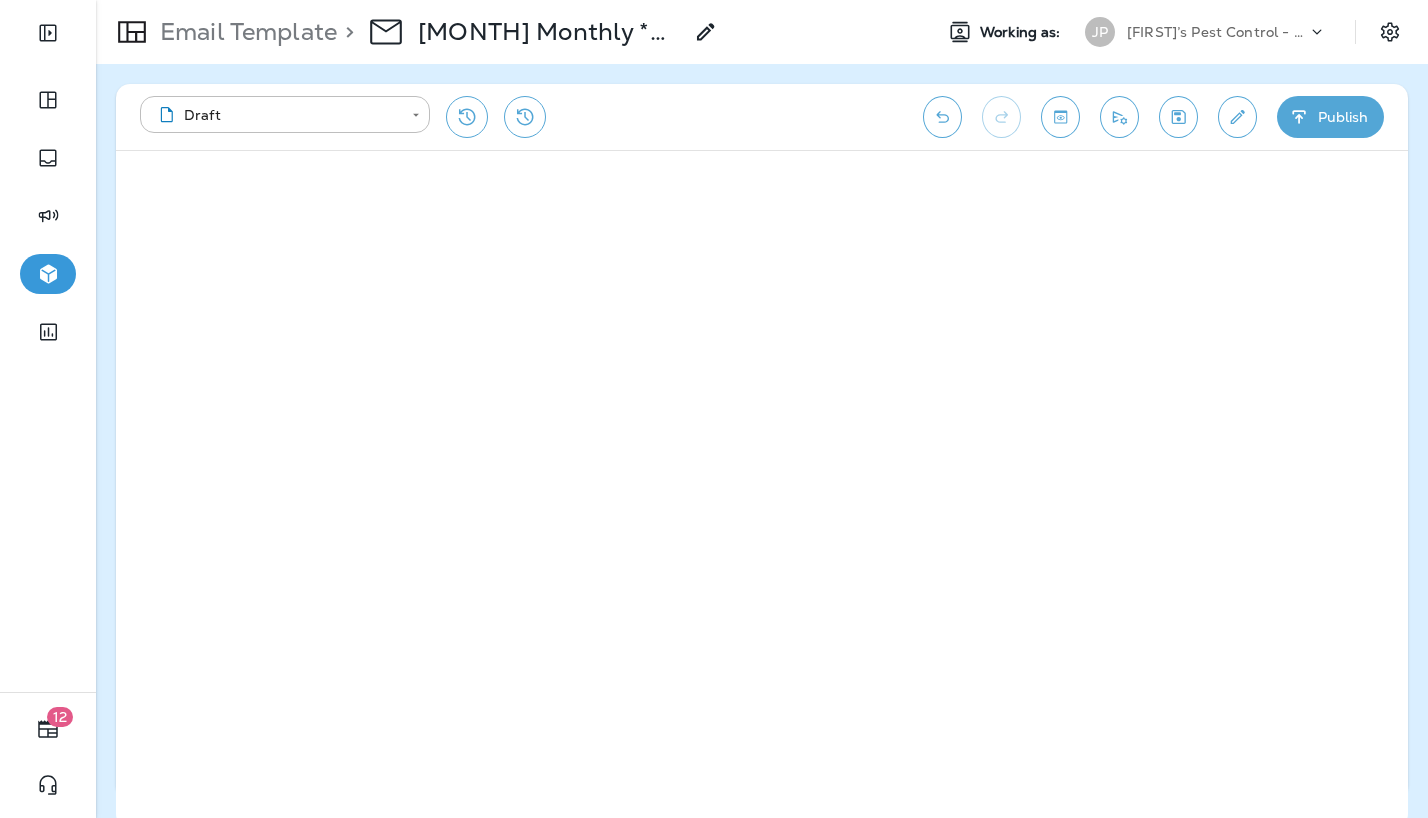 click on "Joshua's Pest Control - San Diego" at bounding box center [1217, 32] 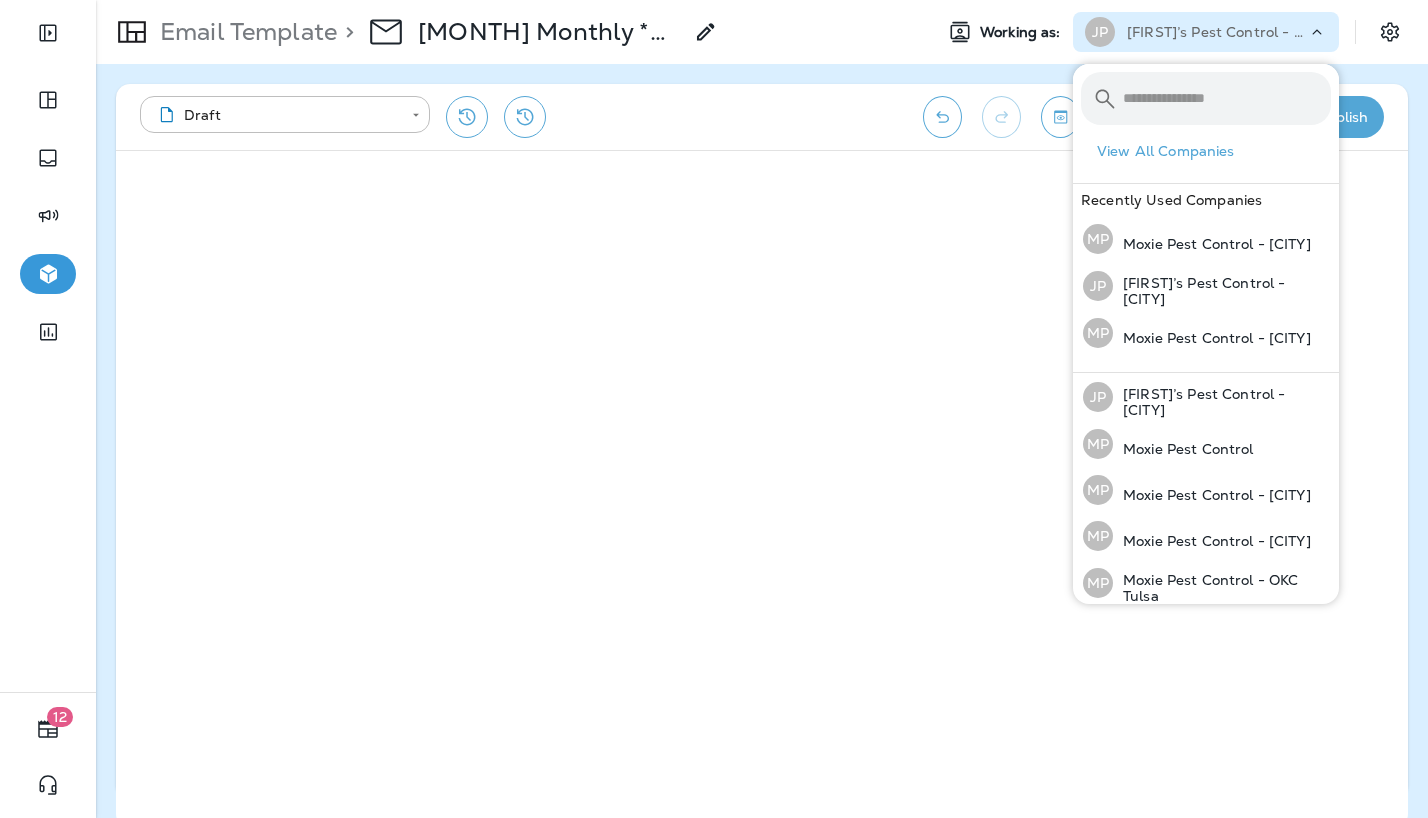 click on "JP Joshua's Pest Control - San Diego" at bounding box center [1206, 32] 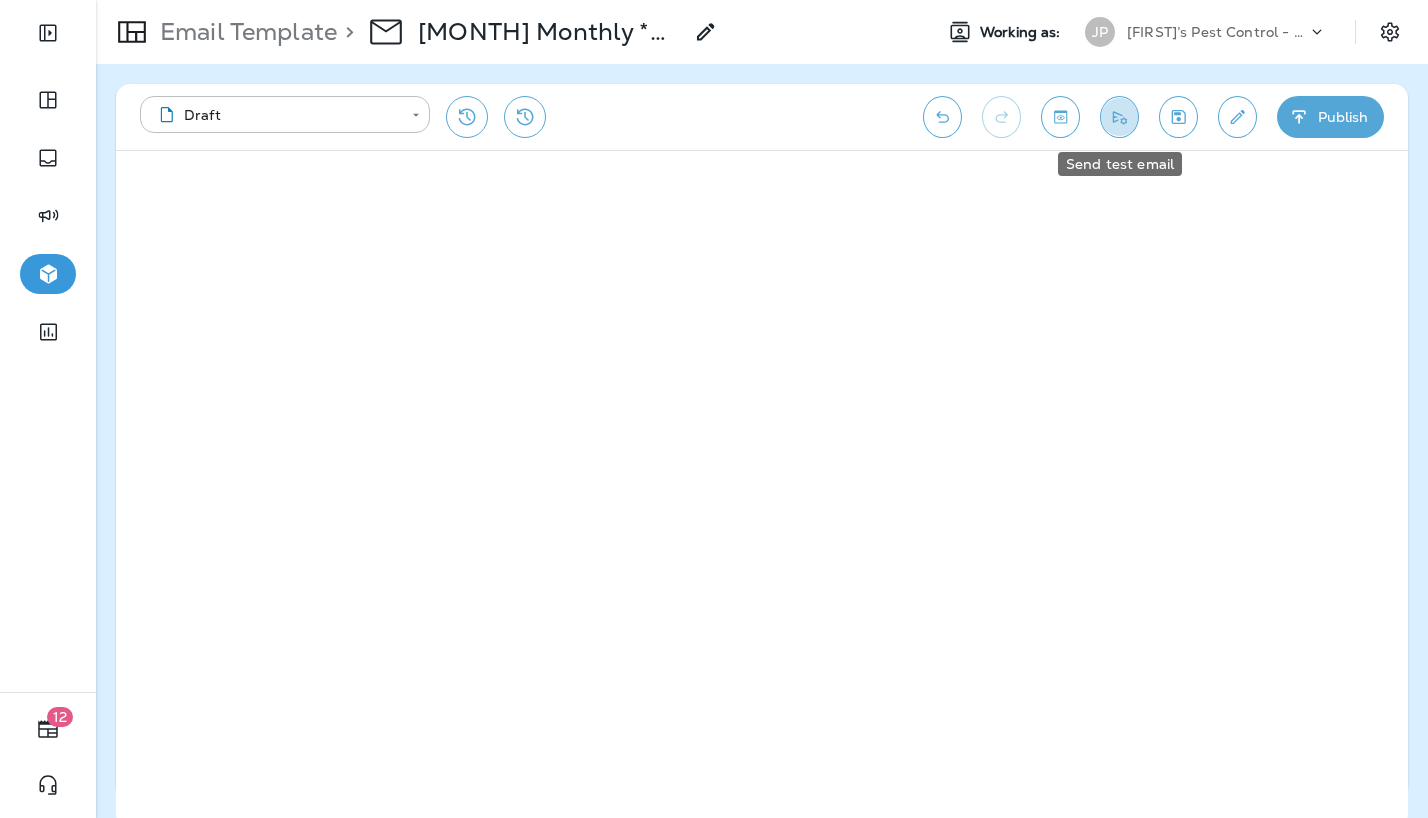 click 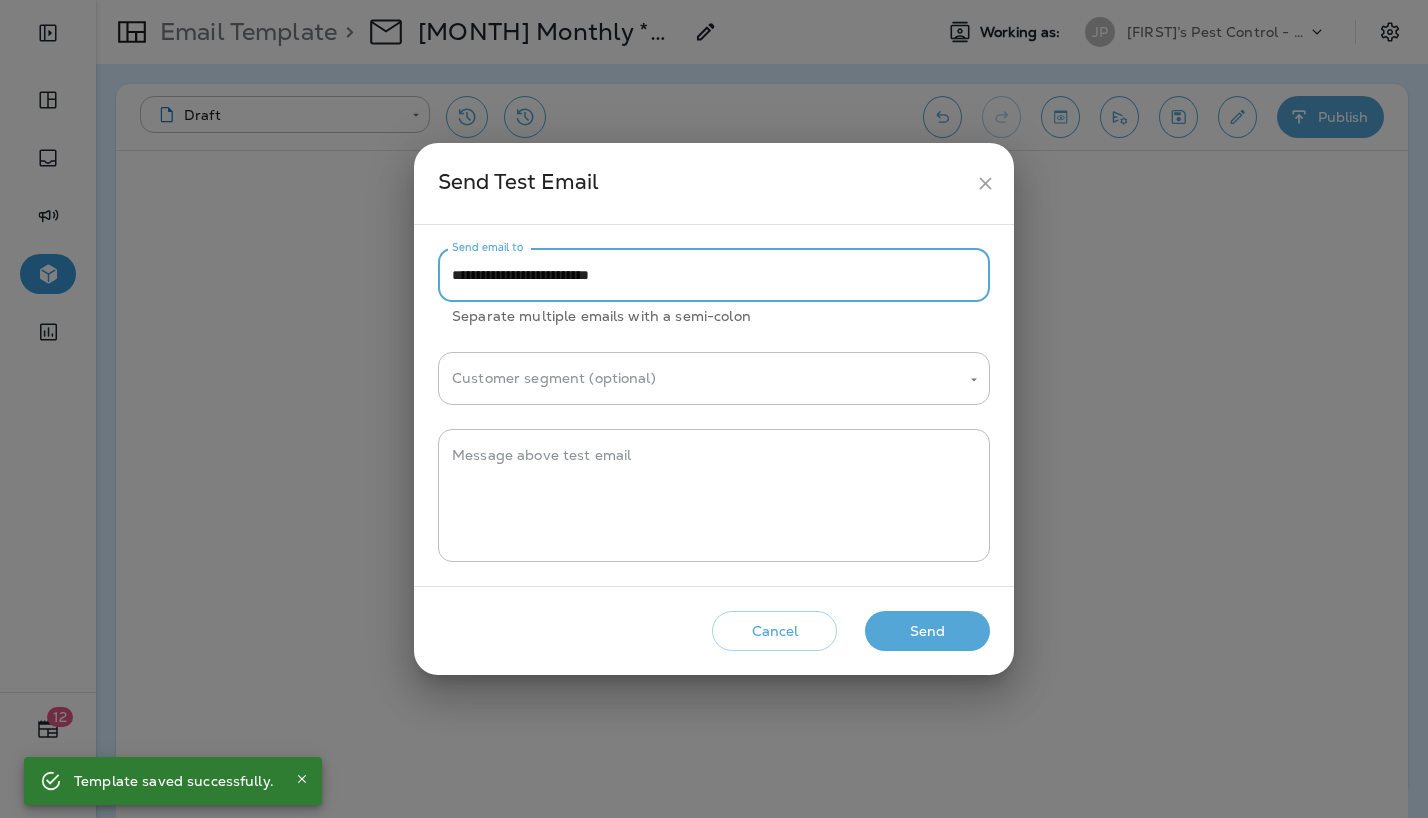 drag, startPoint x: 494, startPoint y: 276, endPoint x: 414, endPoint y: 273, distance: 80.05623 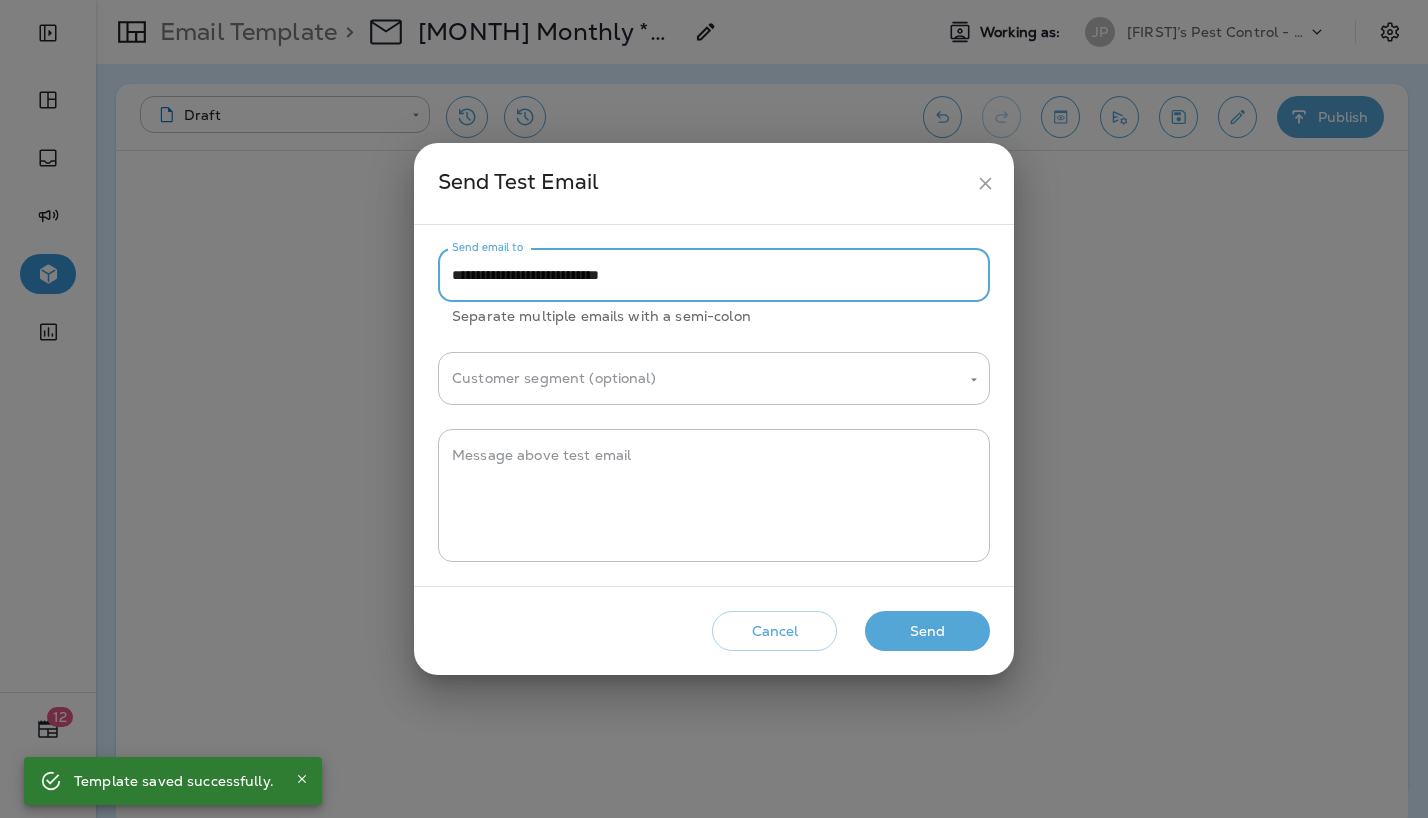 type on "**********" 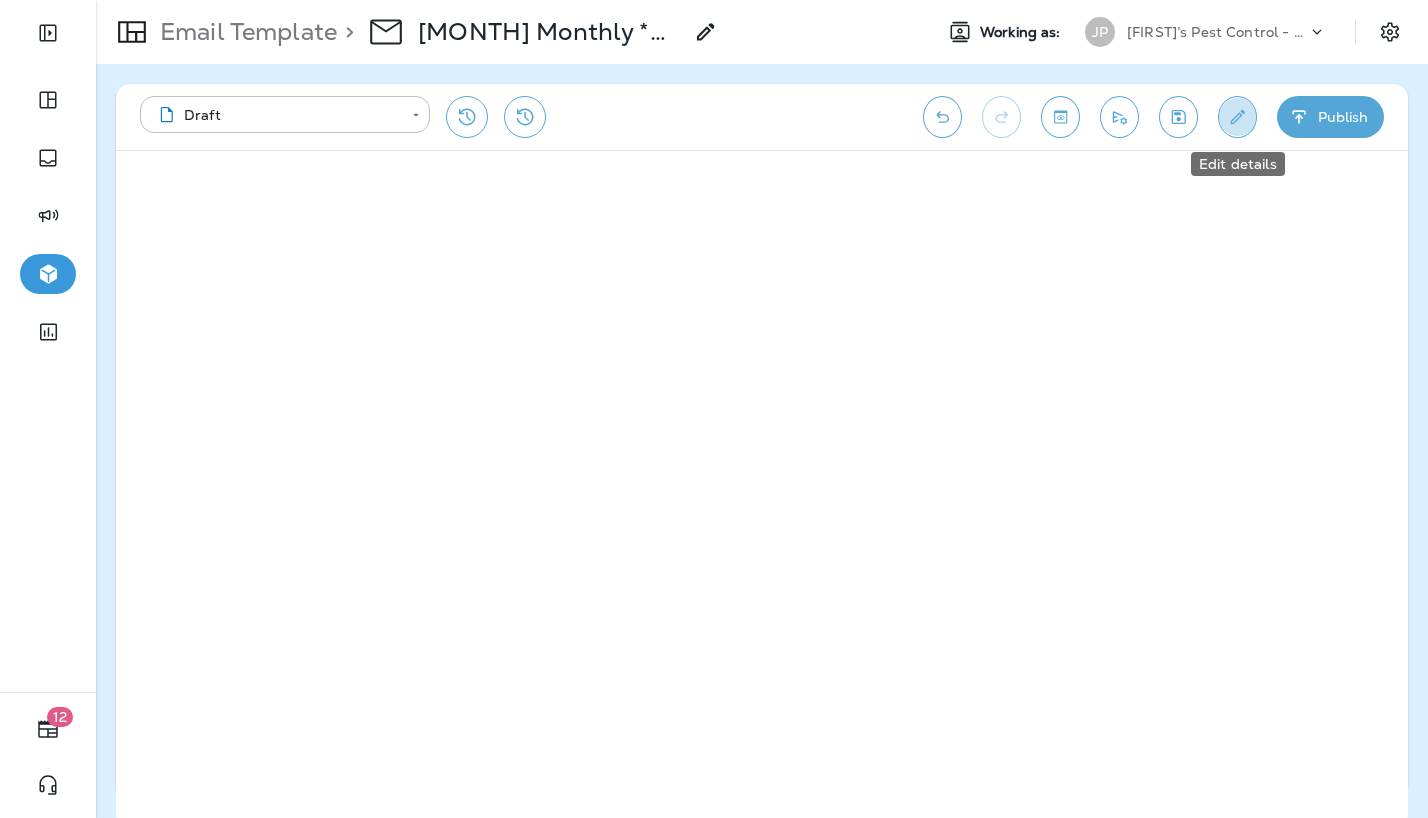 click at bounding box center (1237, 117) 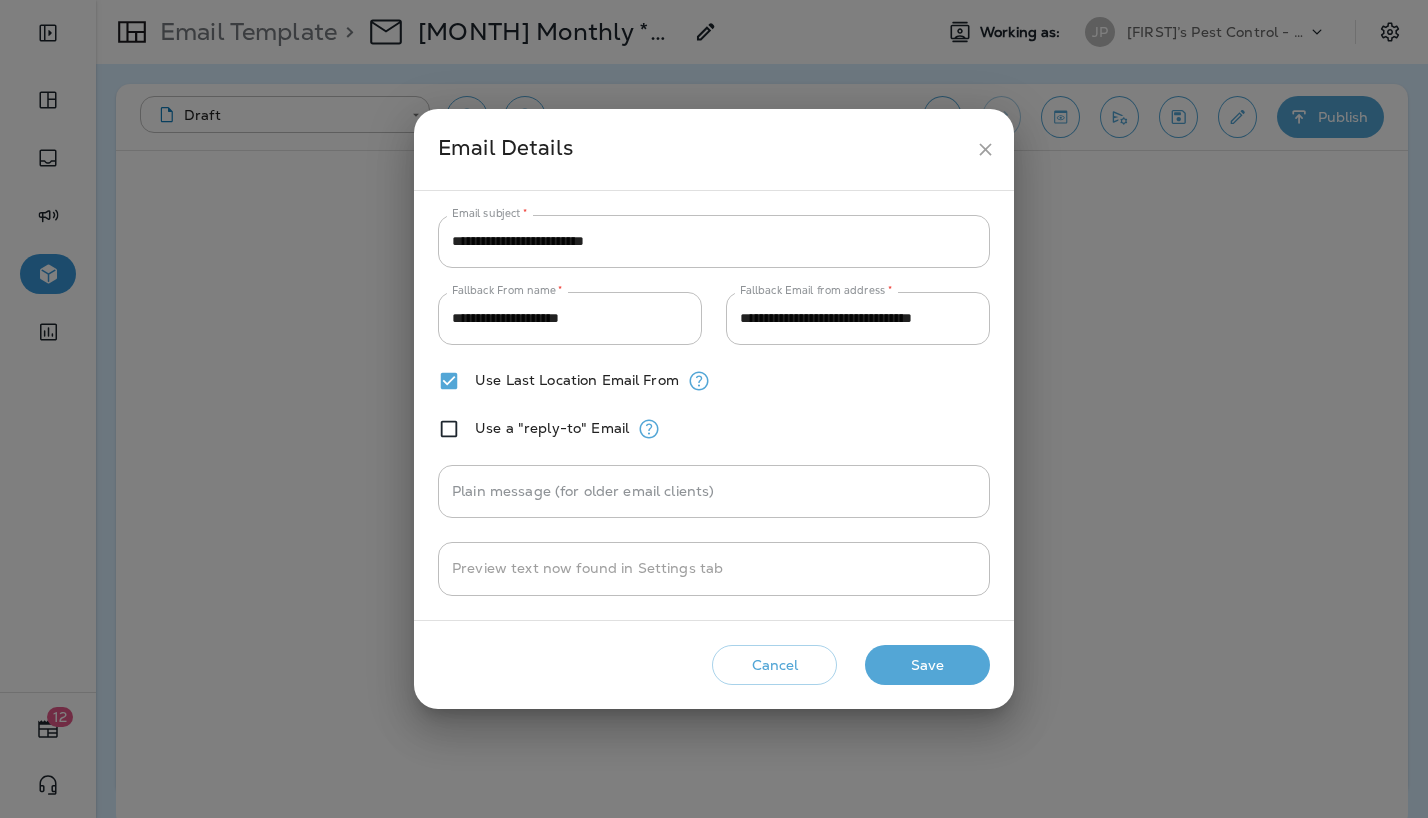 click 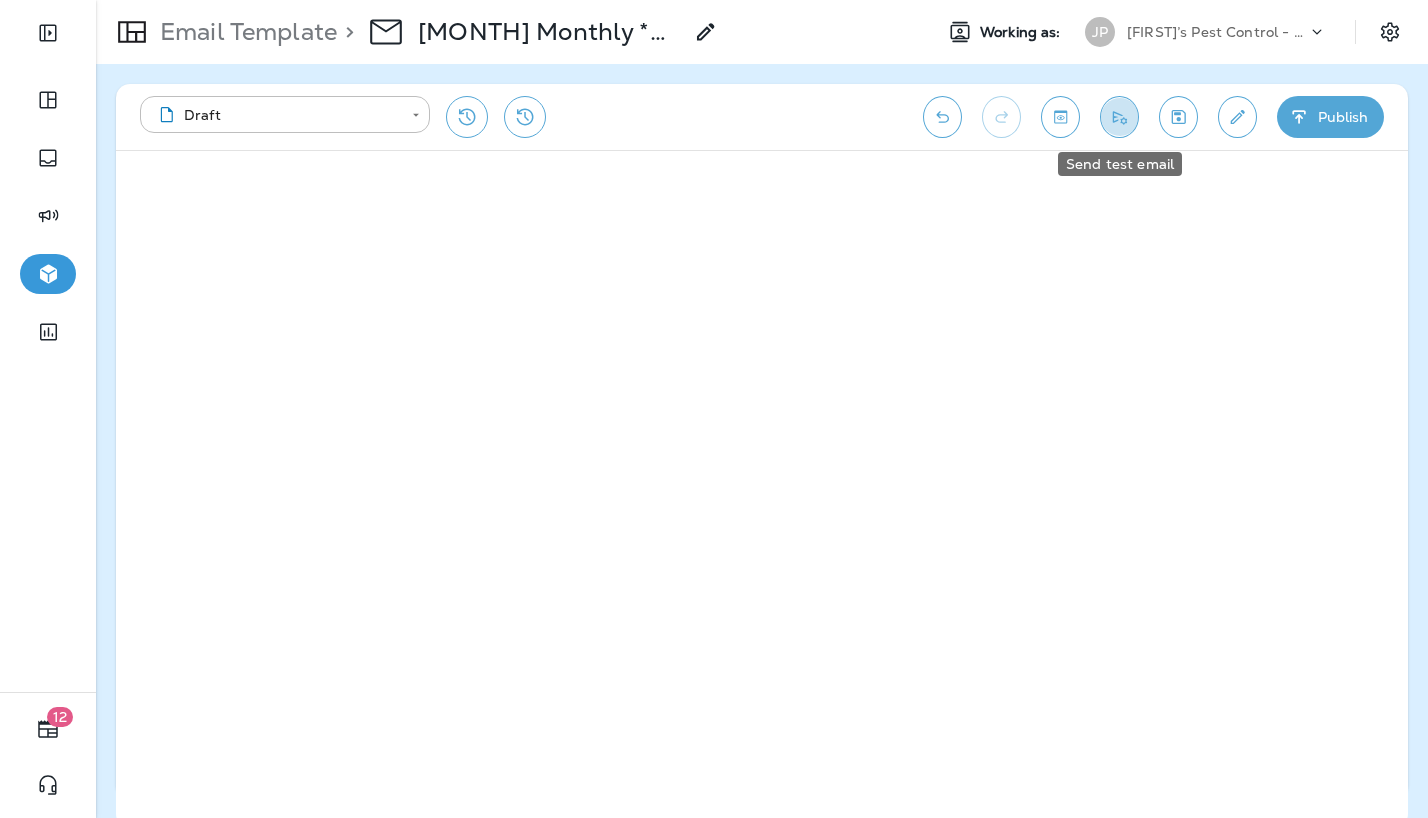 click 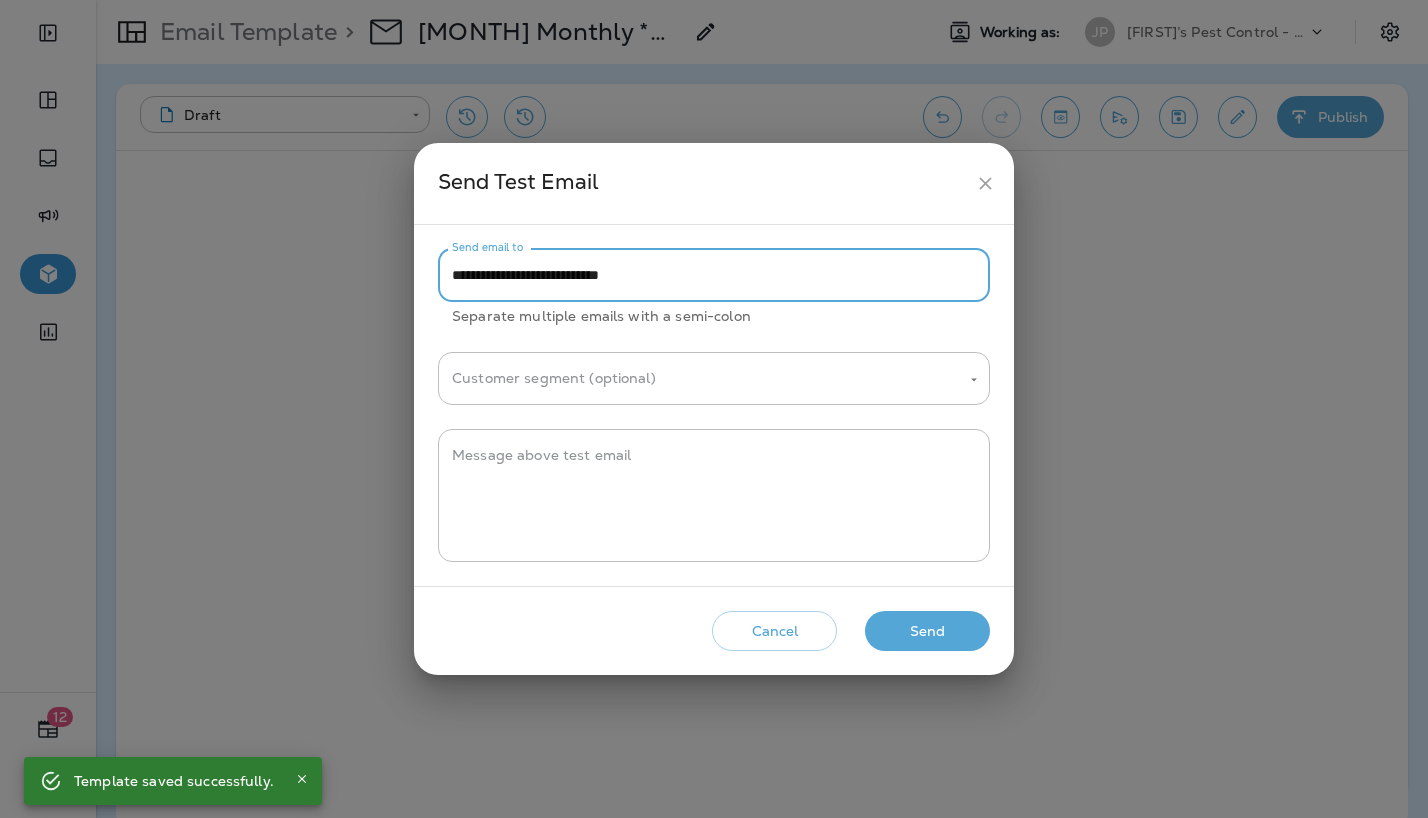 drag, startPoint x: 506, startPoint y: 274, endPoint x: 417, endPoint y: 282, distance: 89.358826 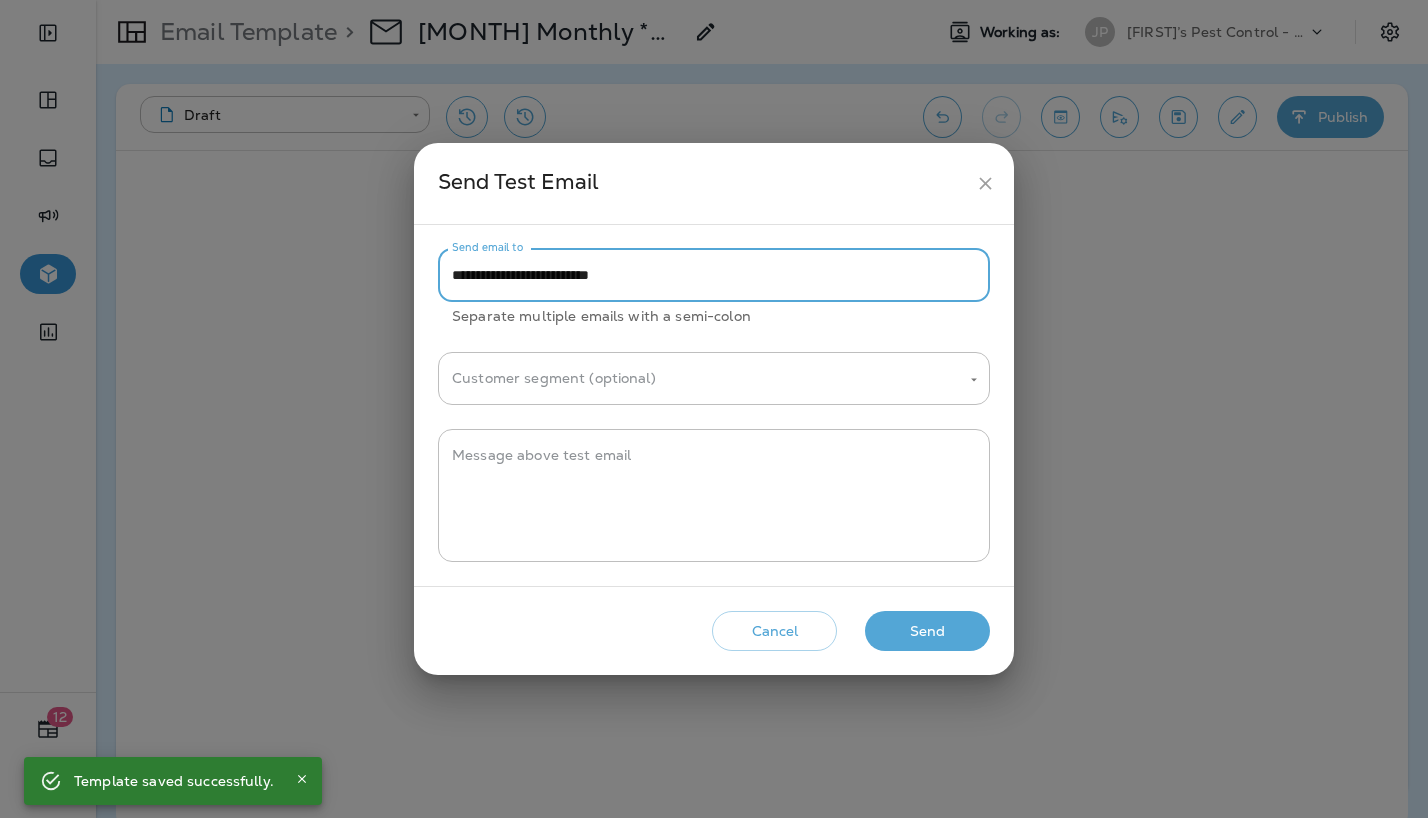 type on "**********" 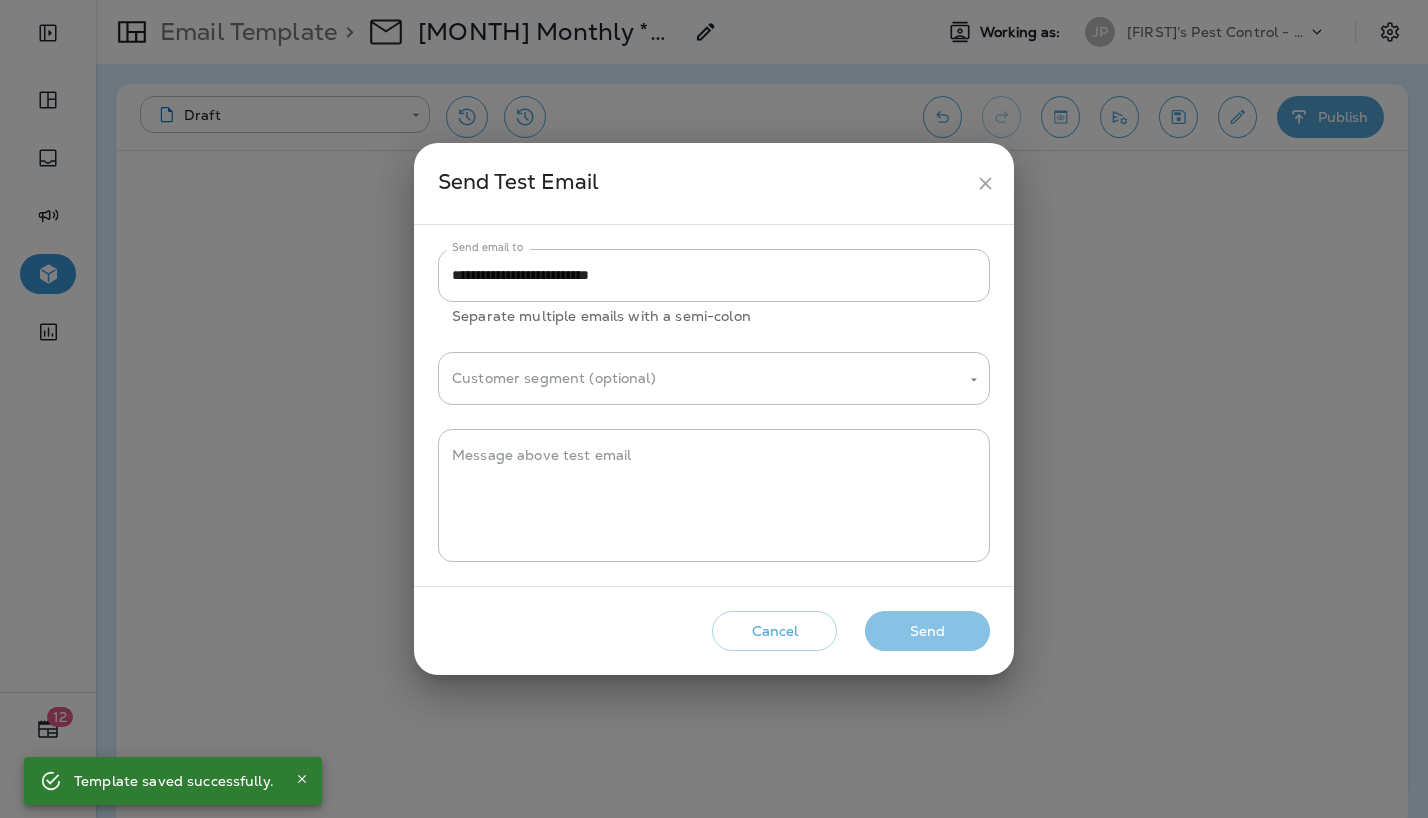 click on "Send" at bounding box center (927, 631) 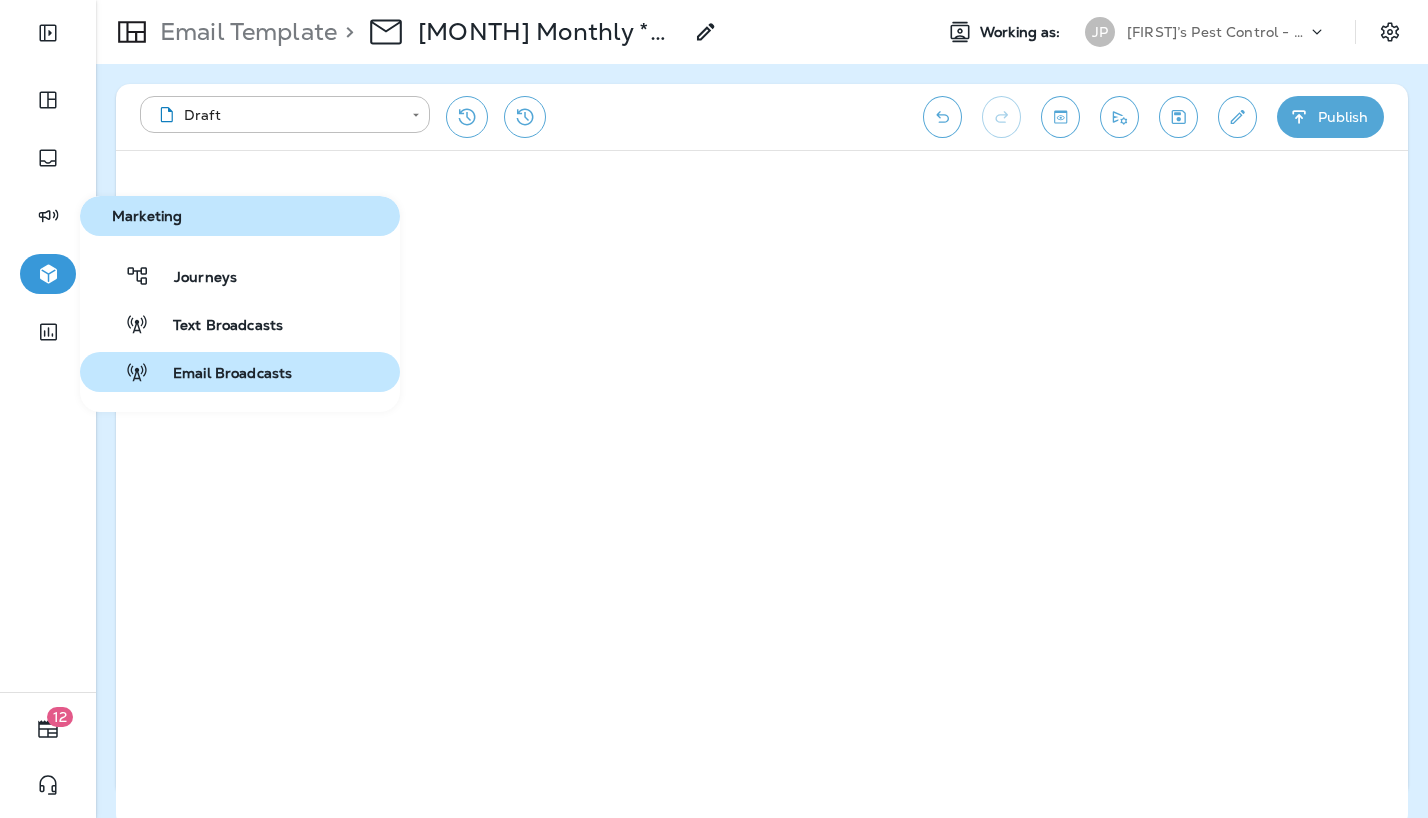 click on "Email Broadcasts" at bounding box center (220, 374) 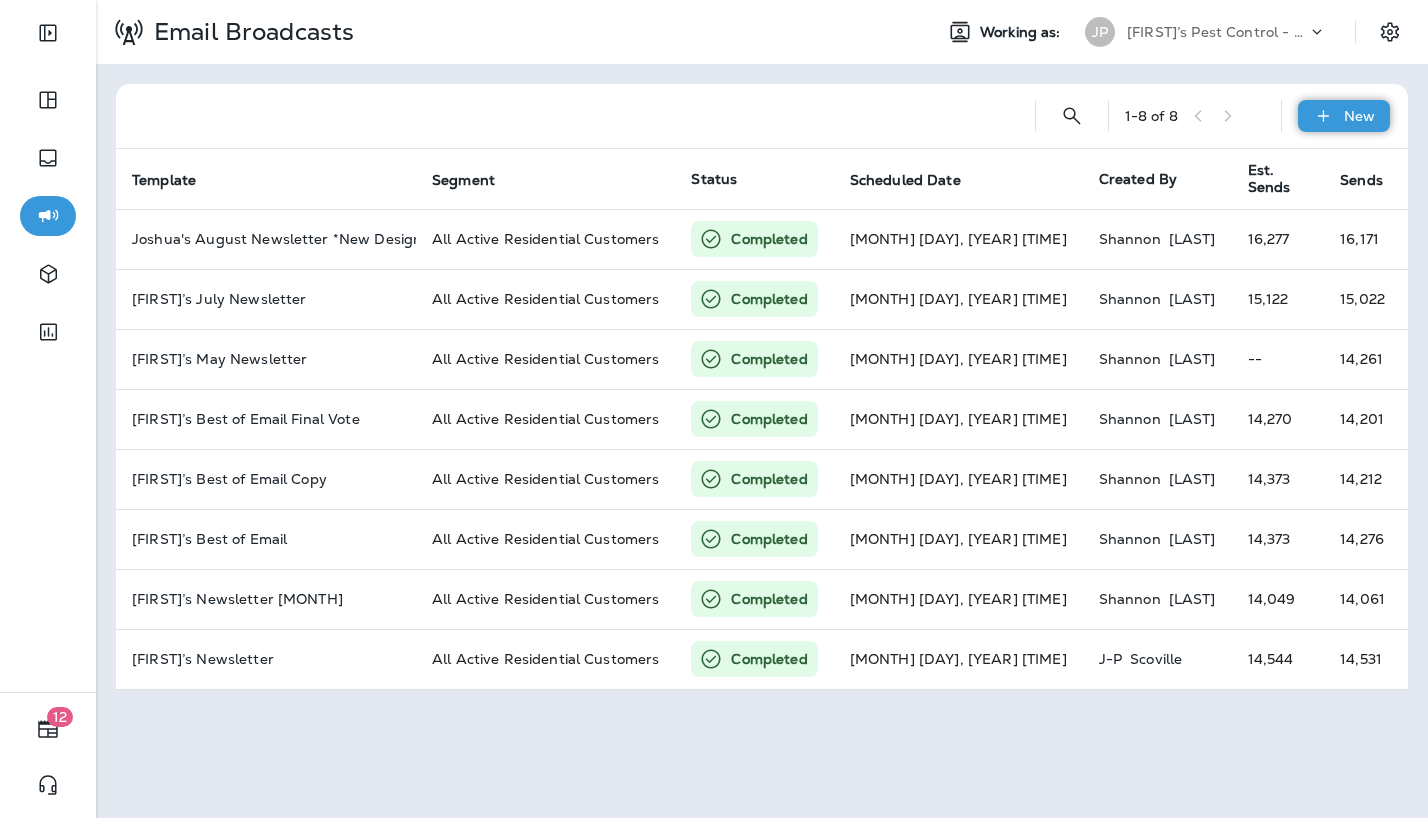 click on "New" at bounding box center [1359, 116] 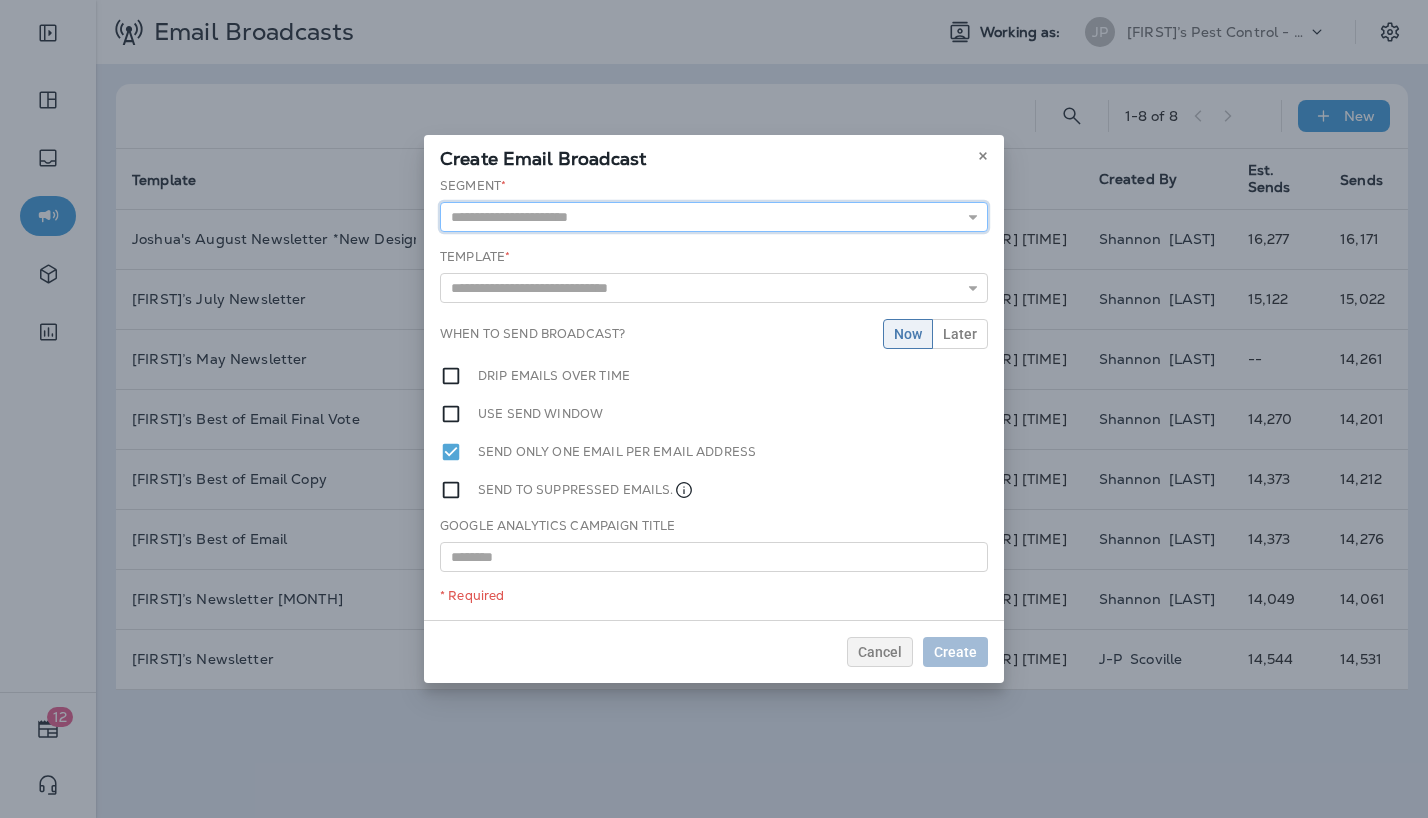 click at bounding box center (714, 217) 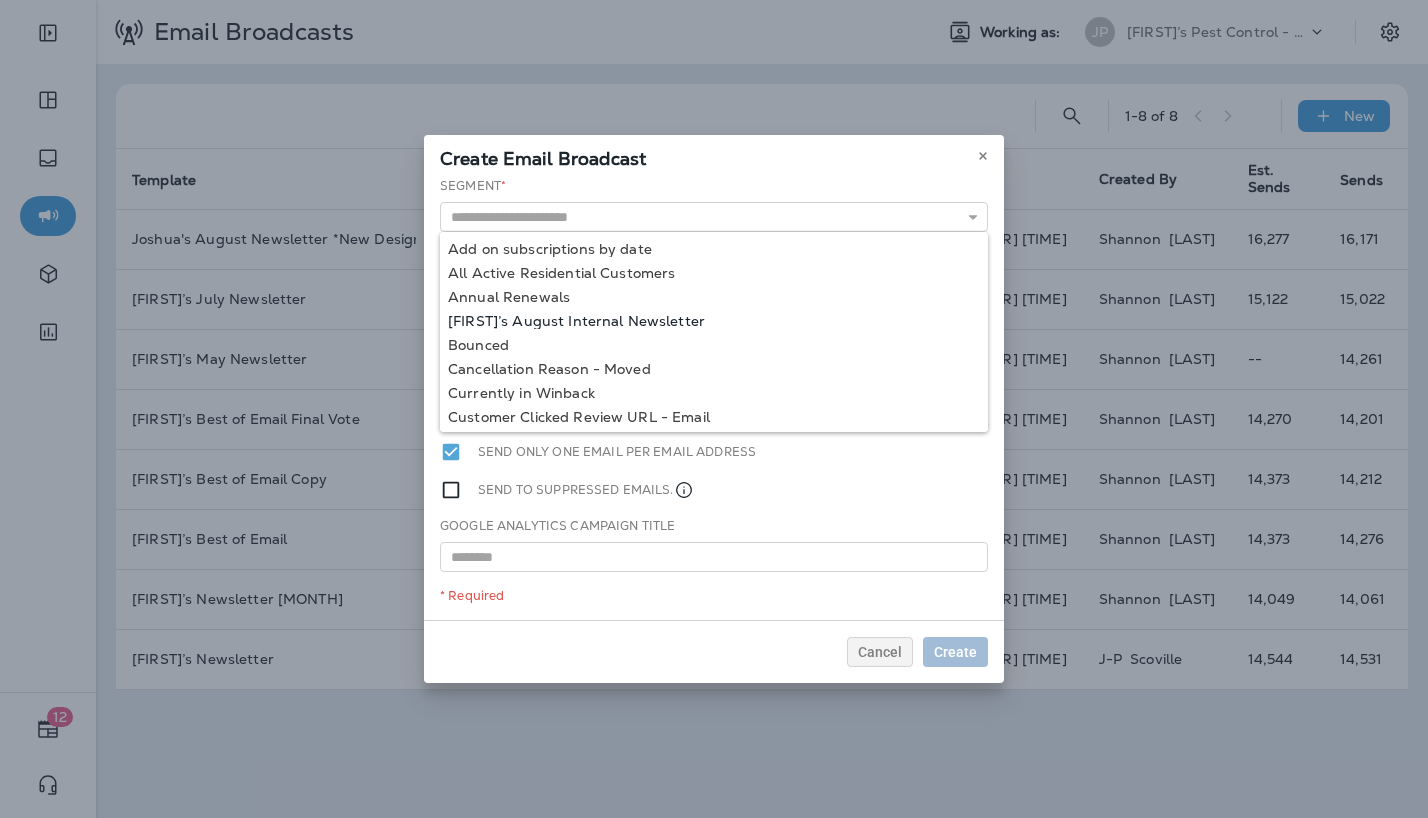 type on "**********" 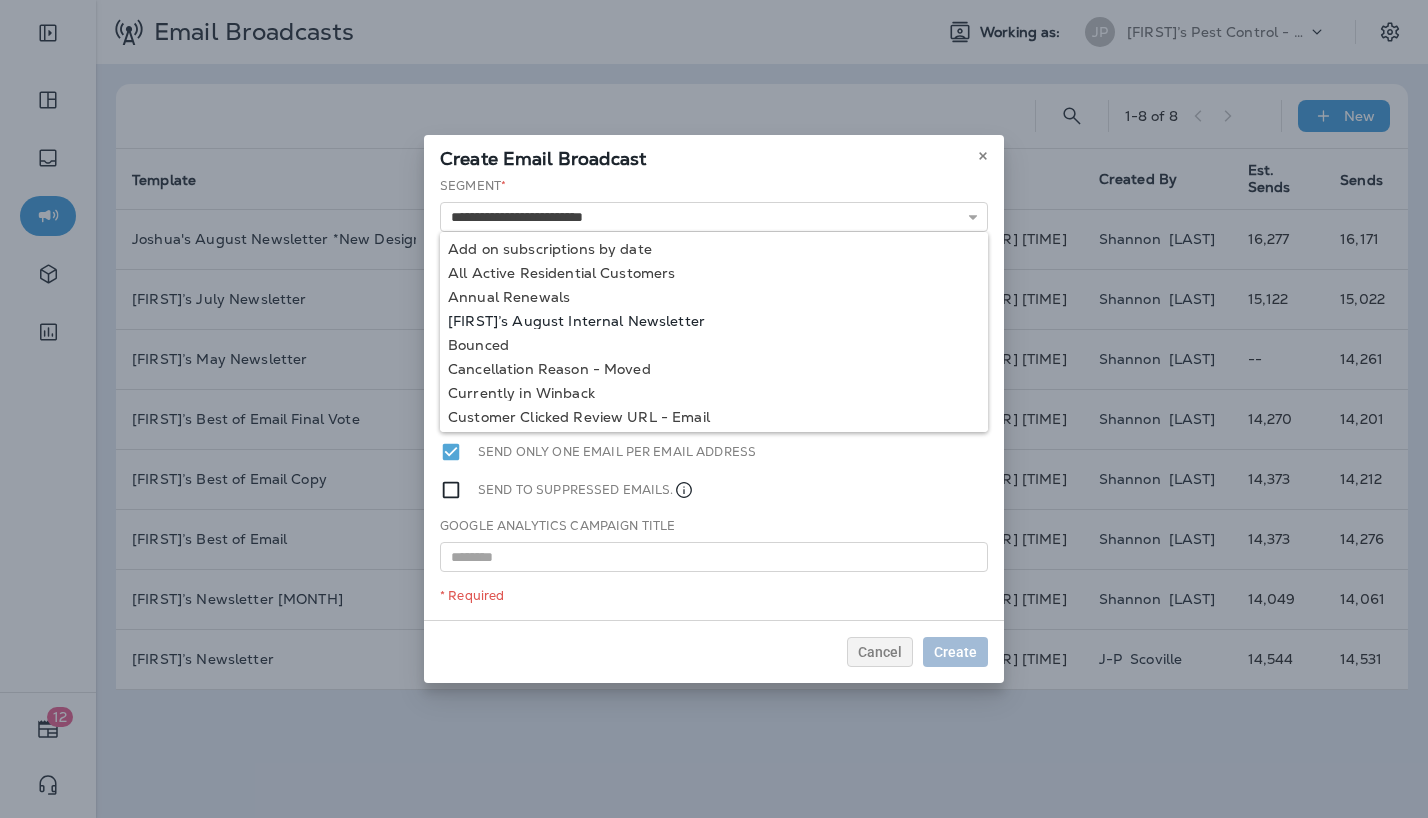 click on "**********" at bounding box center (714, 398) 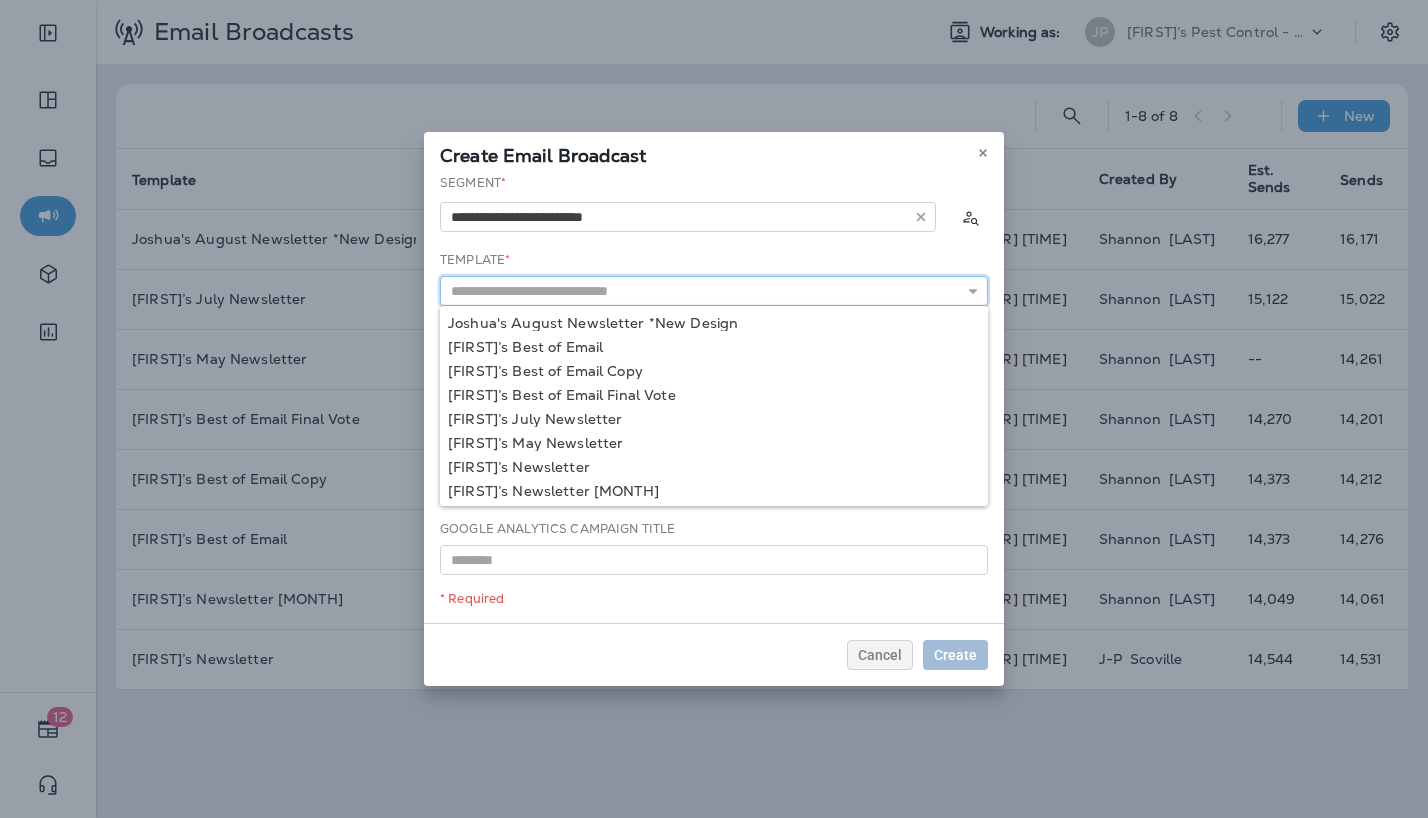click at bounding box center [714, 291] 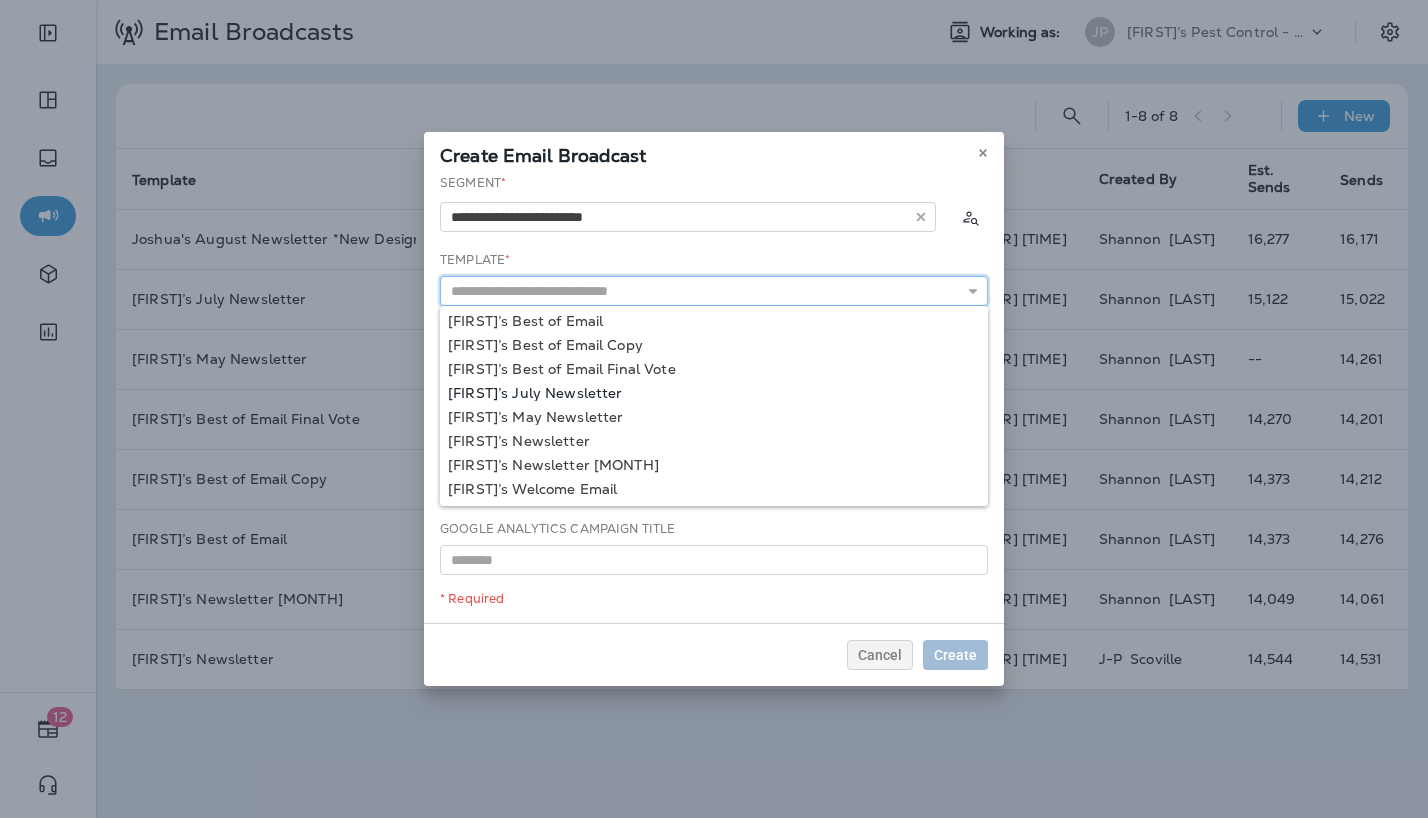 scroll, scrollTop: 0, scrollLeft: 0, axis: both 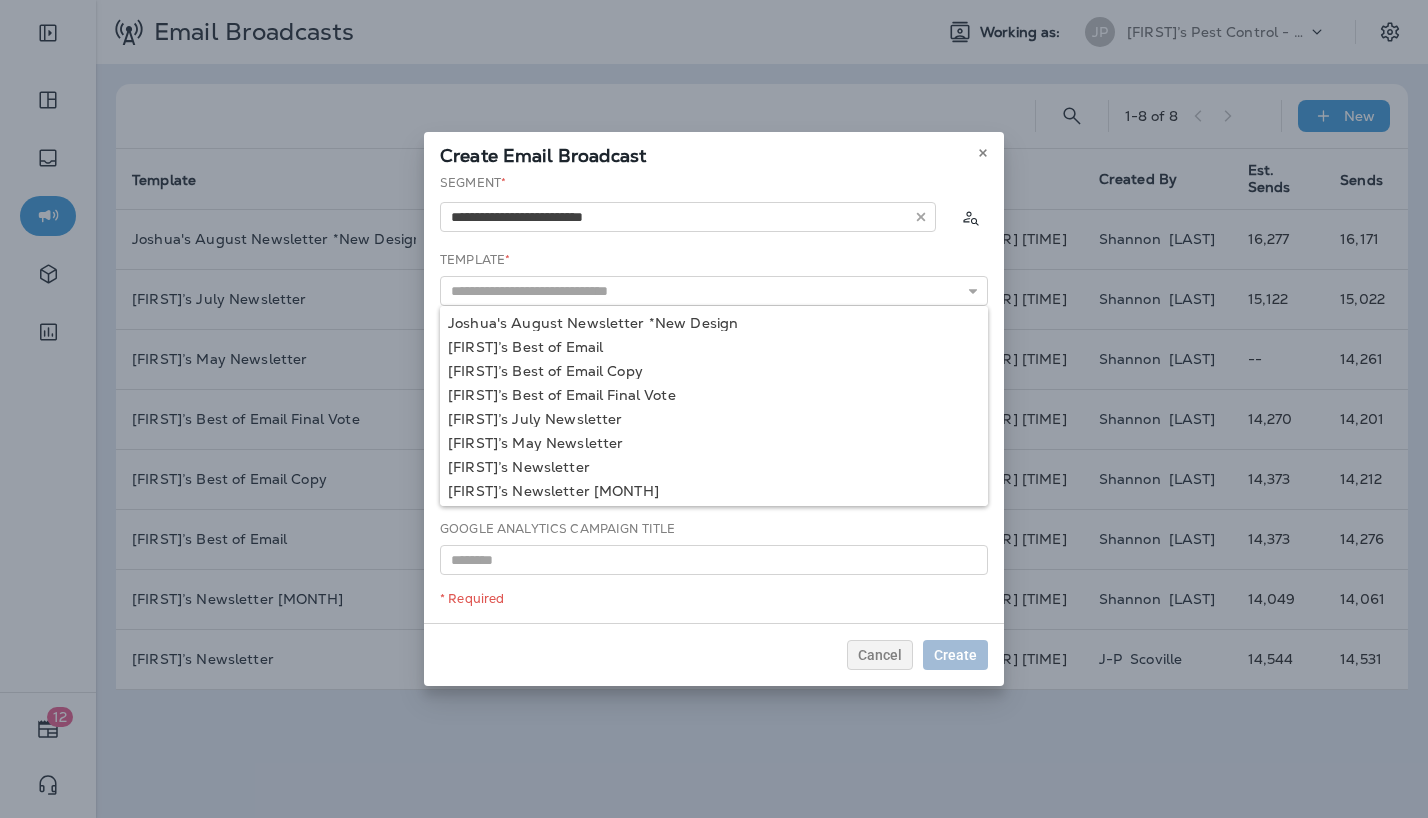 click on "**********" at bounding box center [714, 204] 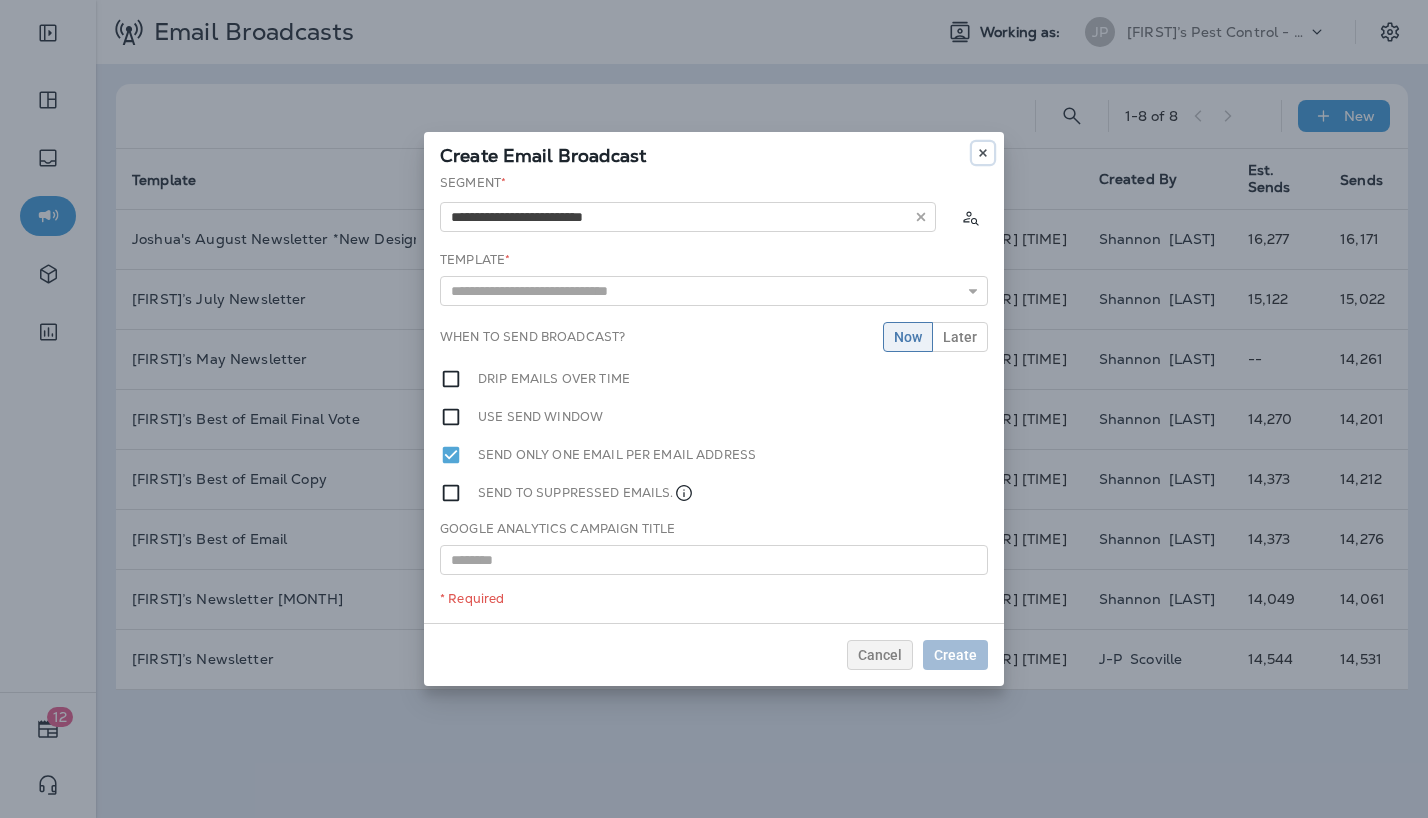 click 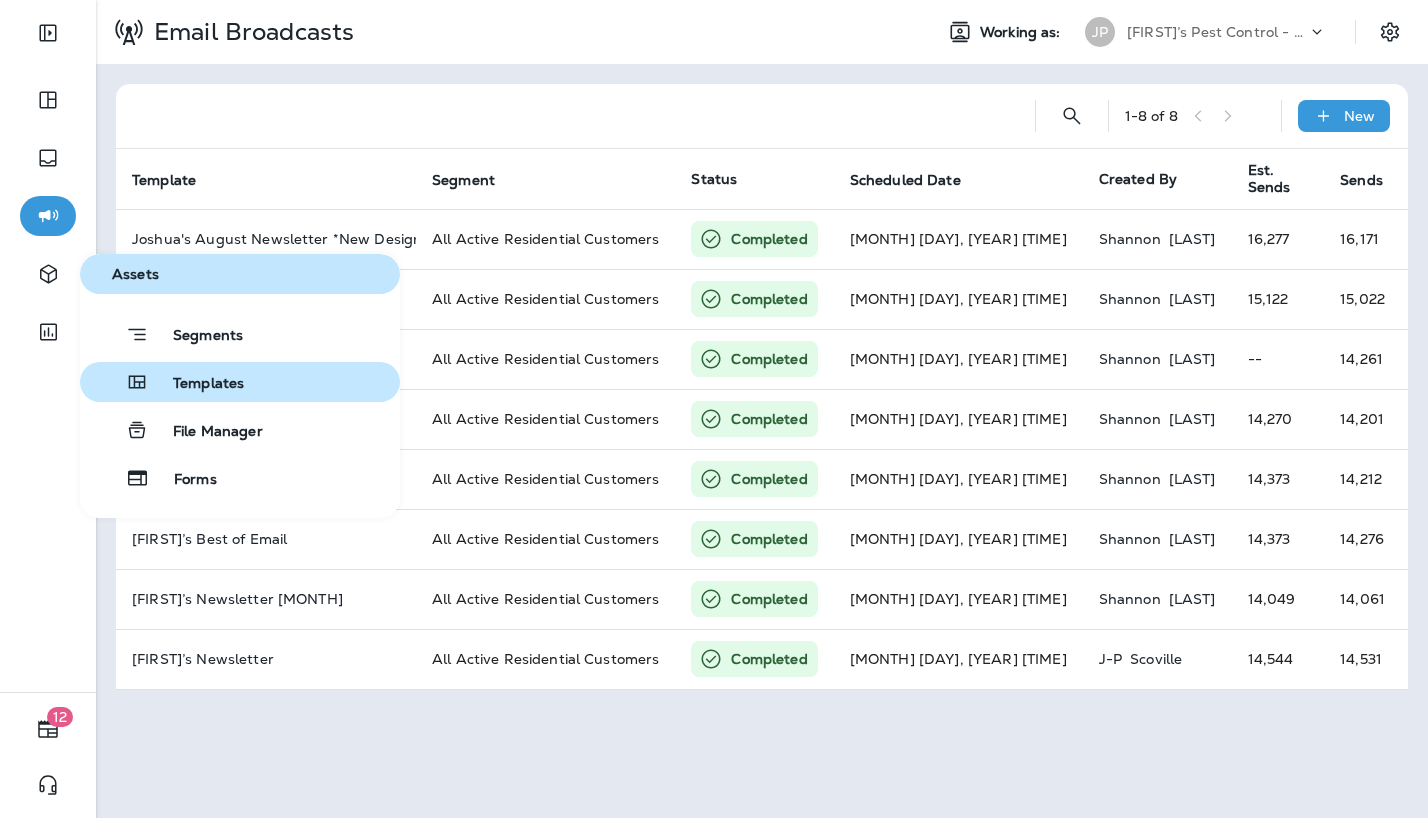 click on "Templates" at bounding box center (196, 384) 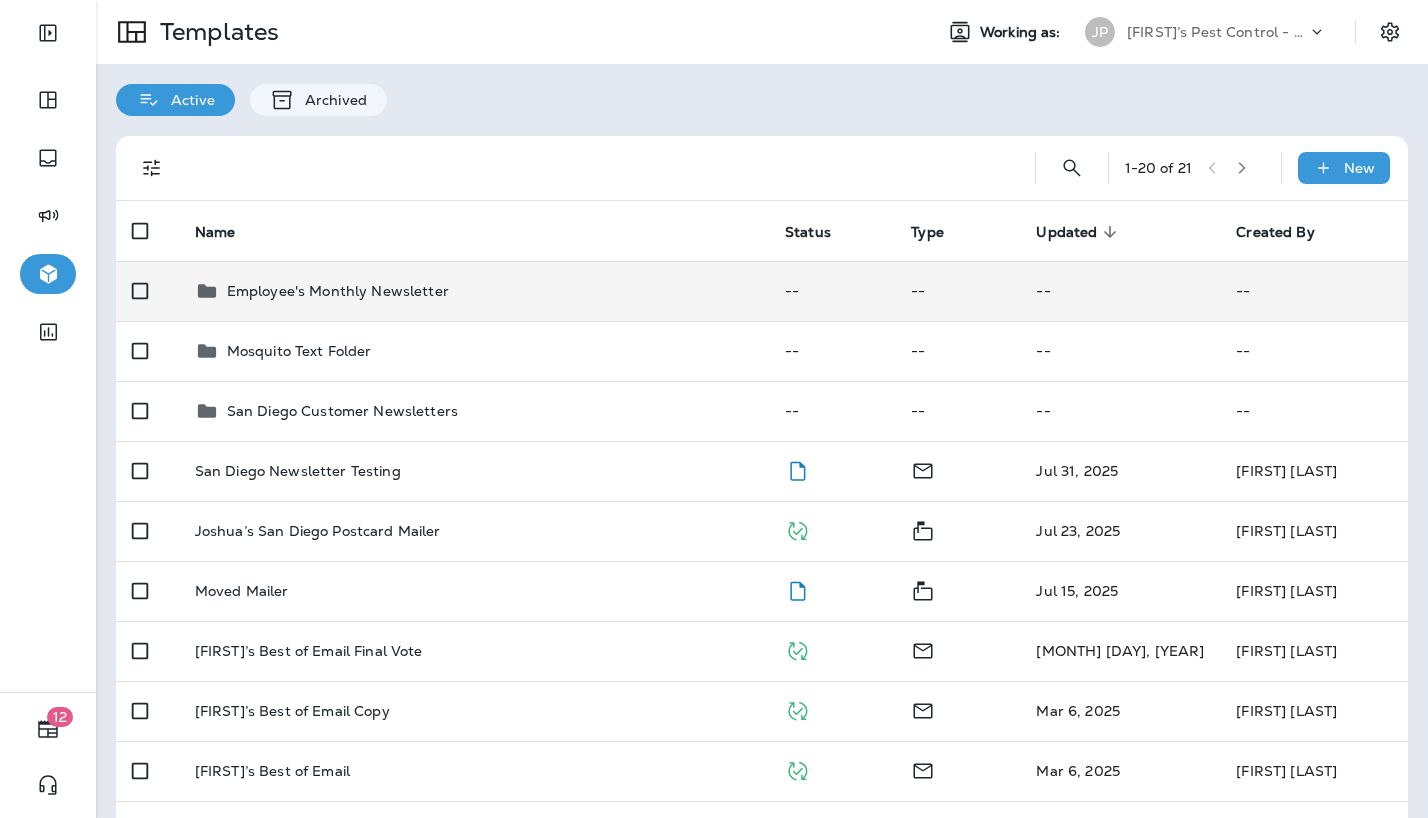 click on "Employee's Monthly Newsletter" at bounding box center (338, 291) 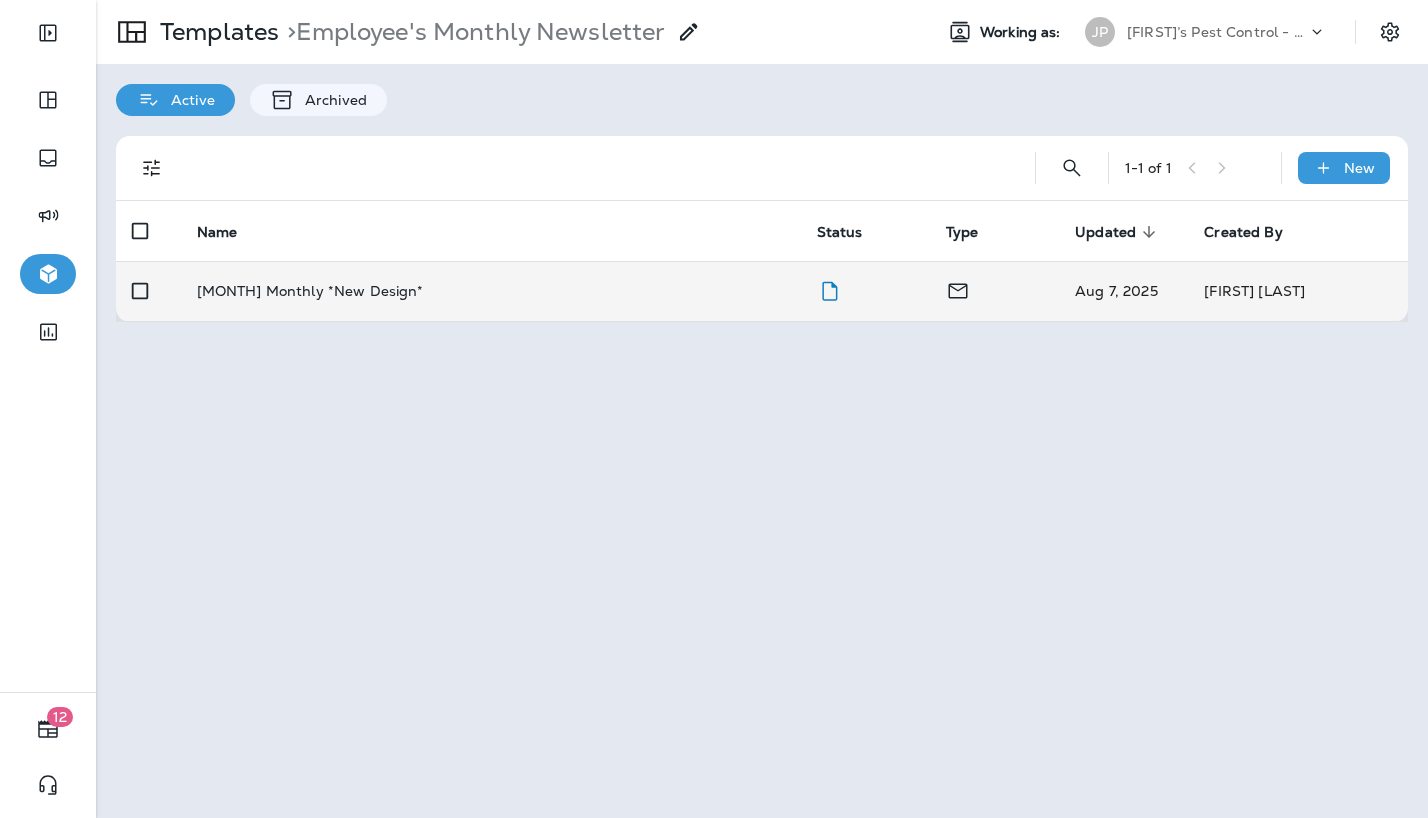 click on "[MONTH] Monthly *New Design*" at bounding box center [491, 291] 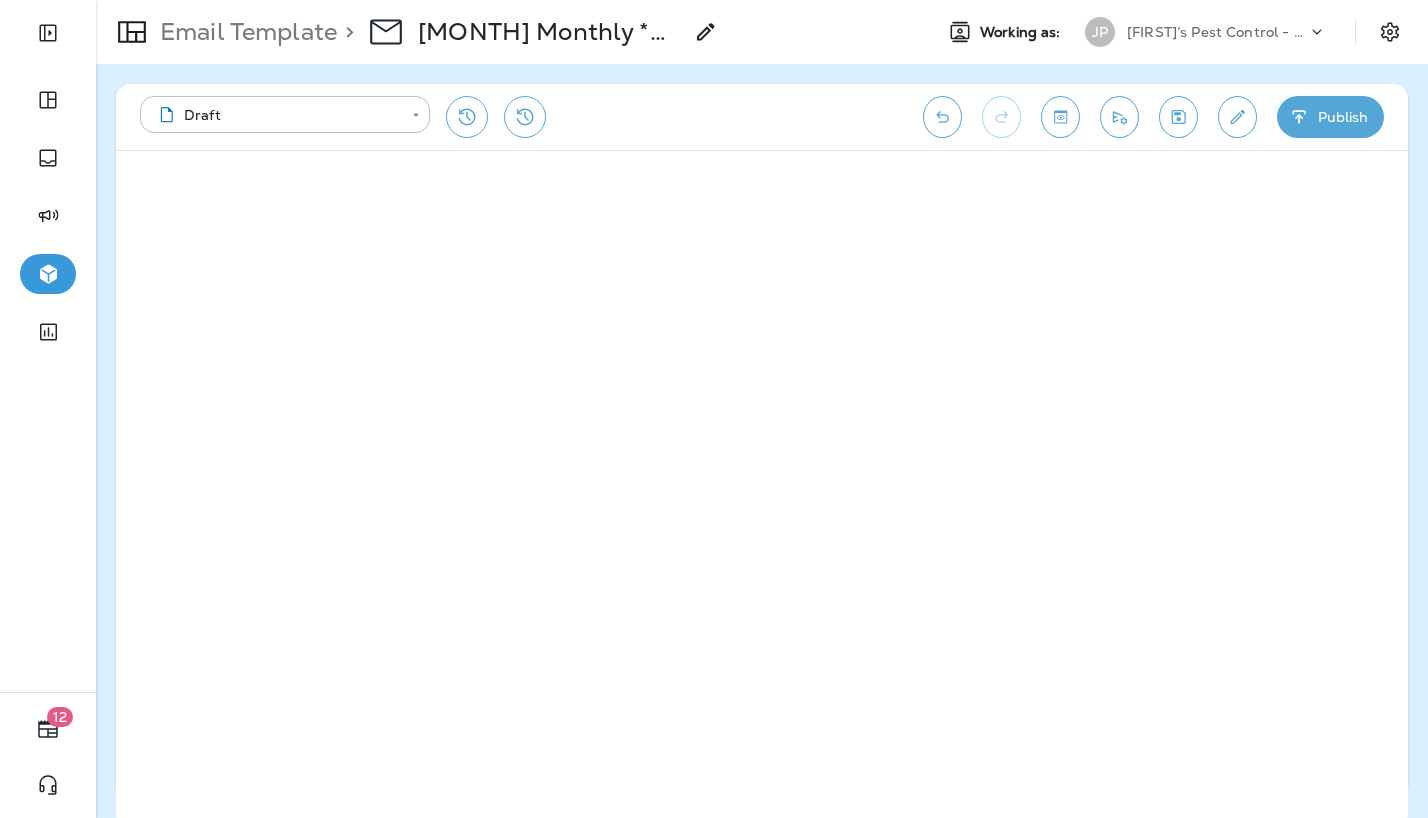 click on "Publish" at bounding box center [1330, 117] 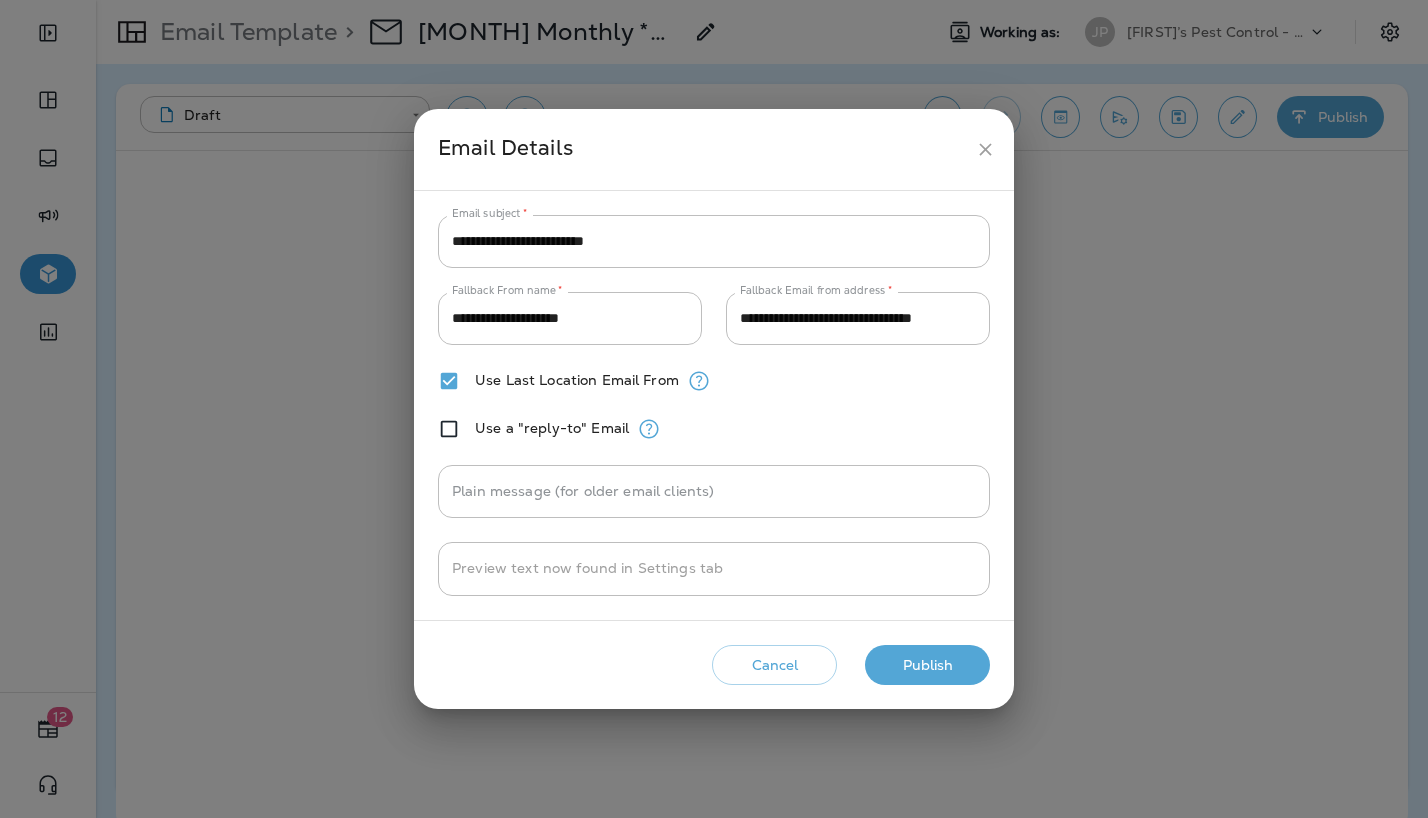 click on "Publish" at bounding box center (927, 665) 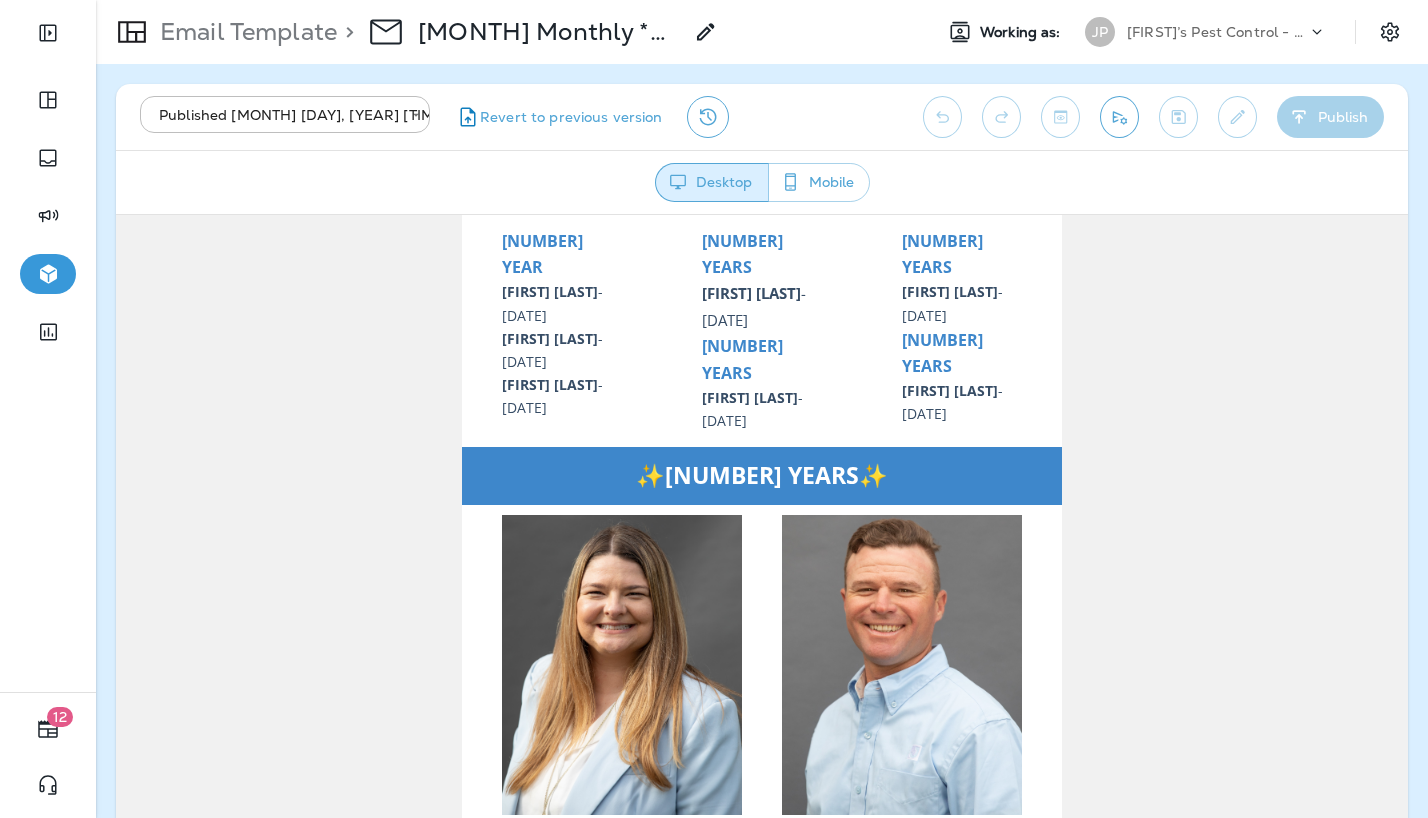 scroll, scrollTop: 0, scrollLeft: 0, axis: both 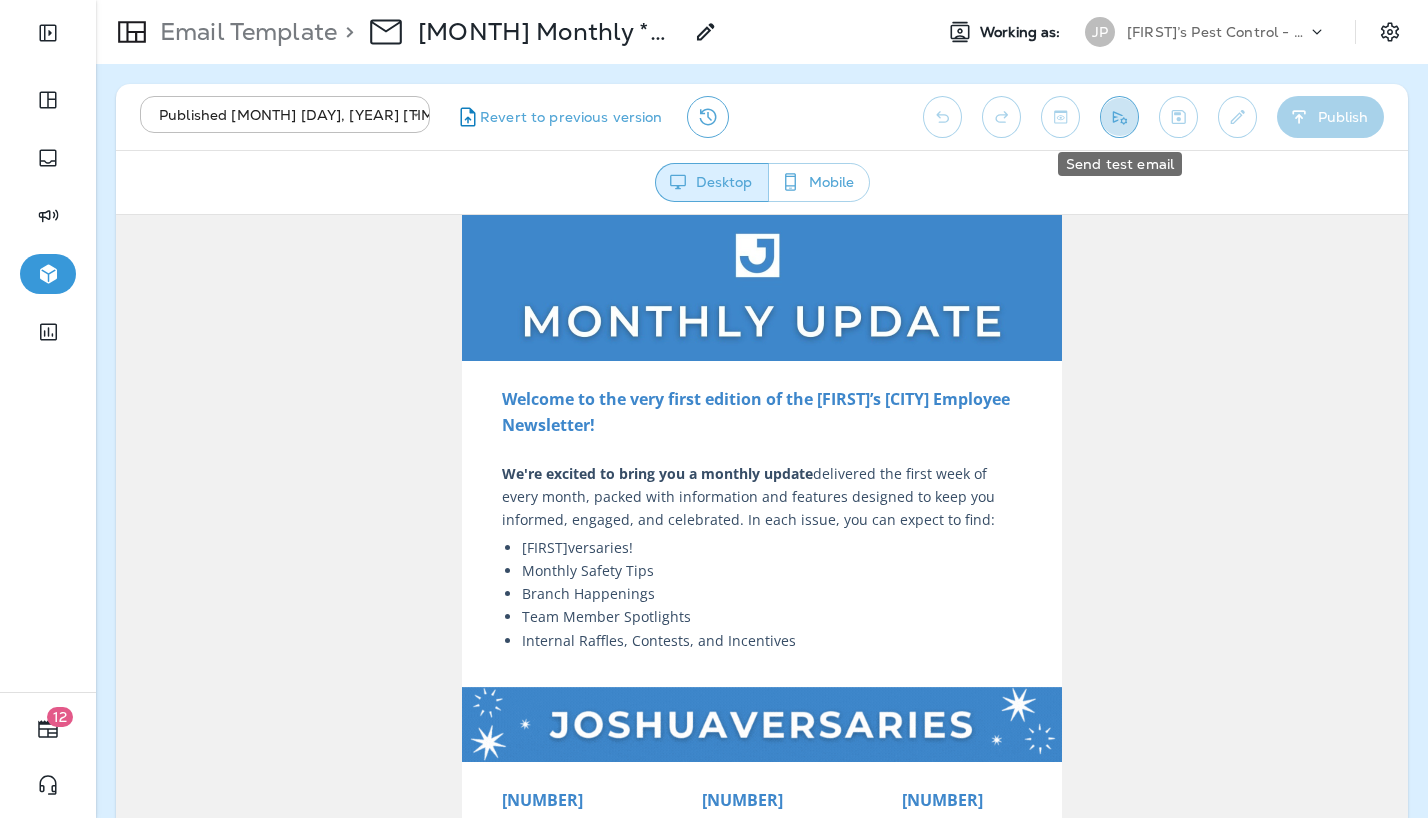click 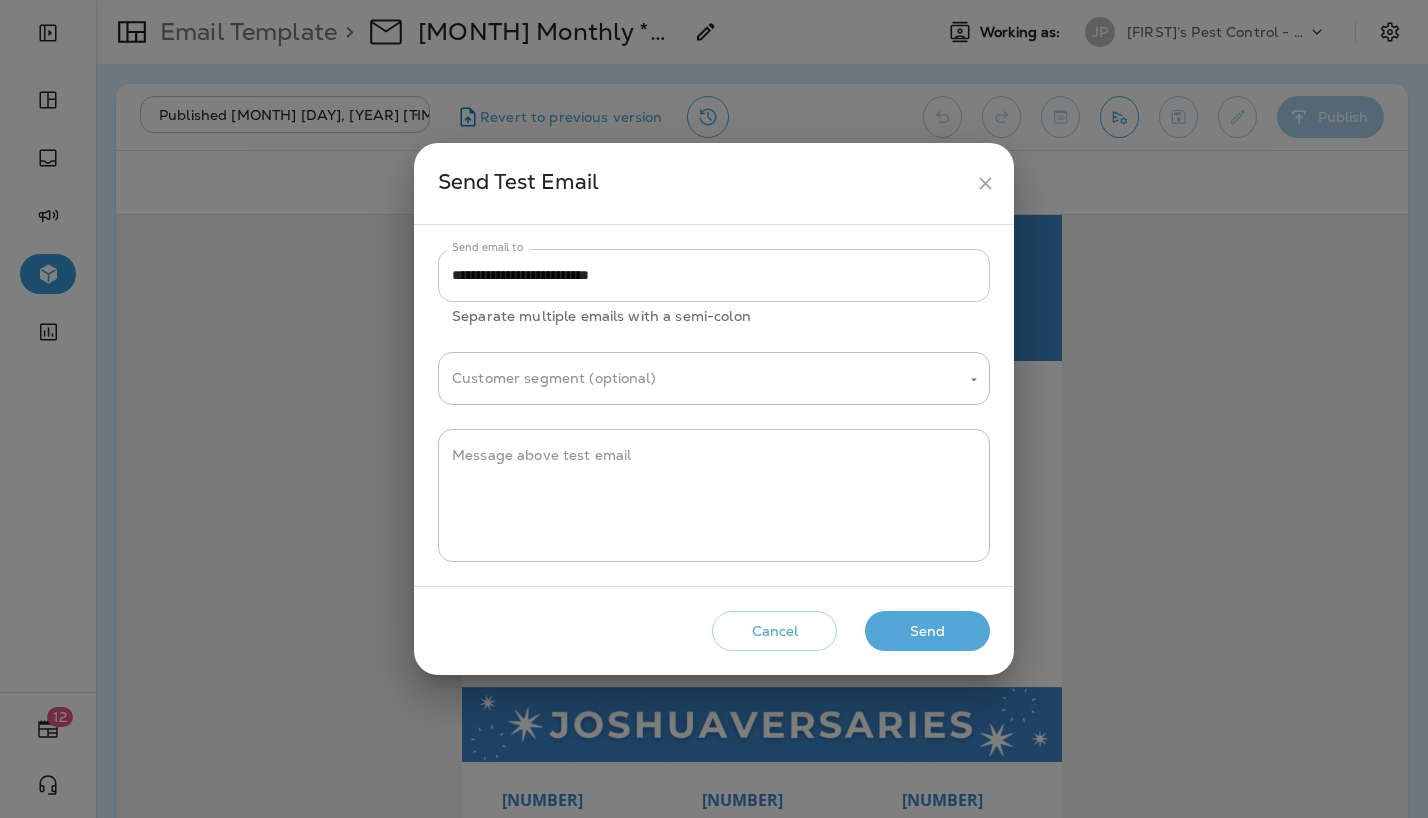 click on "**********" at bounding box center [714, 275] 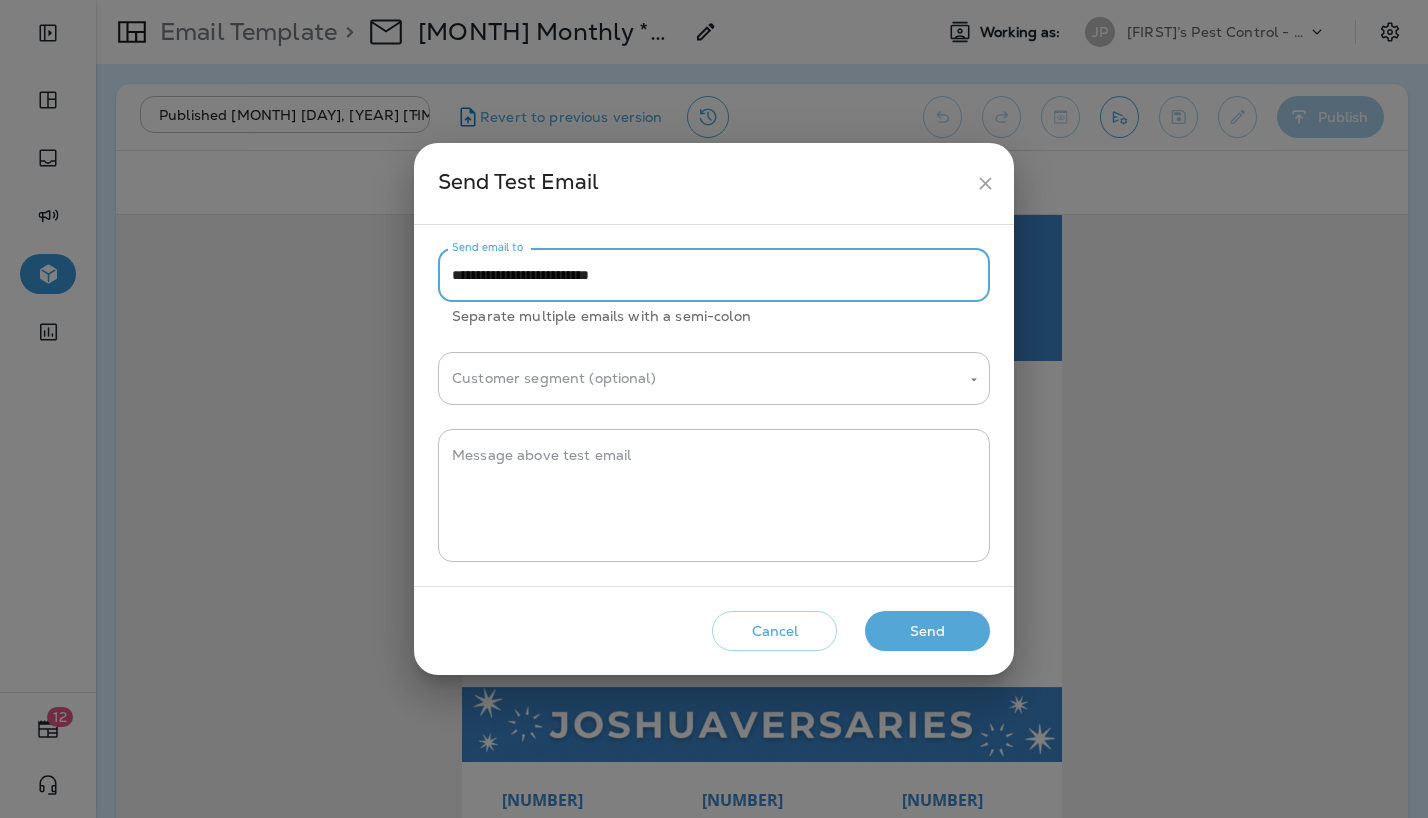 click on "**********" at bounding box center [714, 275] 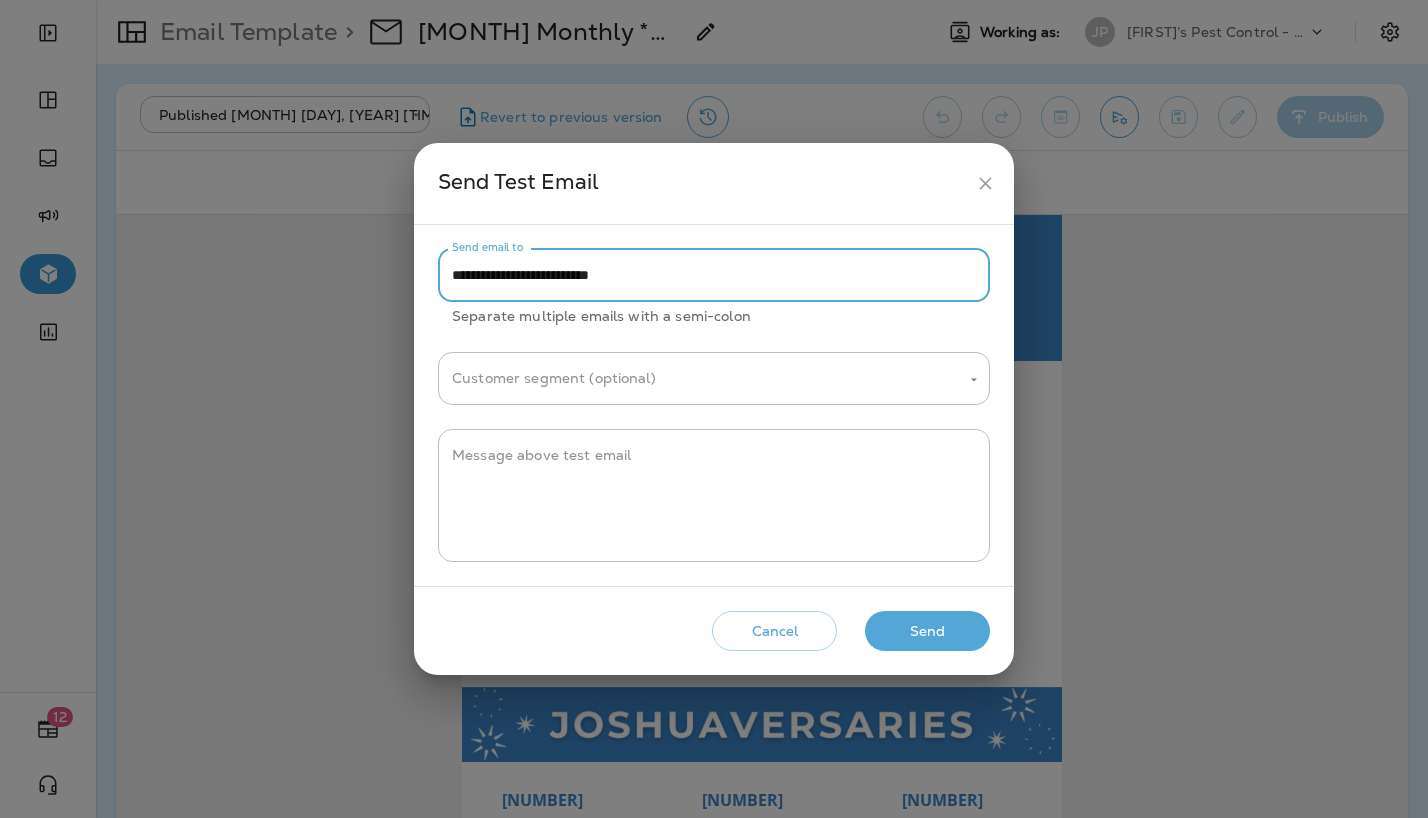 click on "**********" at bounding box center [714, 275] 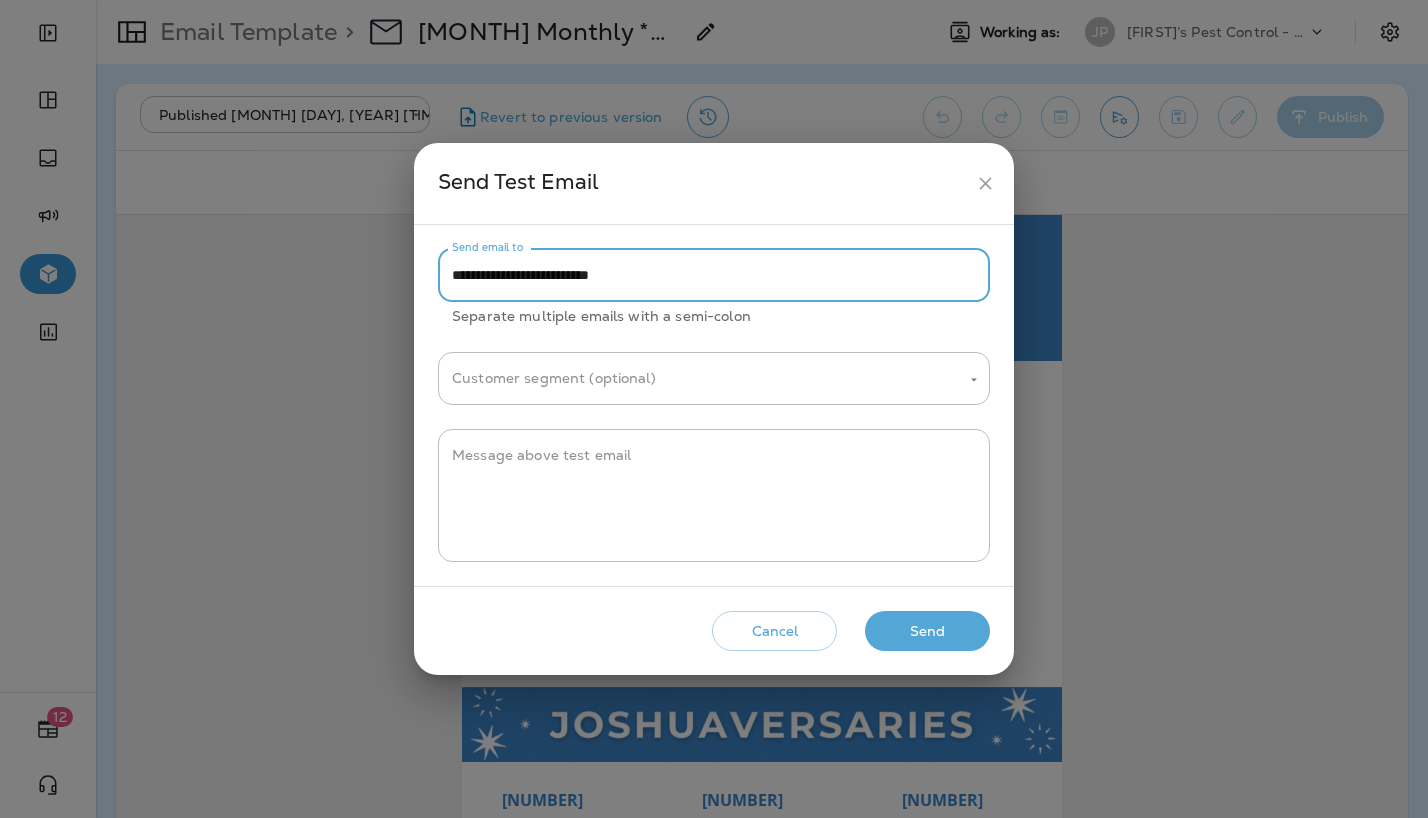 click on "**********" at bounding box center [714, 275] 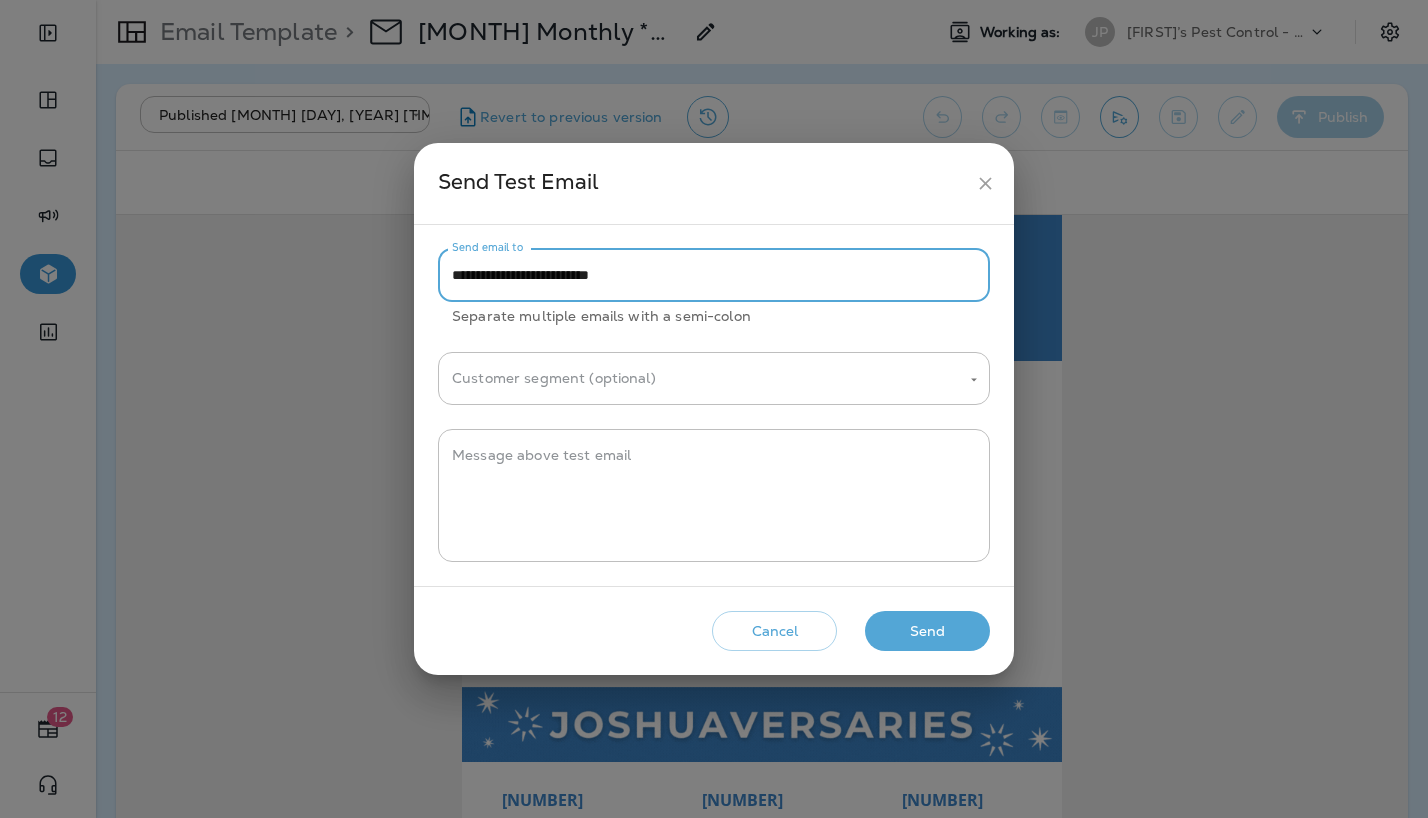 paste on "****" 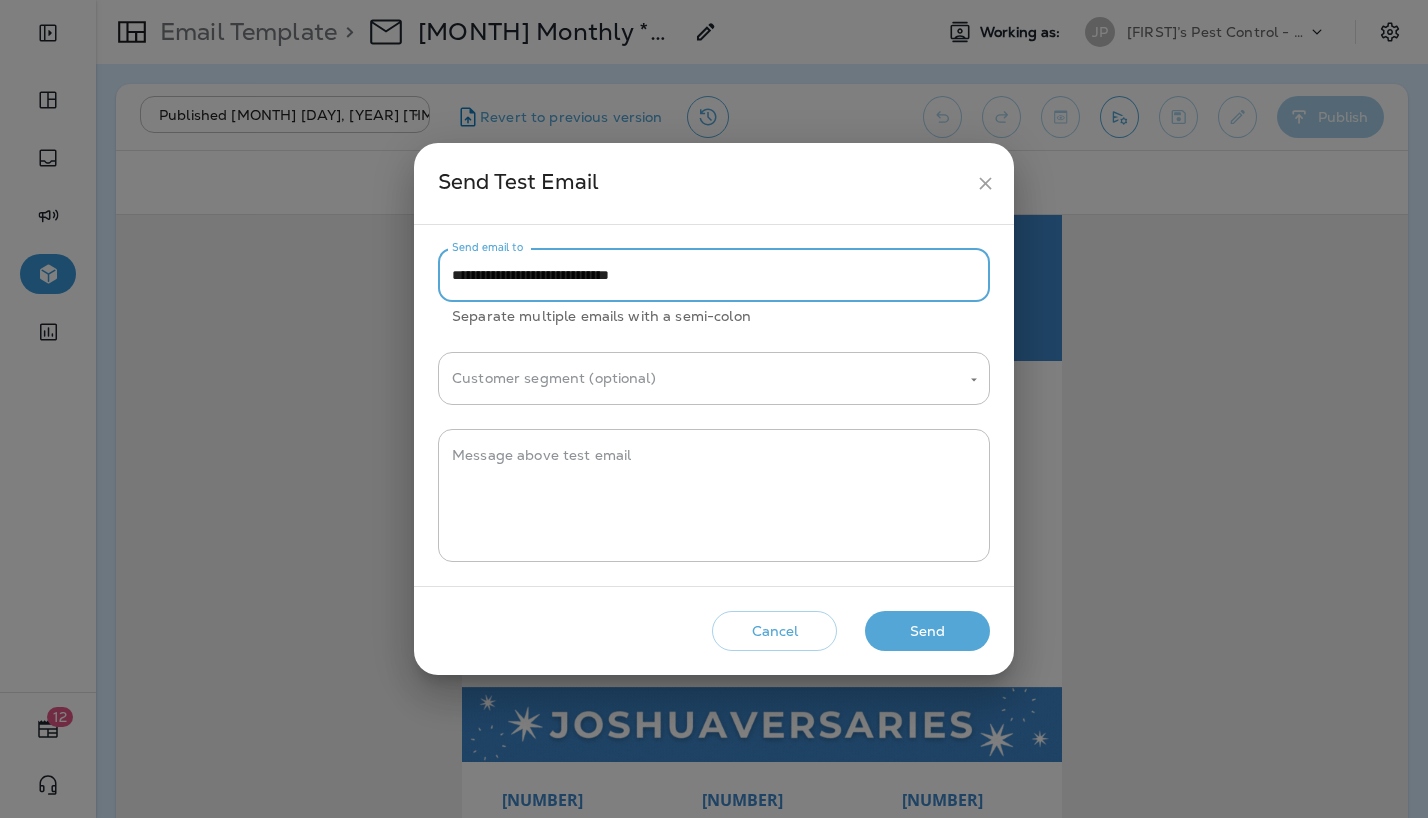 type on "**********" 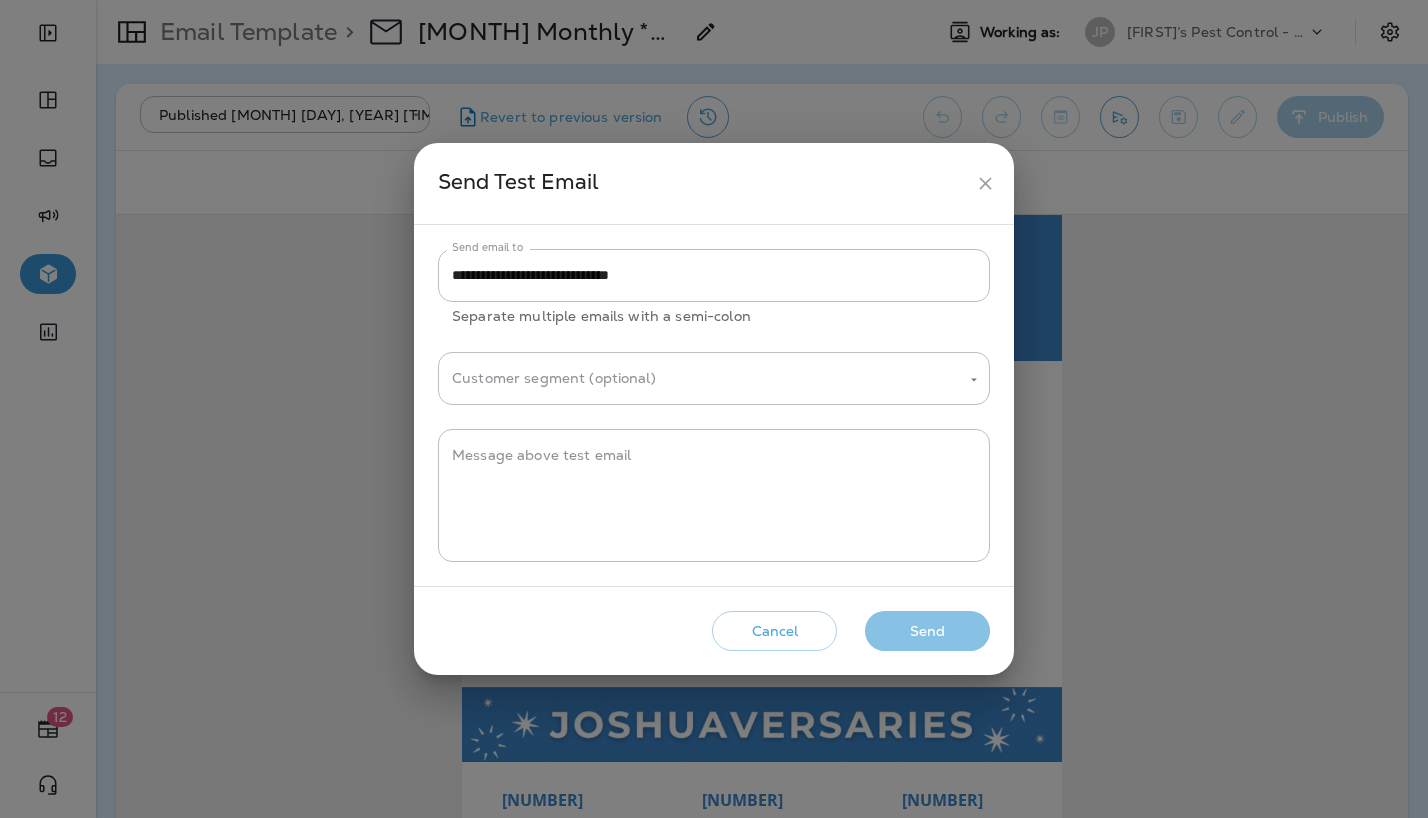 click on "Send" at bounding box center [927, 631] 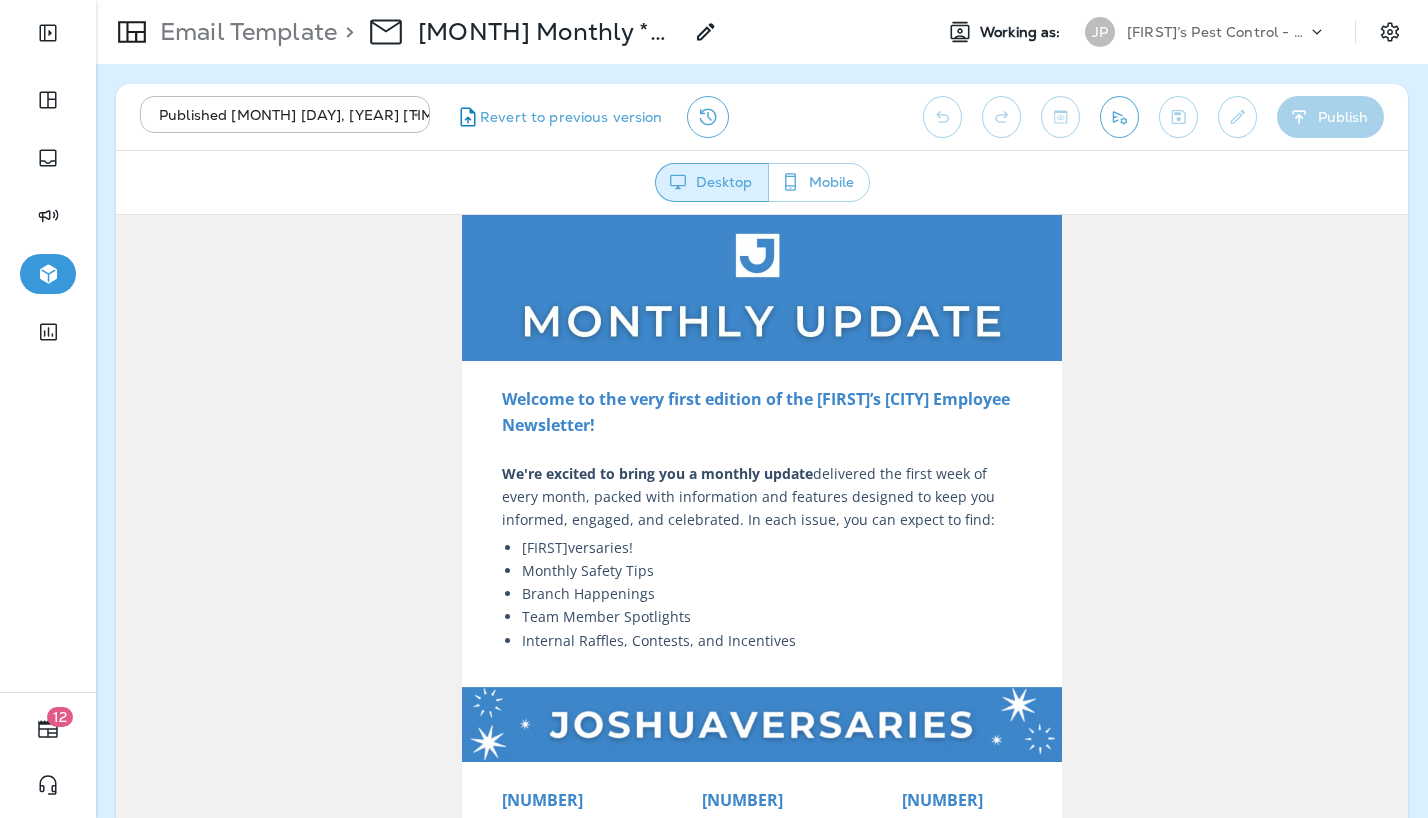 drag, startPoint x: 1308, startPoint y: 39, endPoint x: 1296, endPoint y: 28, distance: 16.27882 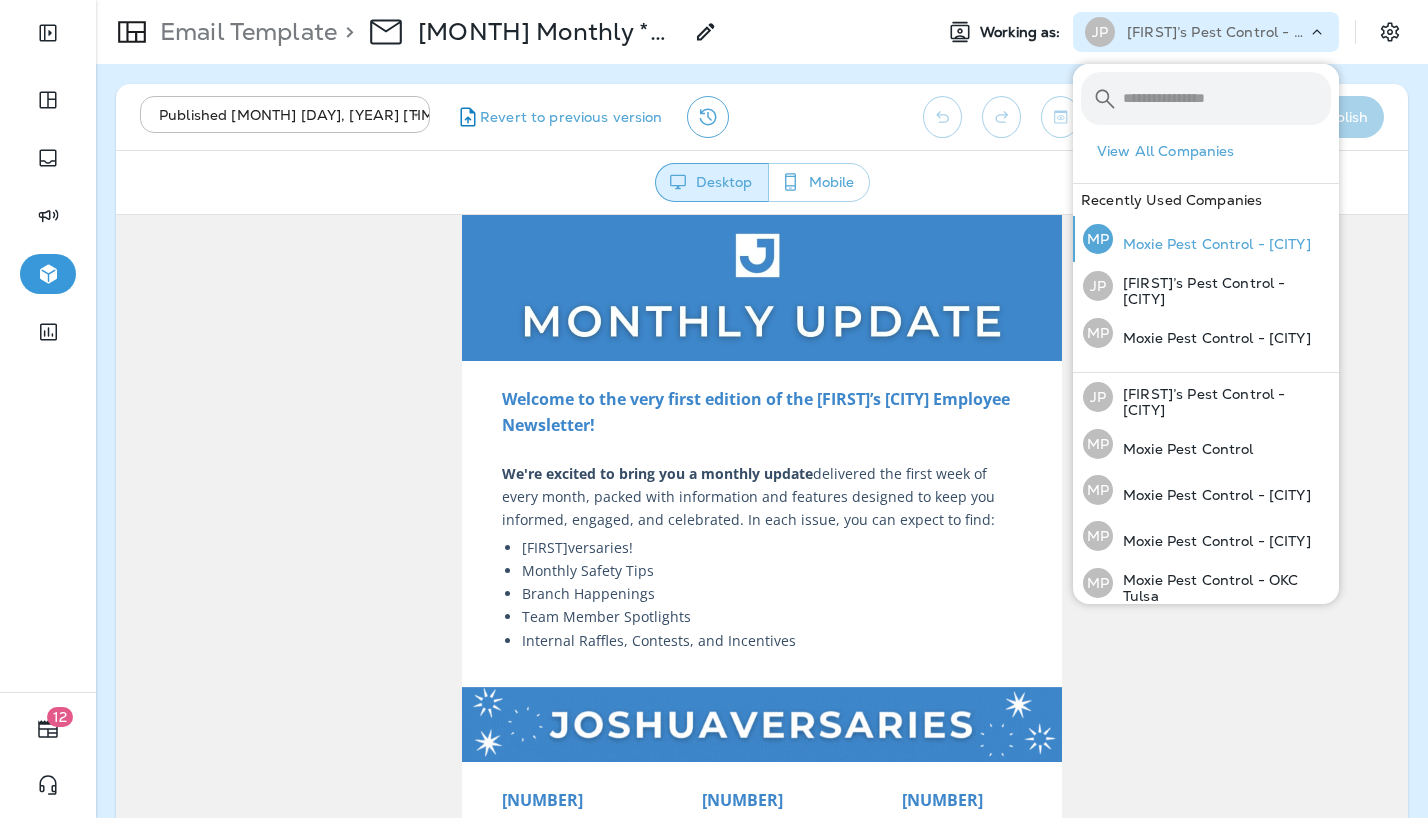 click on "Moxie Pest Control - Nashville Hendersonville" at bounding box center [1212, 244] 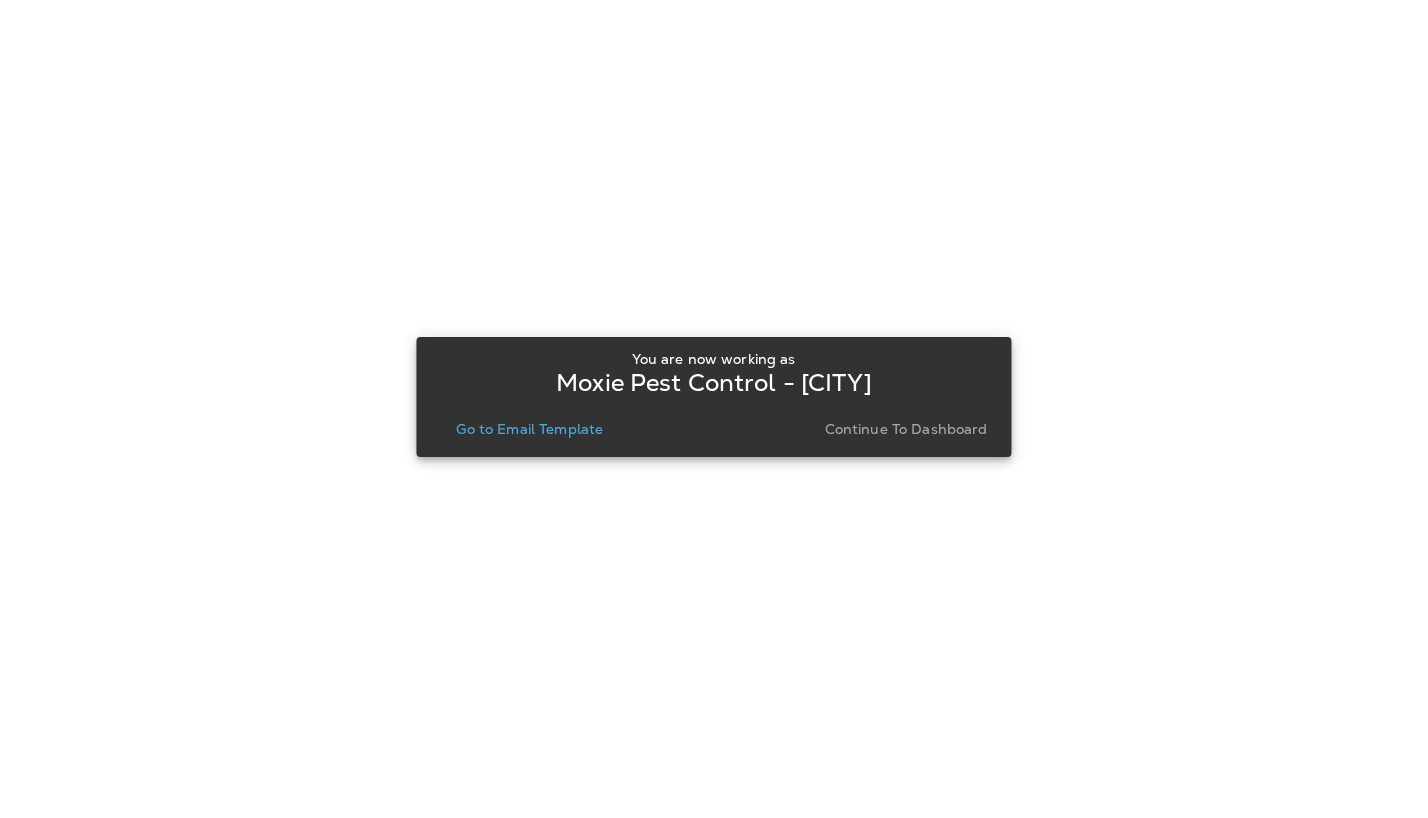 click on "Go to Email Template" at bounding box center (529, 429) 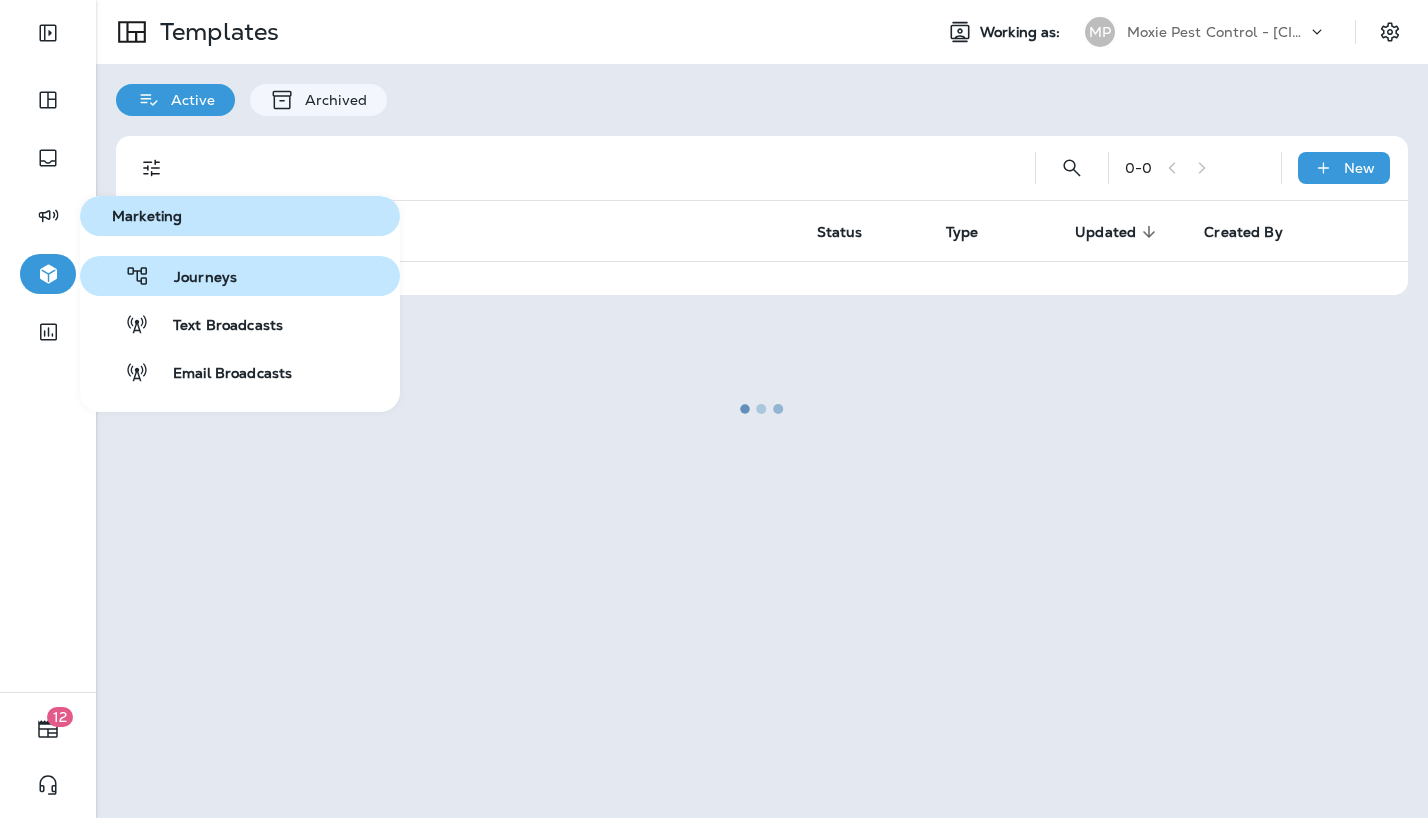 click on "Journeys" at bounding box center [193, 278] 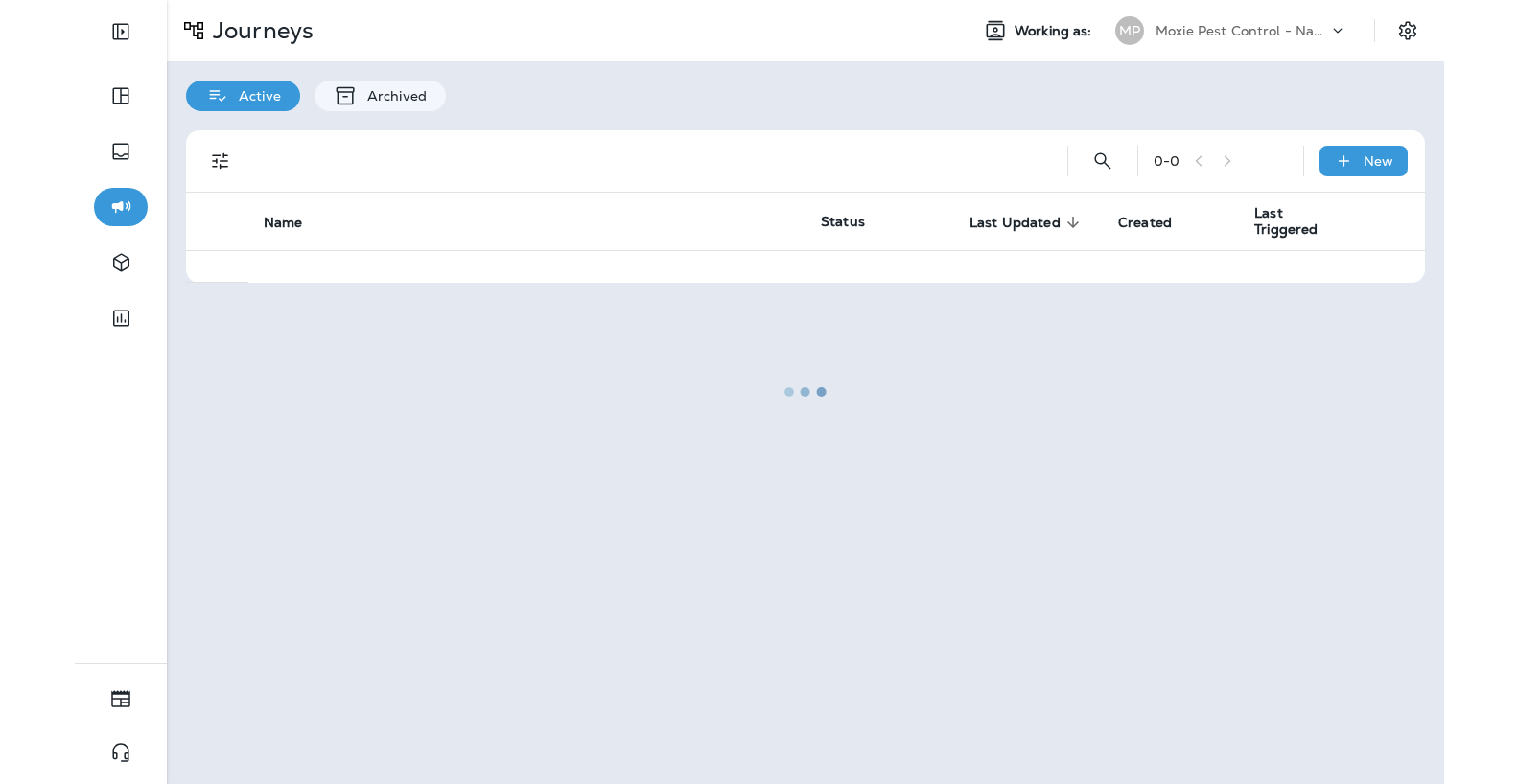 scroll, scrollTop: 0, scrollLeft: 0, axis: both 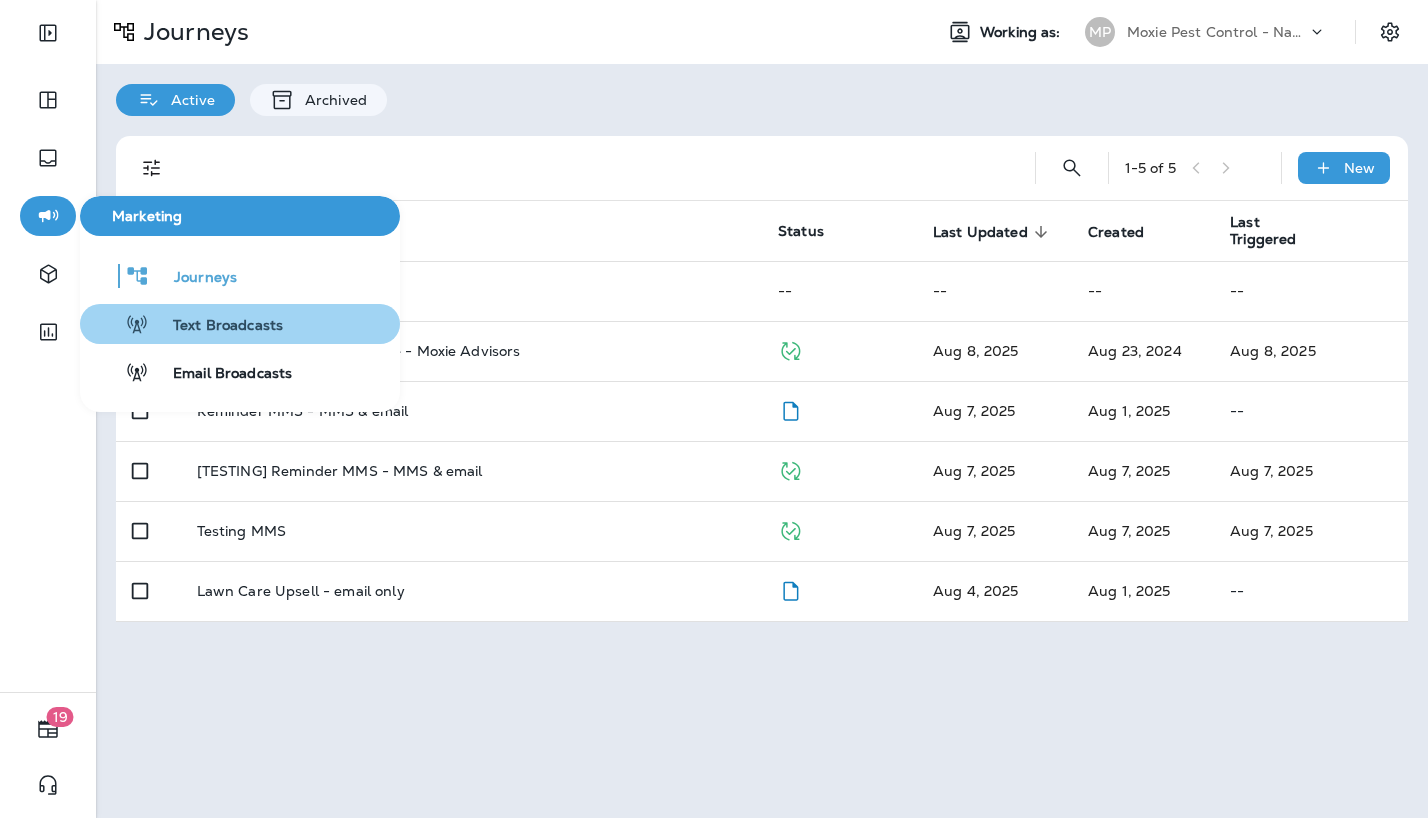 click on "Text Broadcasts" at bounding box center (240, 324) 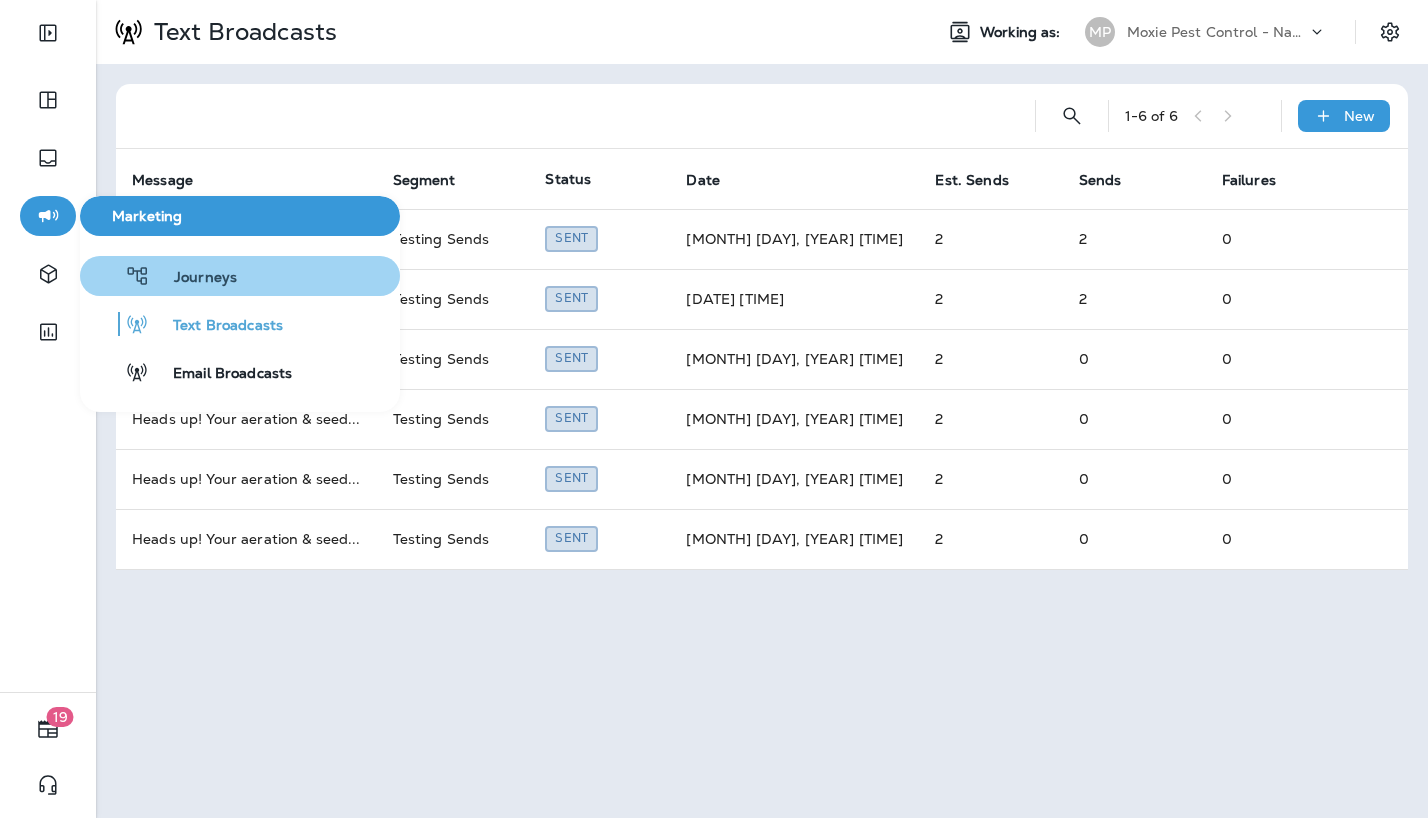 click on "Journeys" at bounding box center [193, 278] 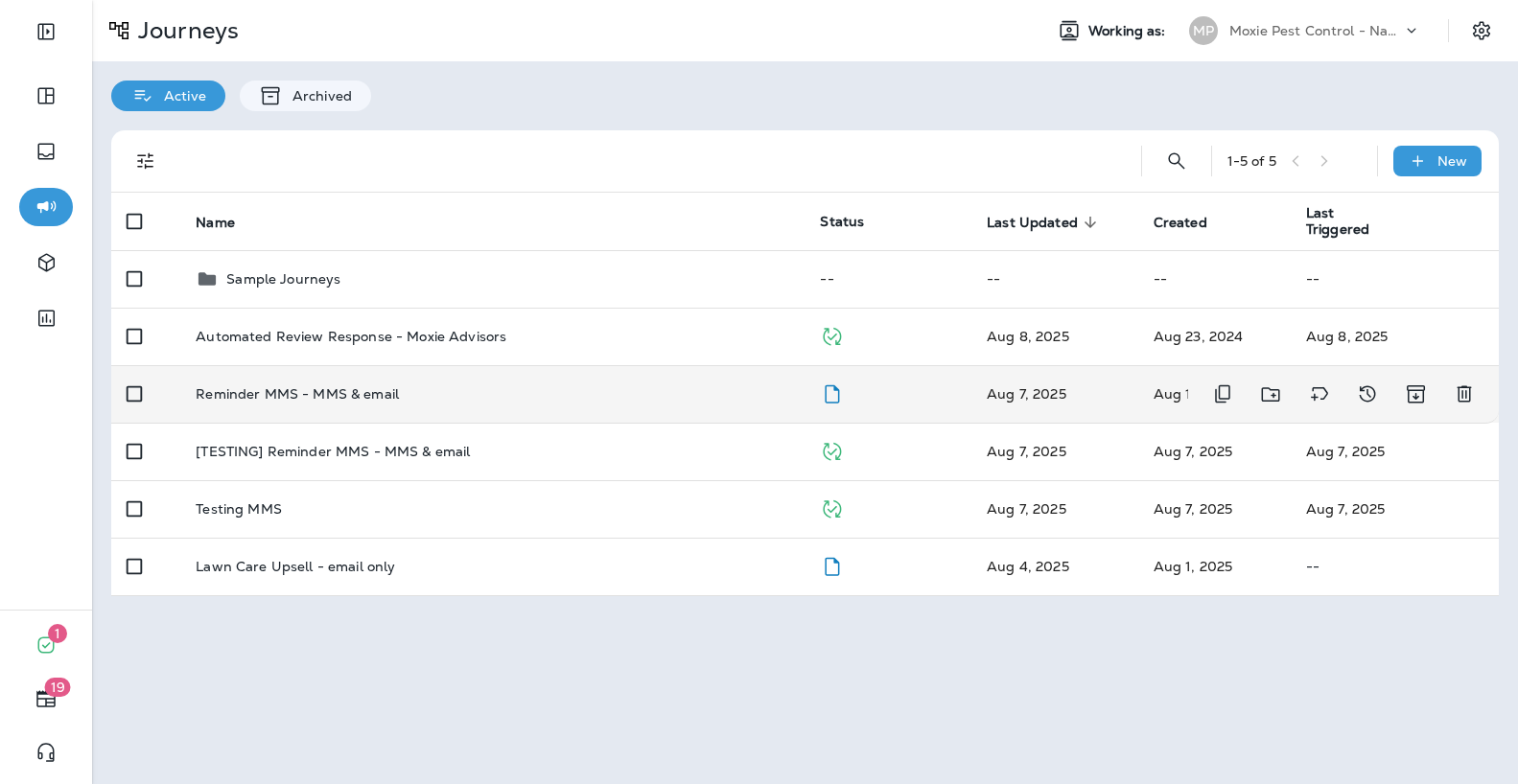 click on "Reminder MMS - MMS & email" at bounding box center (297, 394) 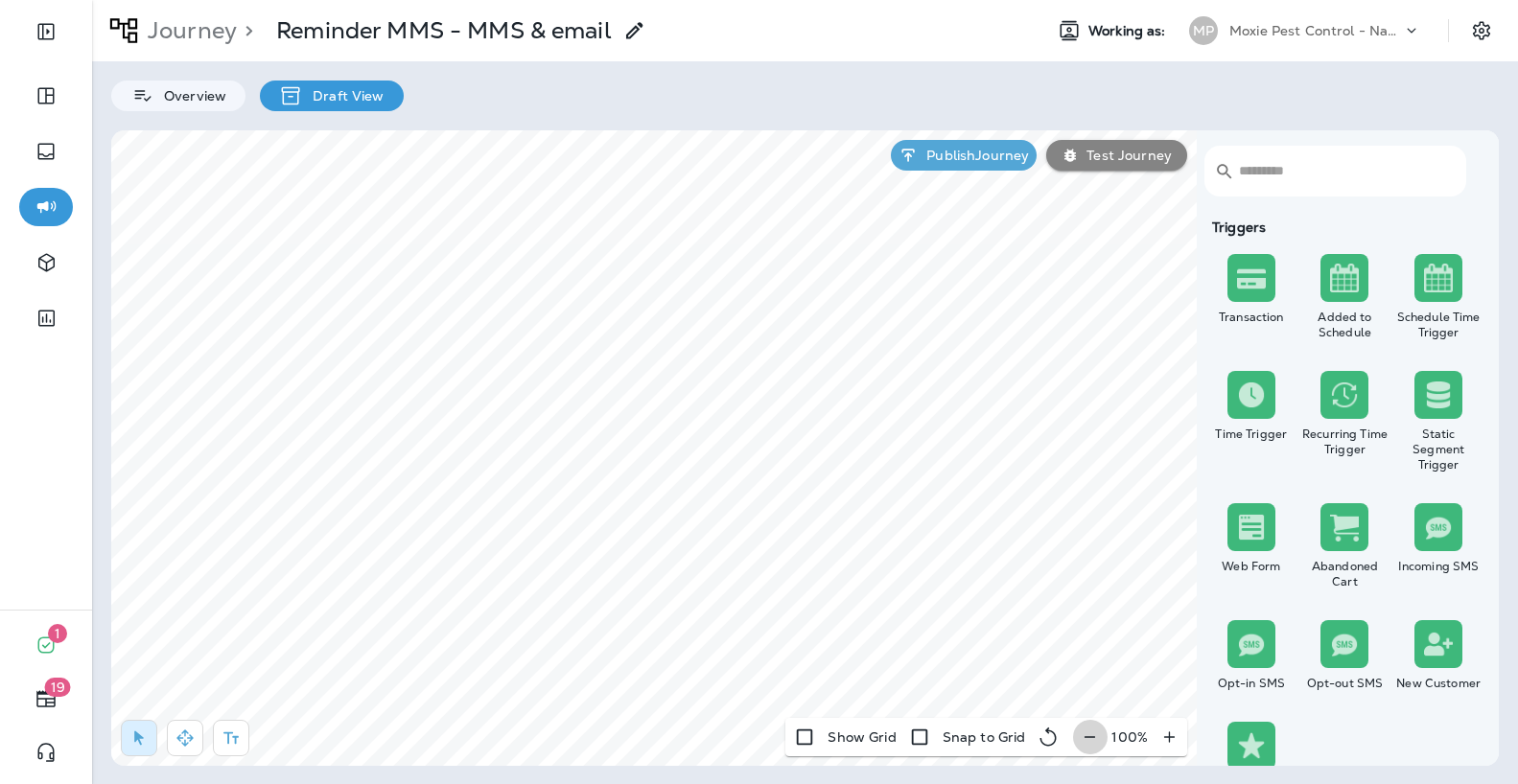 click at bounding box center [1089, 737] 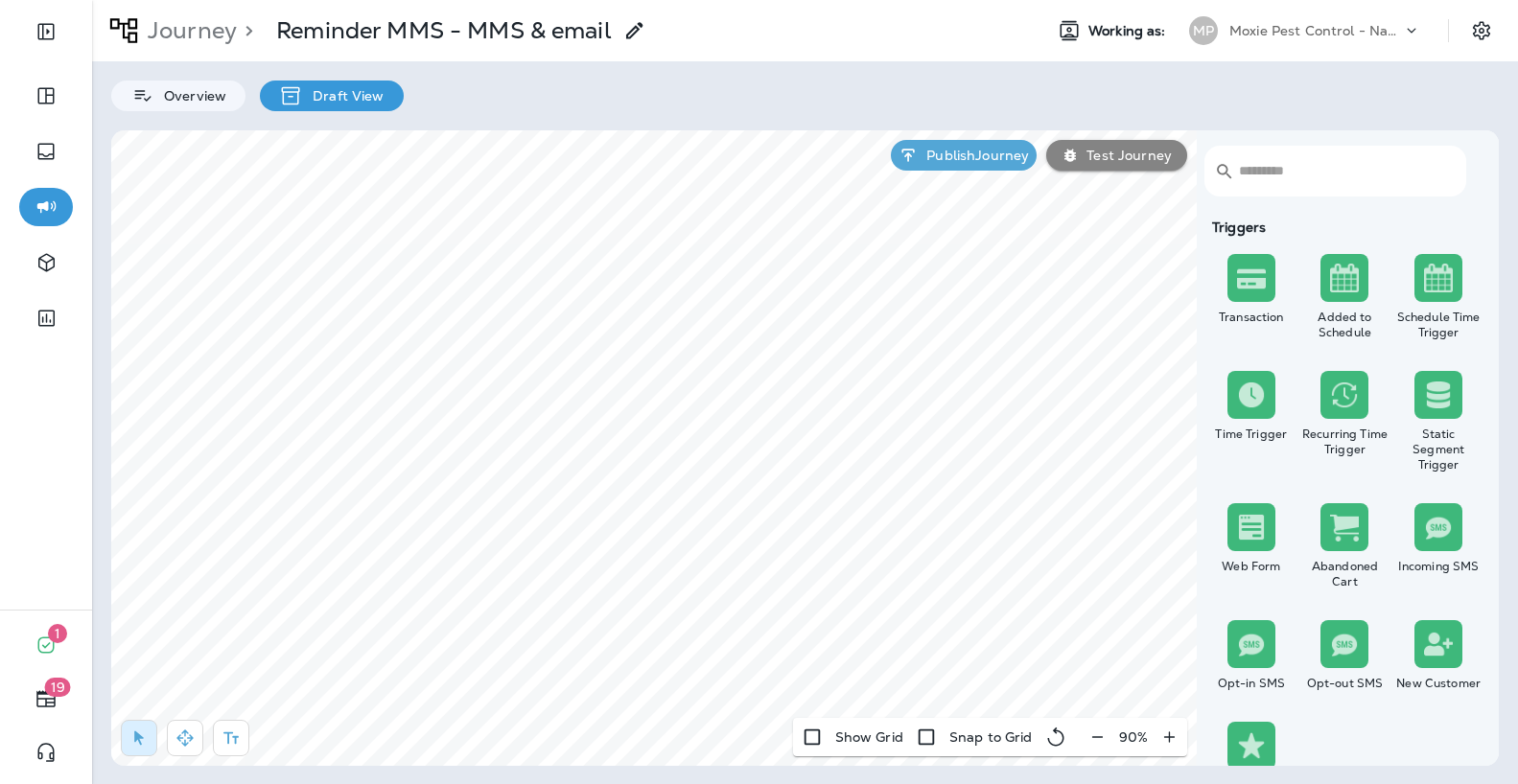 click 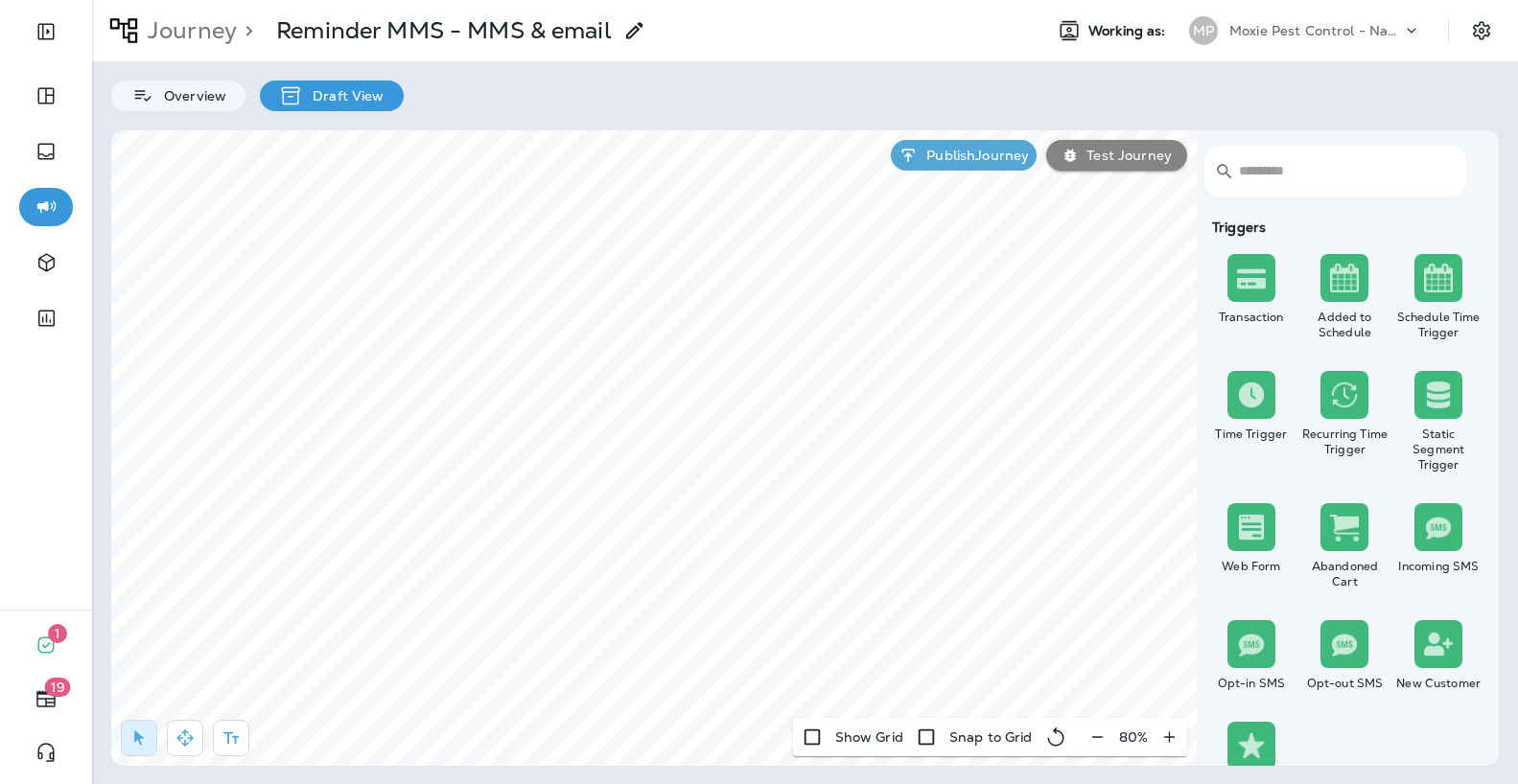 click 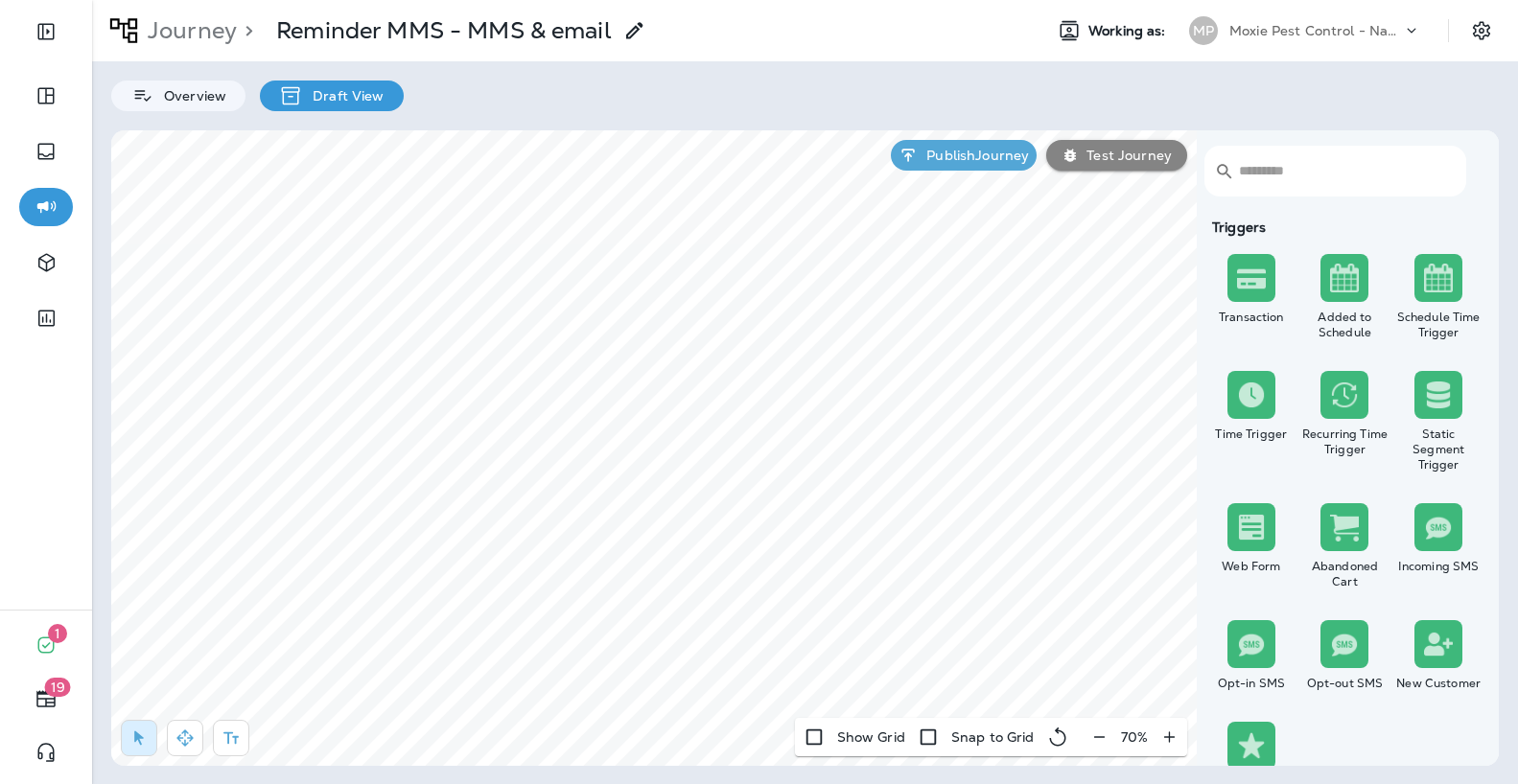 click 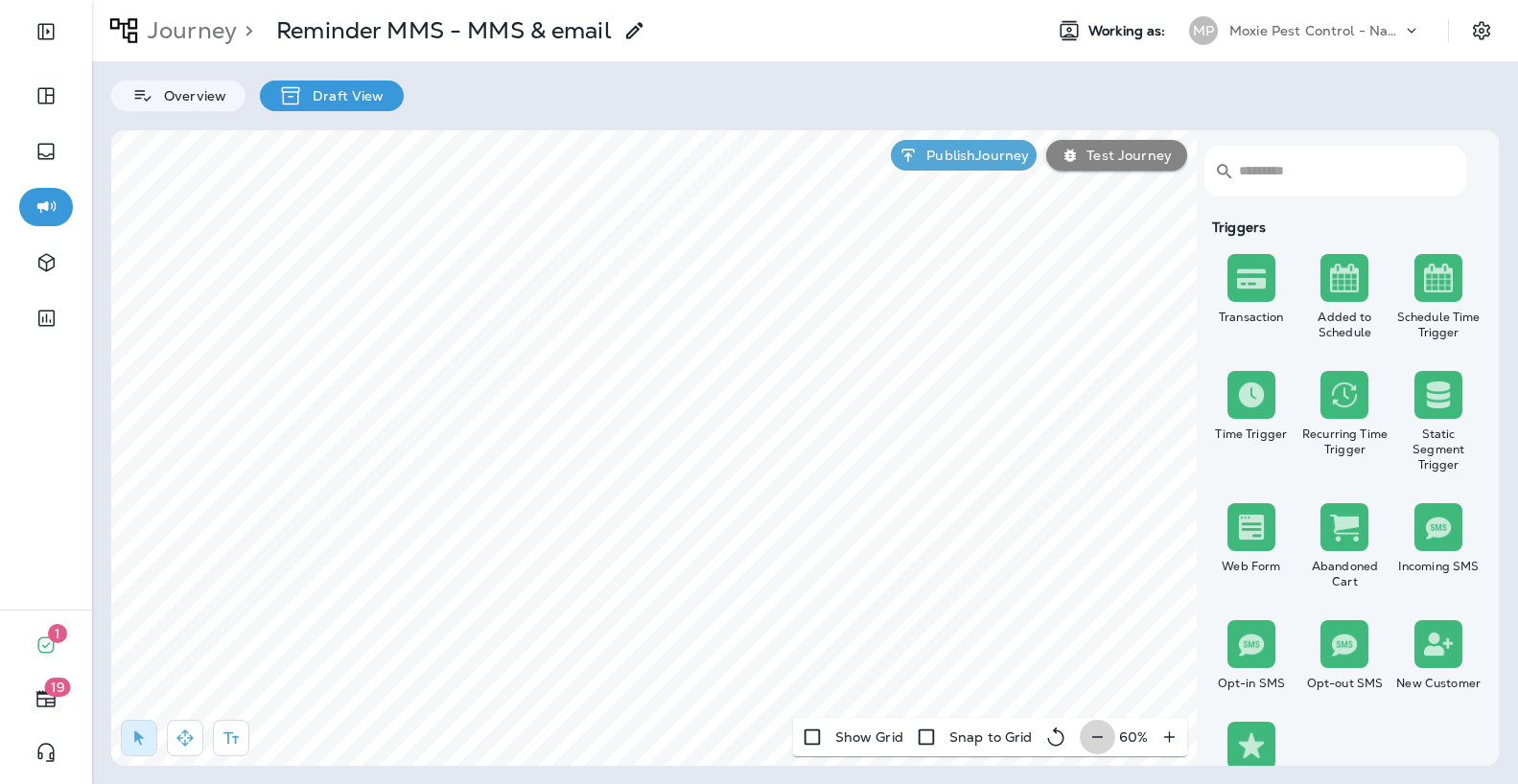 click 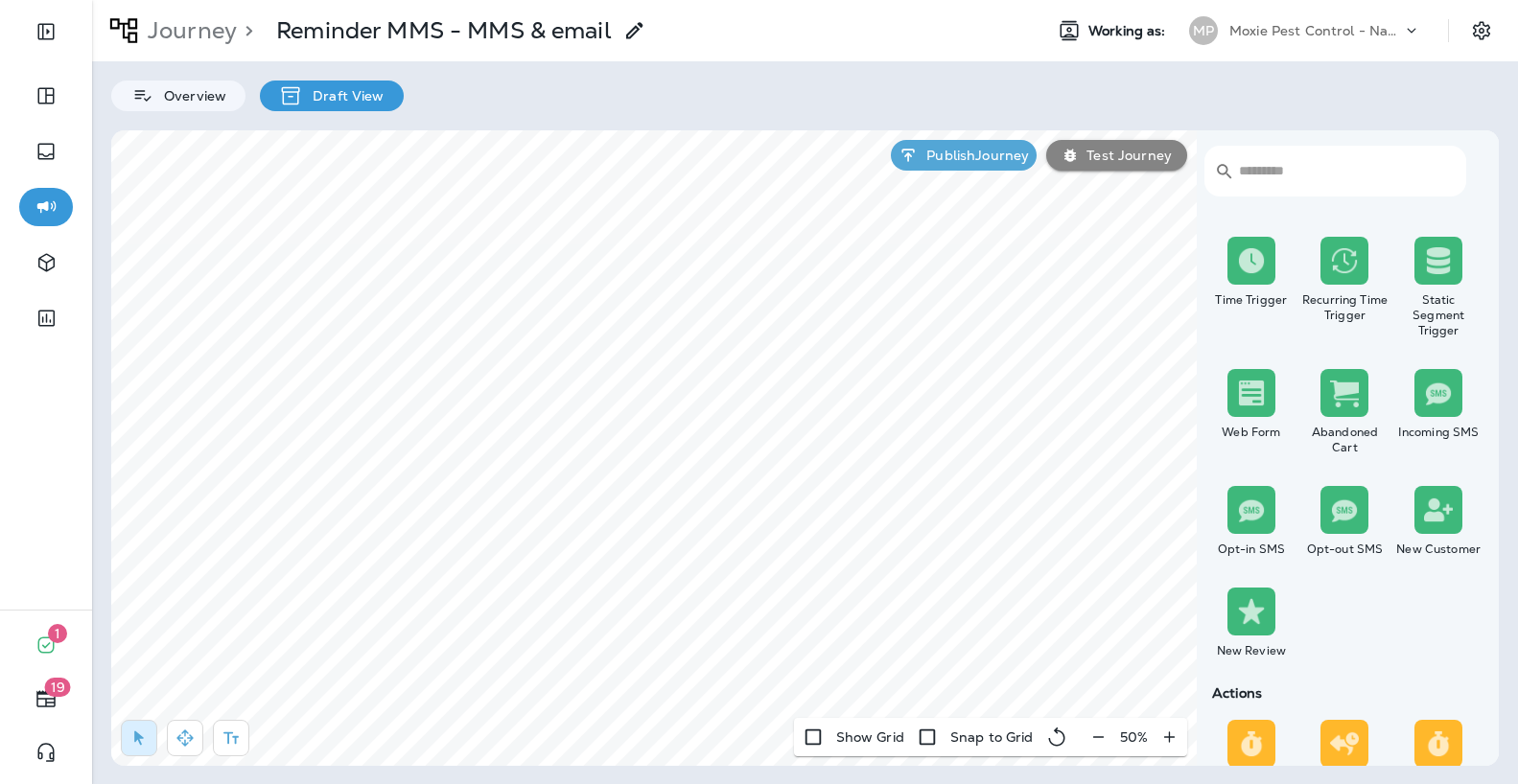 scroll, scrollTop: 138, scrollLeft: 0, axis: vertical 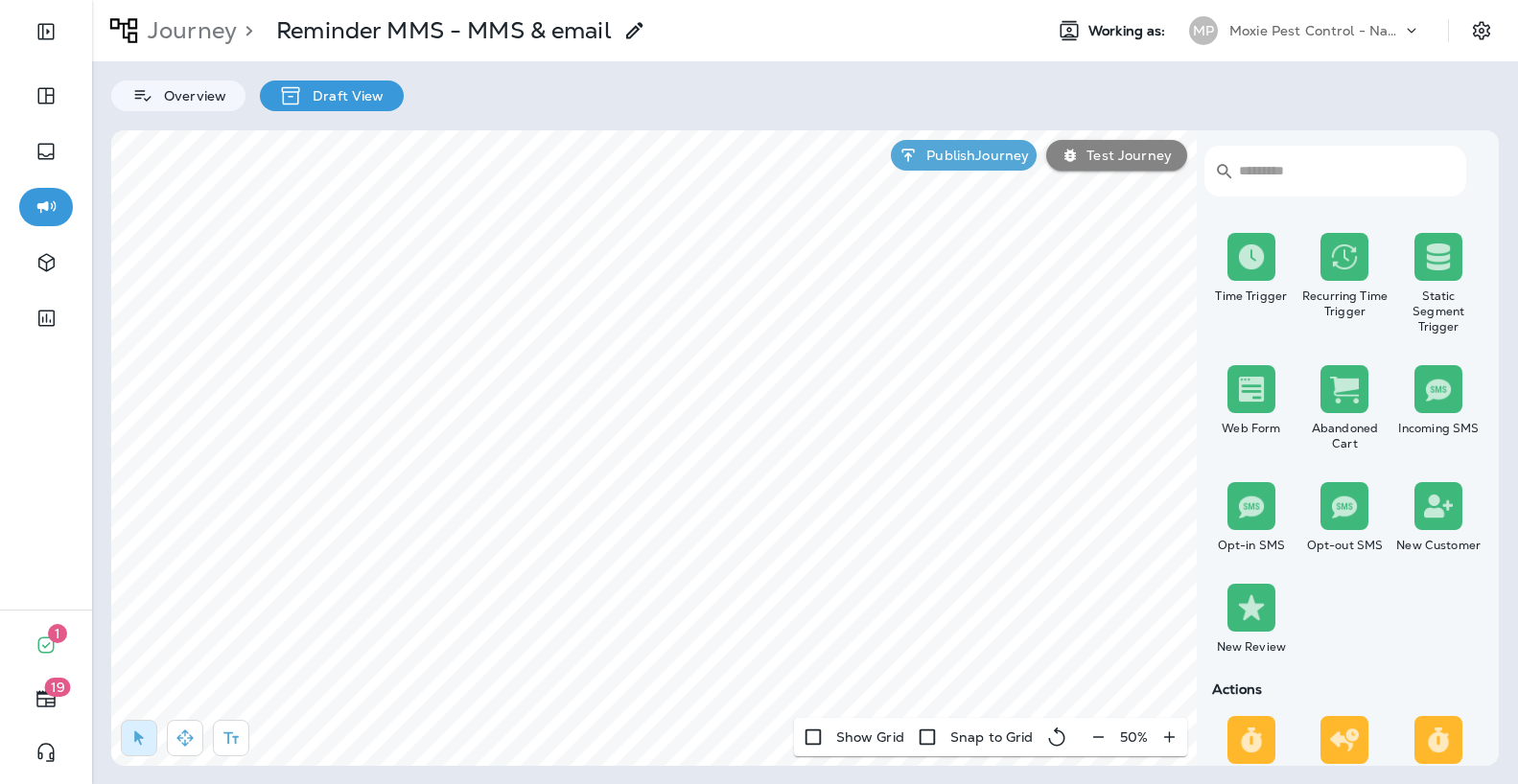 click on "Moxie Pest Control - Nashville Hendersonville" at bounding box center [1316, 31] 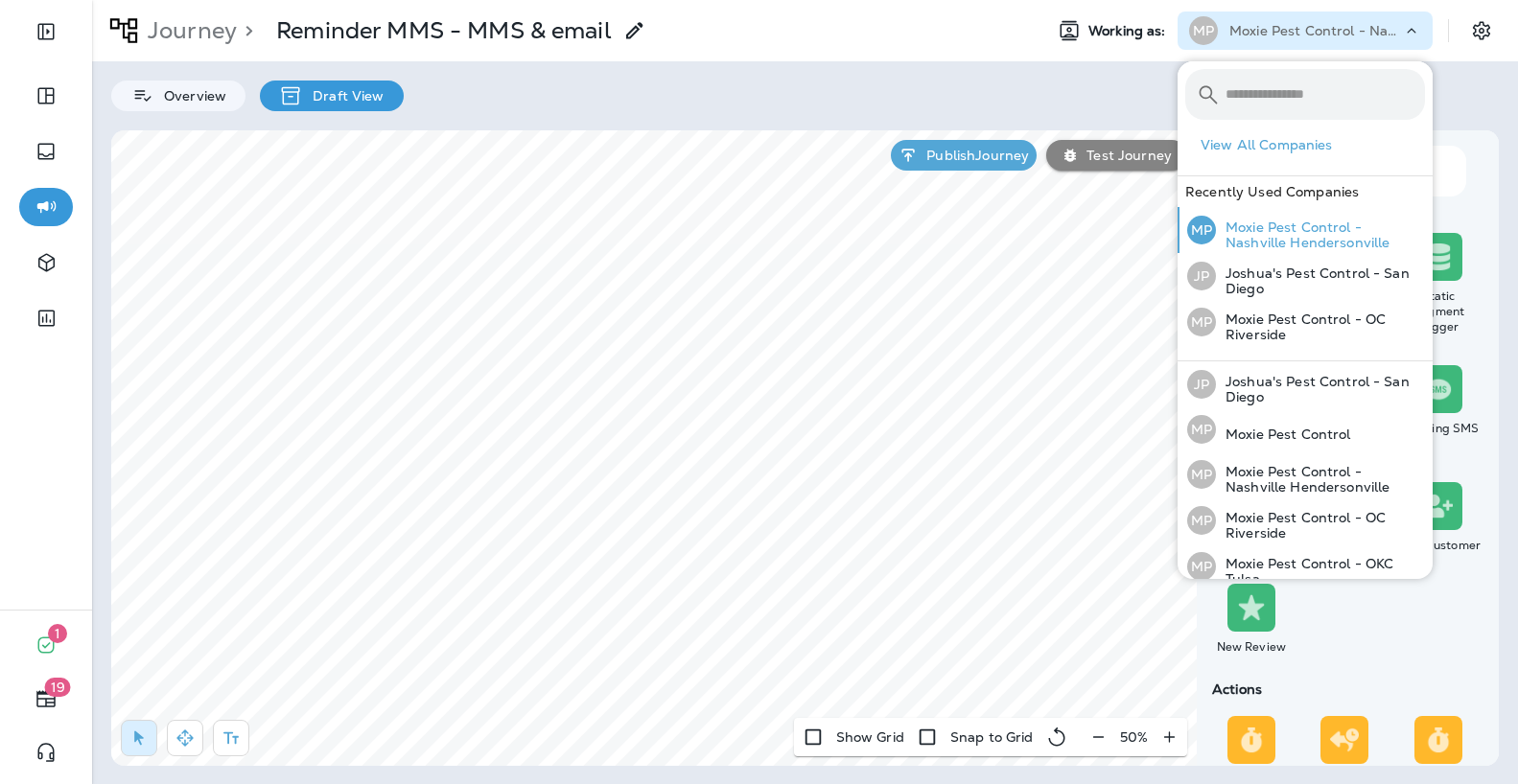 click on "Moxie Pest Control - Nashville Hendersonville" at bounding box center (1320, 235) 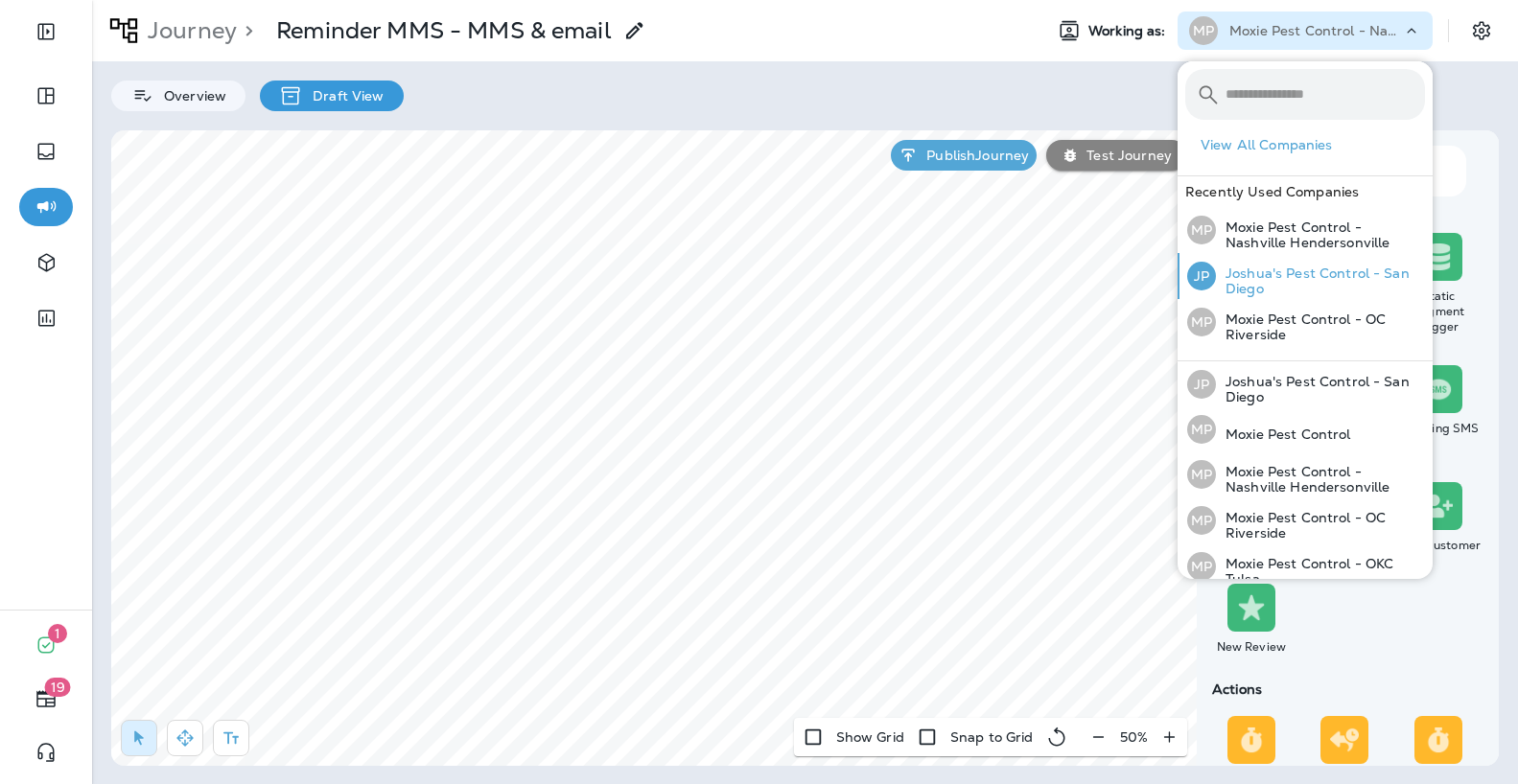 click on "Joshua's Pest Control - San Diego" at bounding box center (1320, 281) 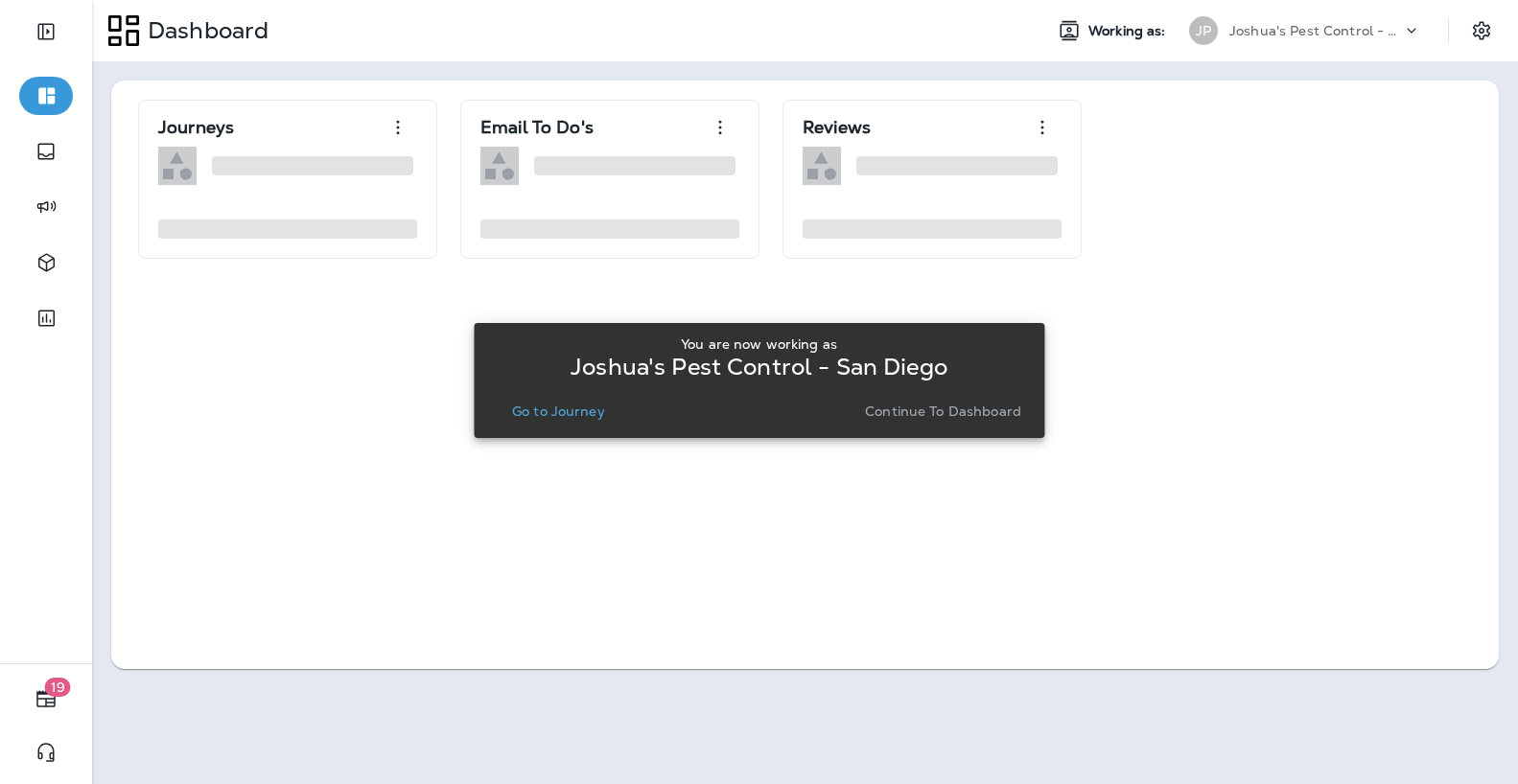 click on "Go to Journey" at bounding box center [558, 411] 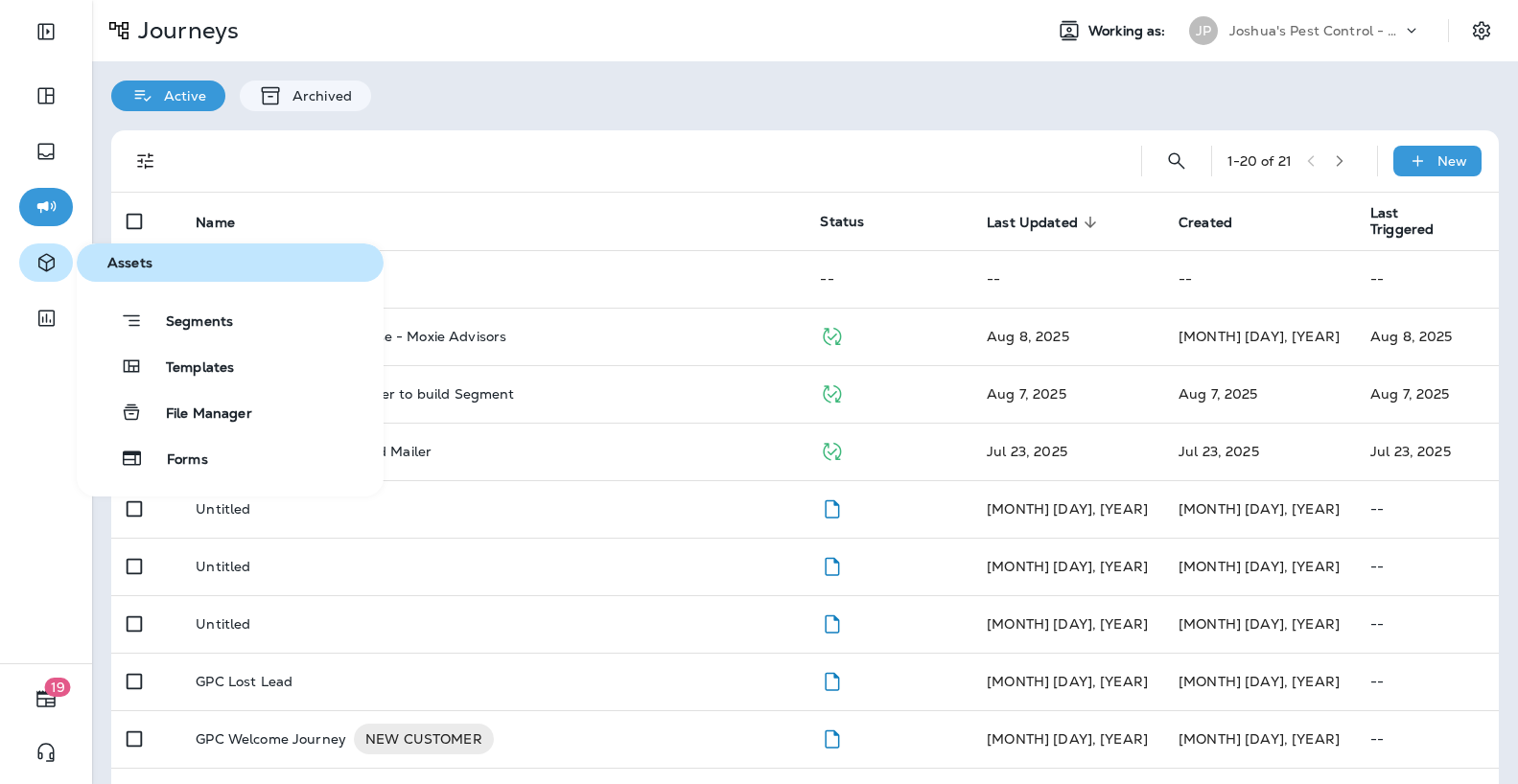 click at bounding box center [46, 263] 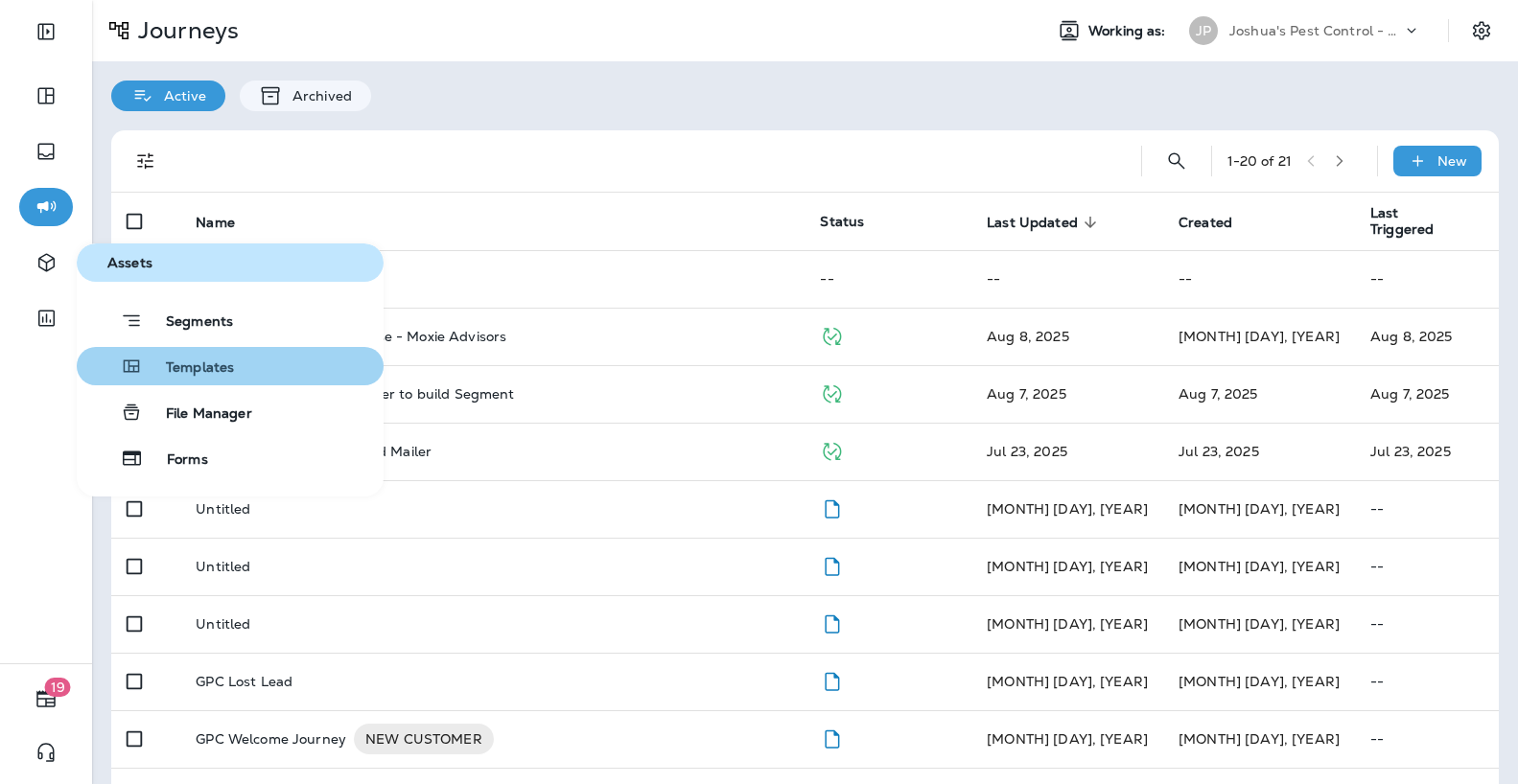 click on "Templates" at bounding box center (188, 368) 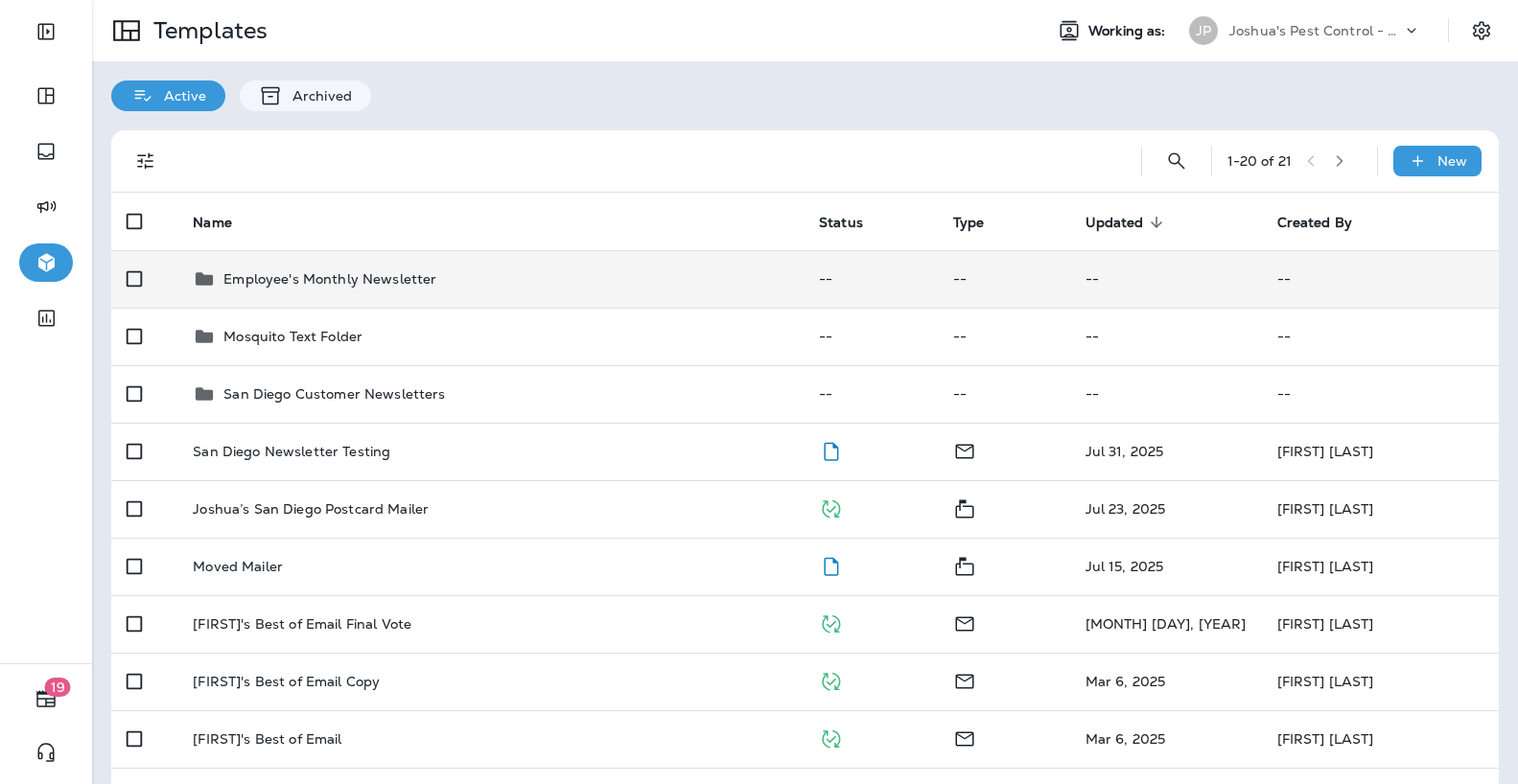 click on "--" at bounding box center (871, 279) 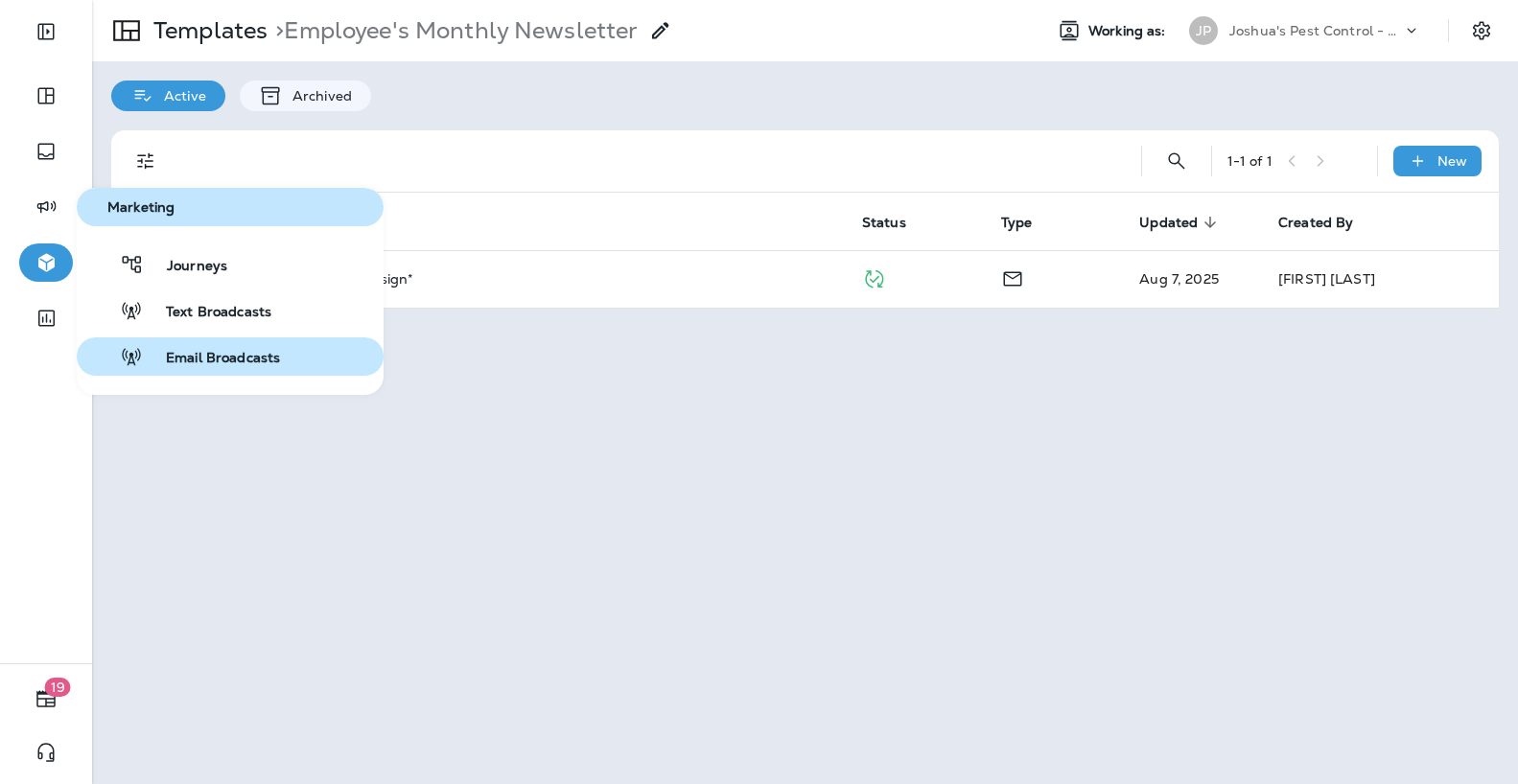 click on "Email Broadcasts" at bounding box center [211, 358] 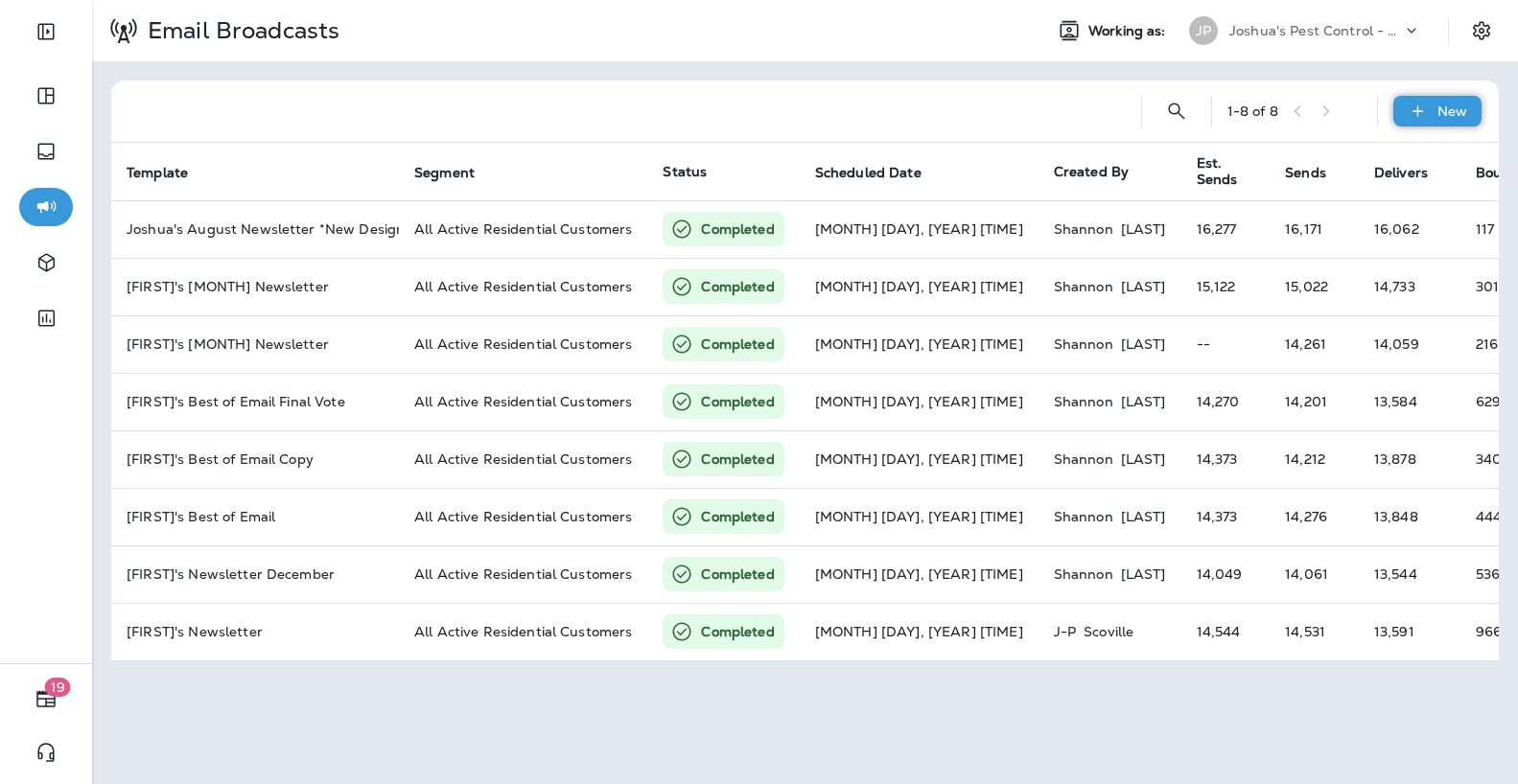 click 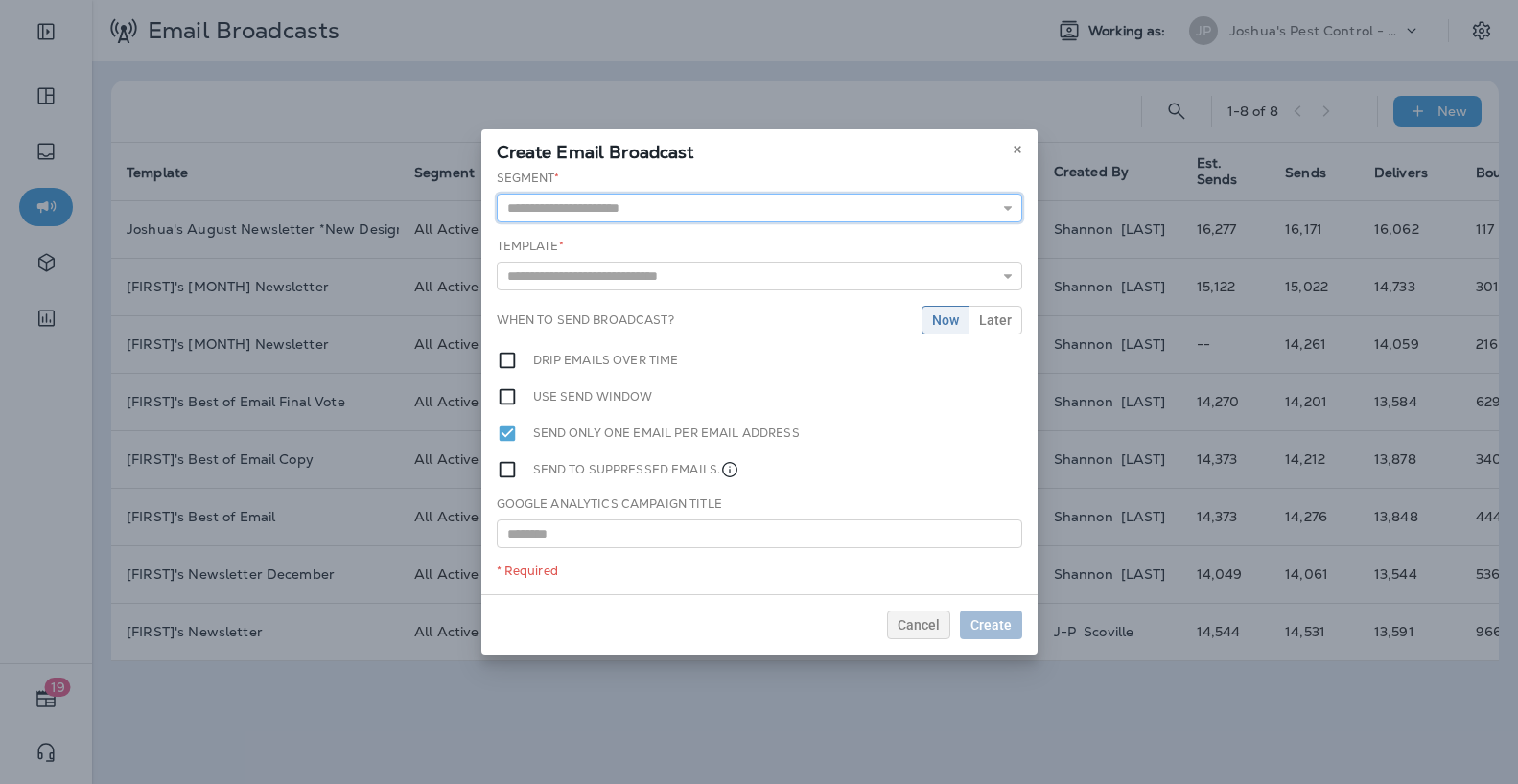 click at bounding box center (759, 208) 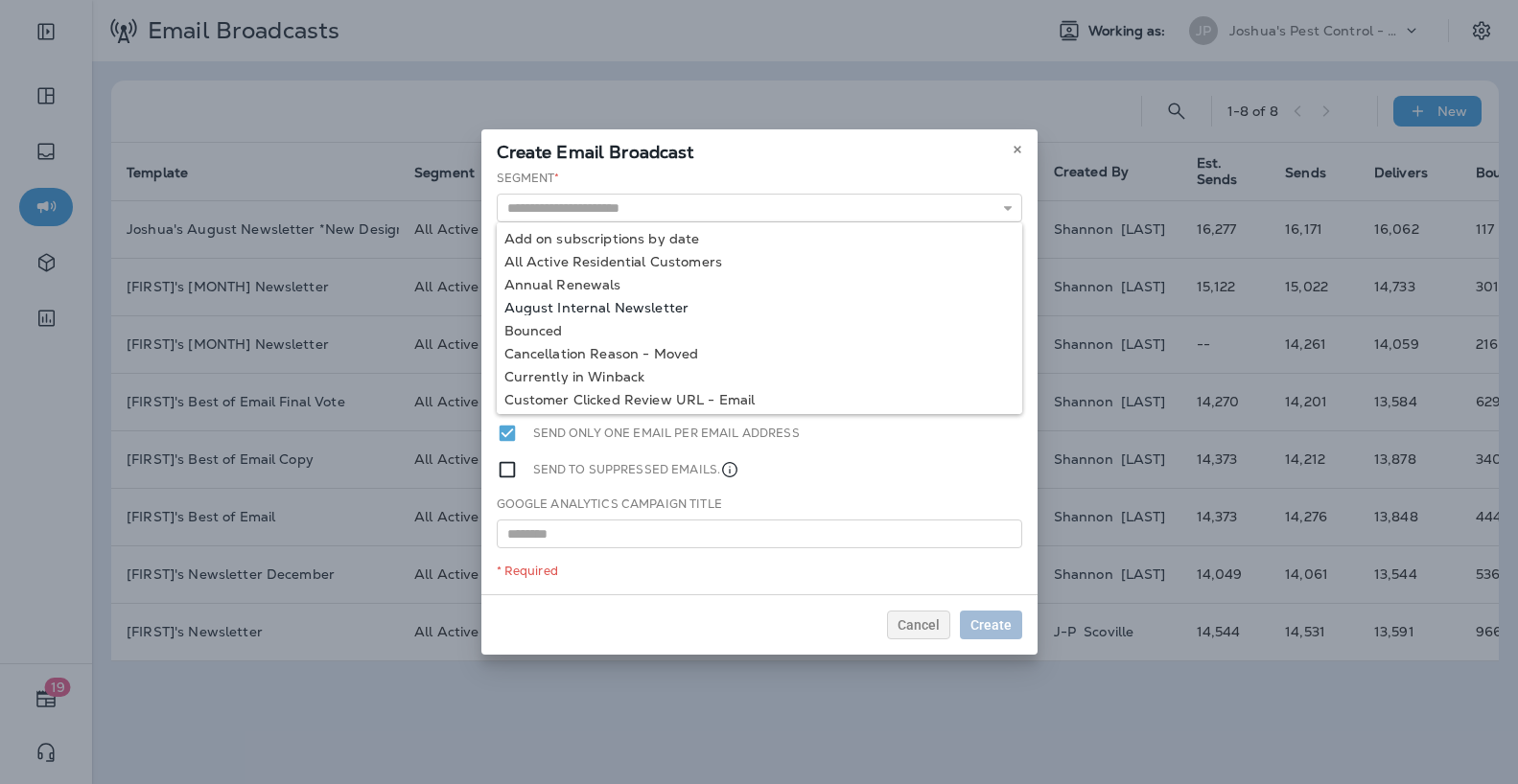 type on "**********" 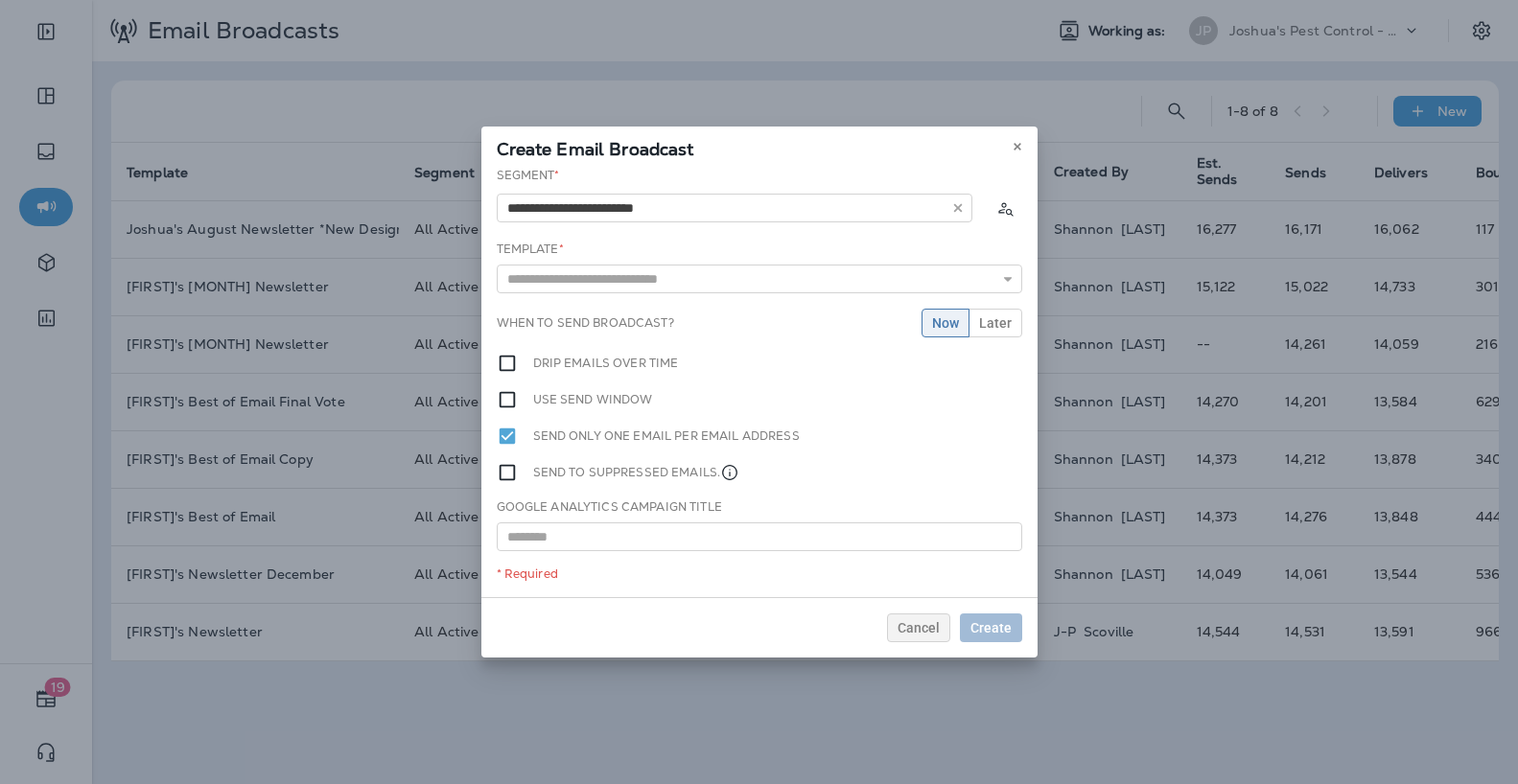 click on "**********" at bounding box center [759, 381] 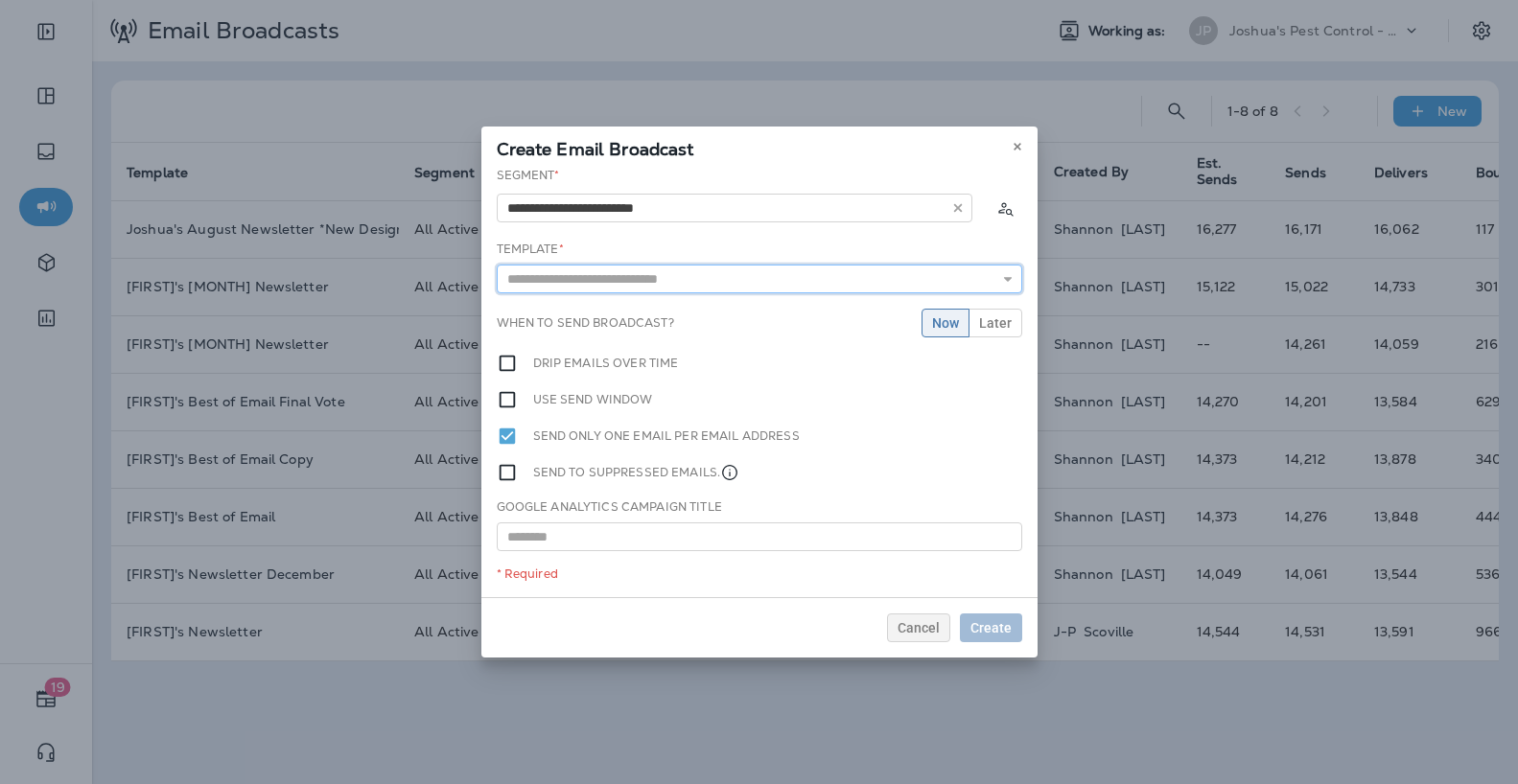 click at bounding box center (759, 279) 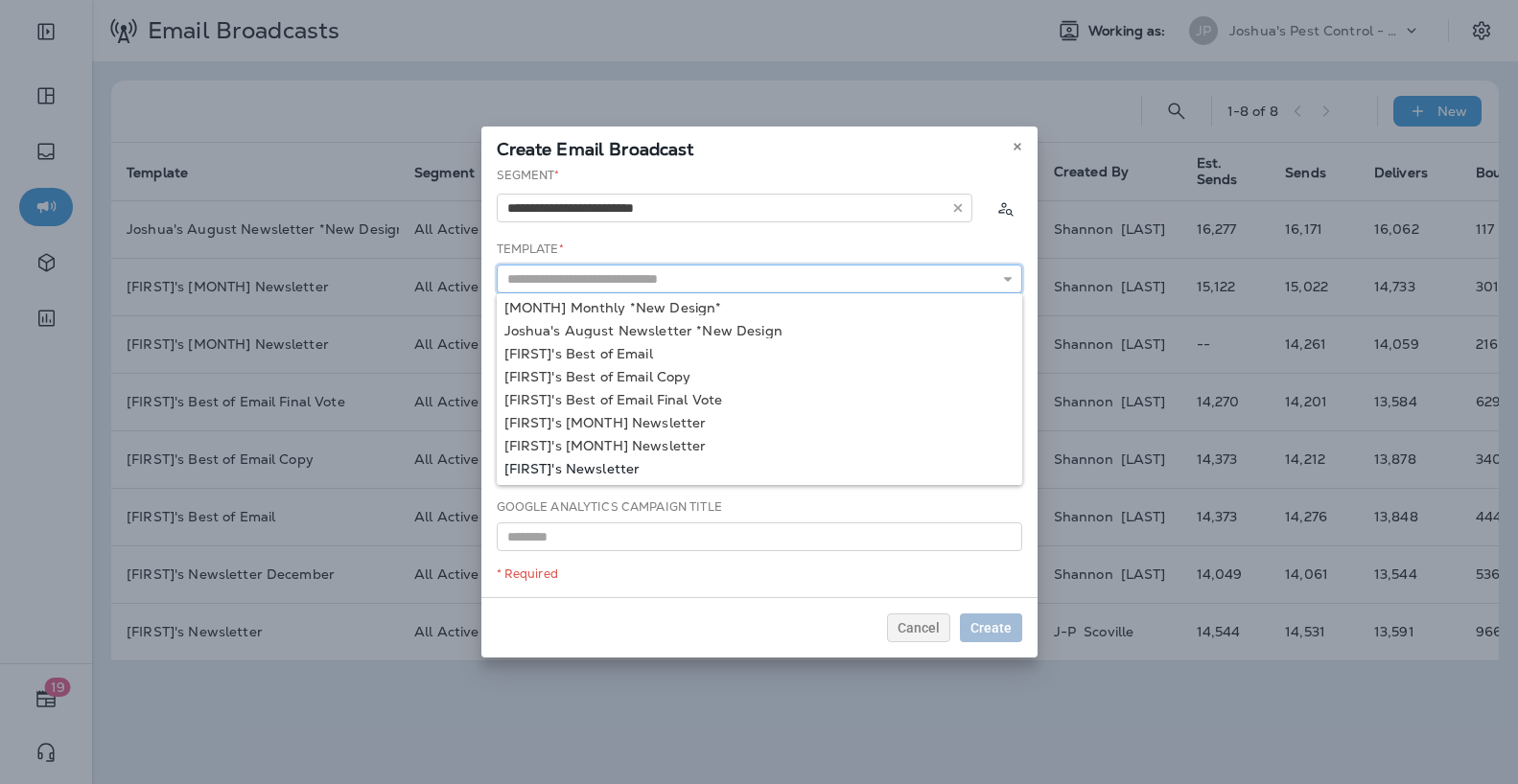 scroll, scrollTop: 0, scrollLeft: 0, axis: both 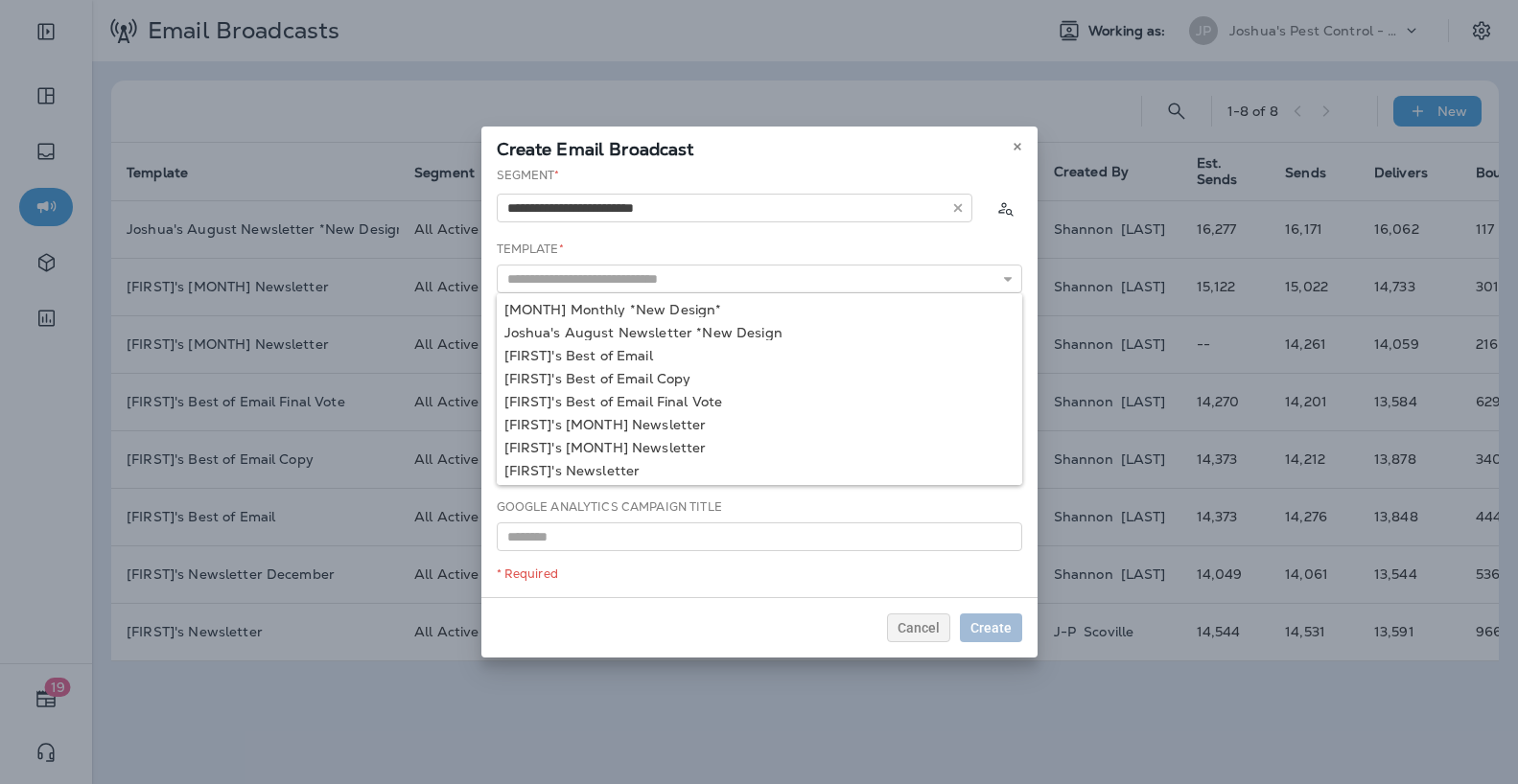click on "Create Email Broadcast" at bounding box center [759, 147] 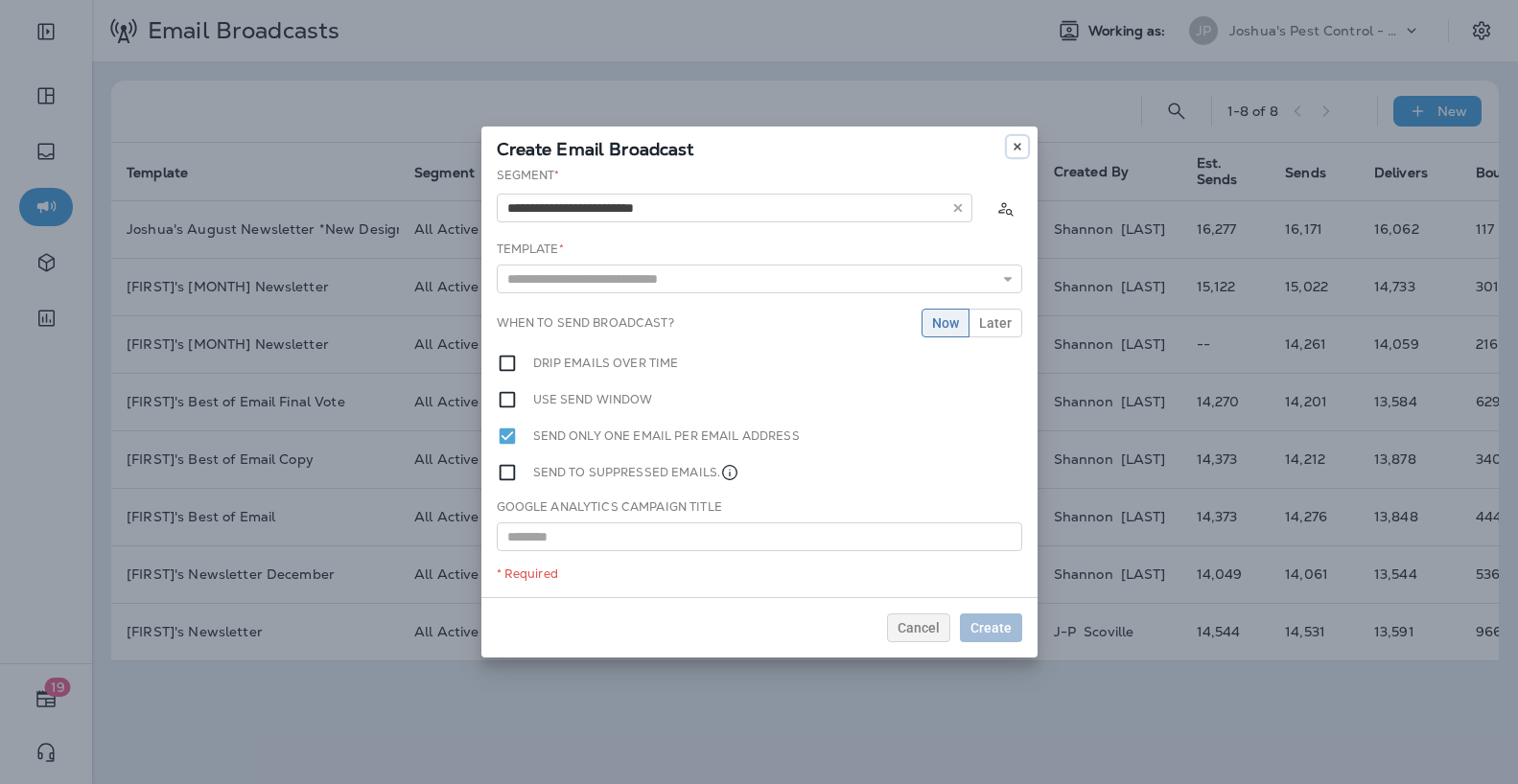 click 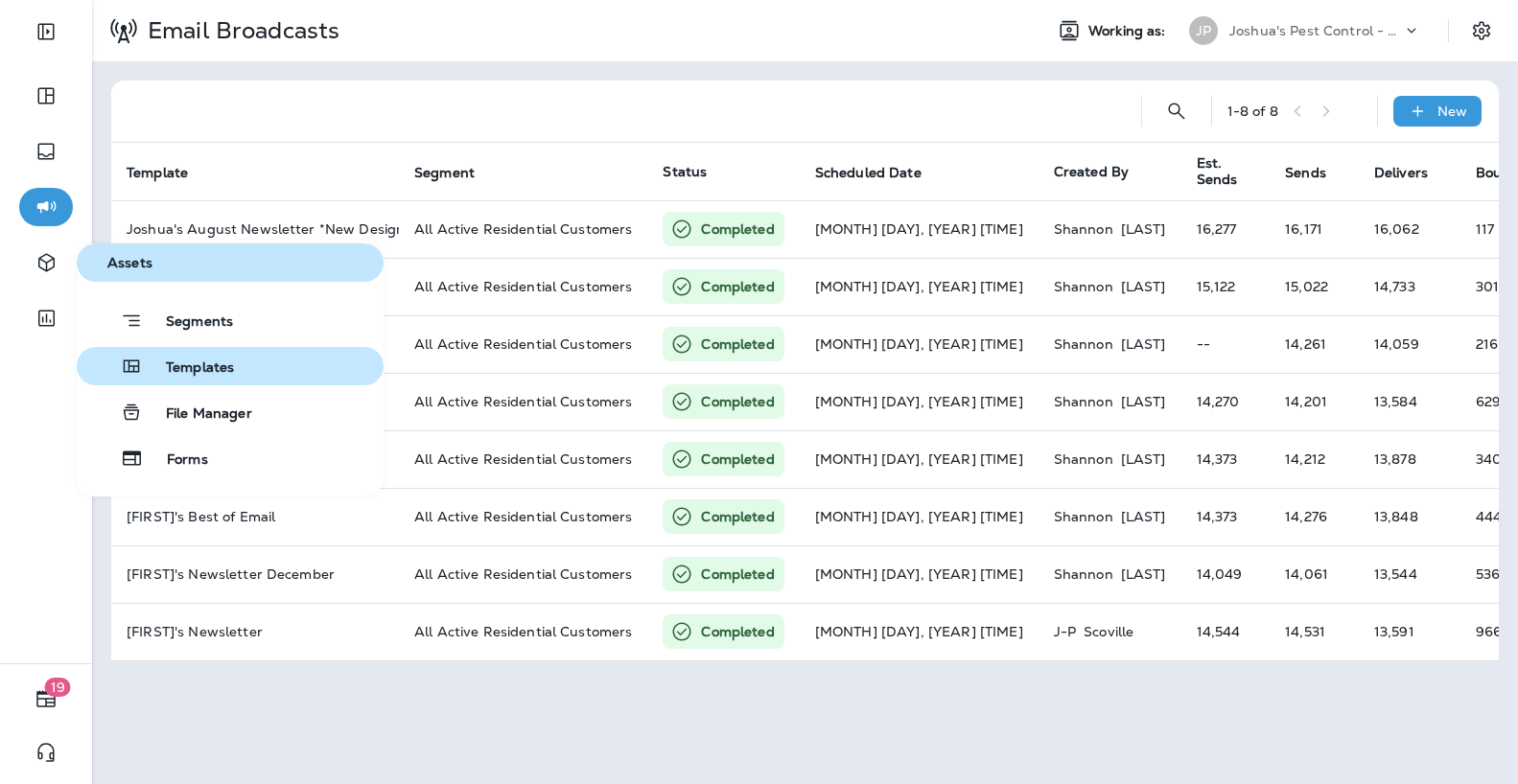 click on "Templates" at bounding box center (230, 366) 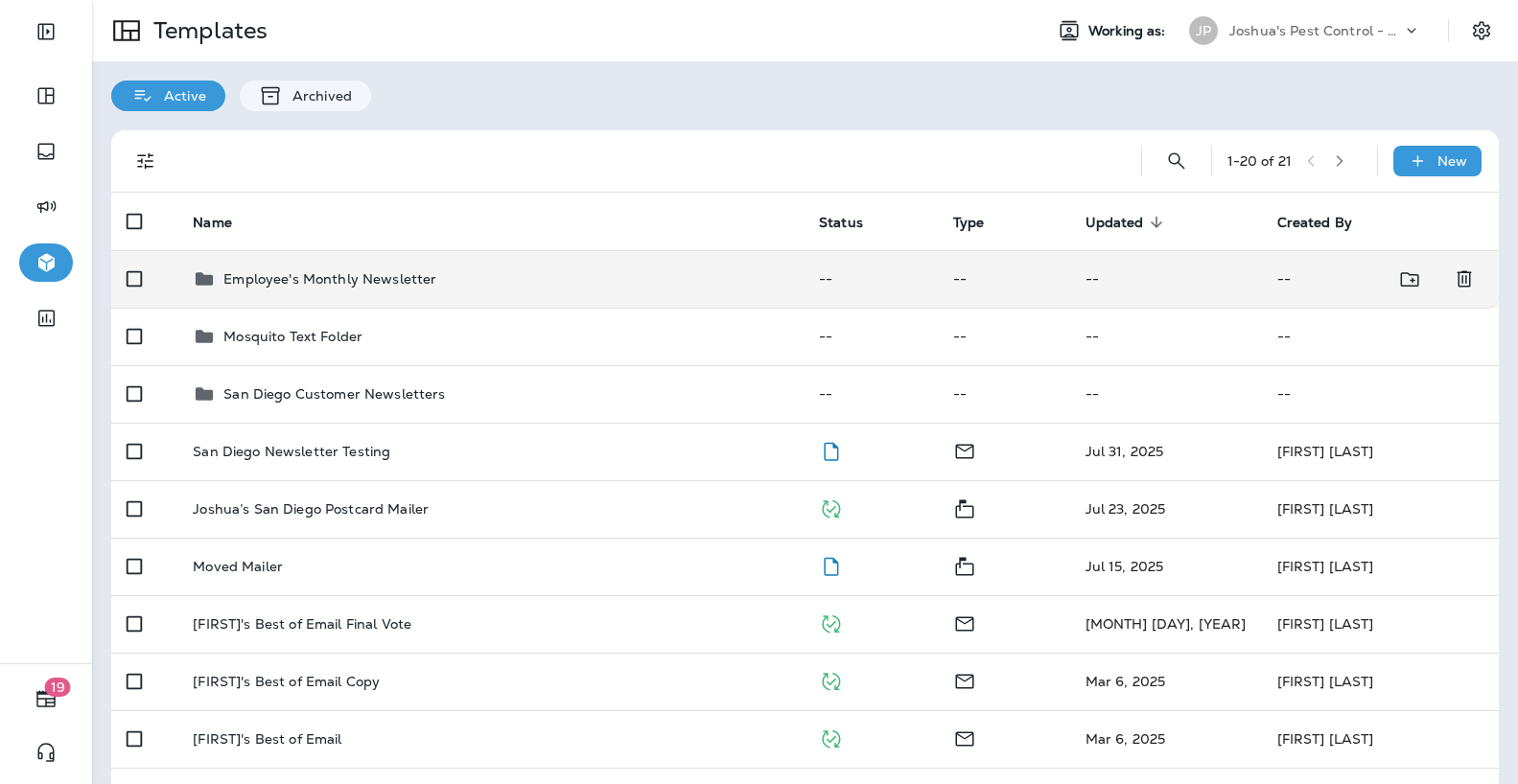 click on "Employee's Monthly Newsletter" at bounding box center (490, 279) 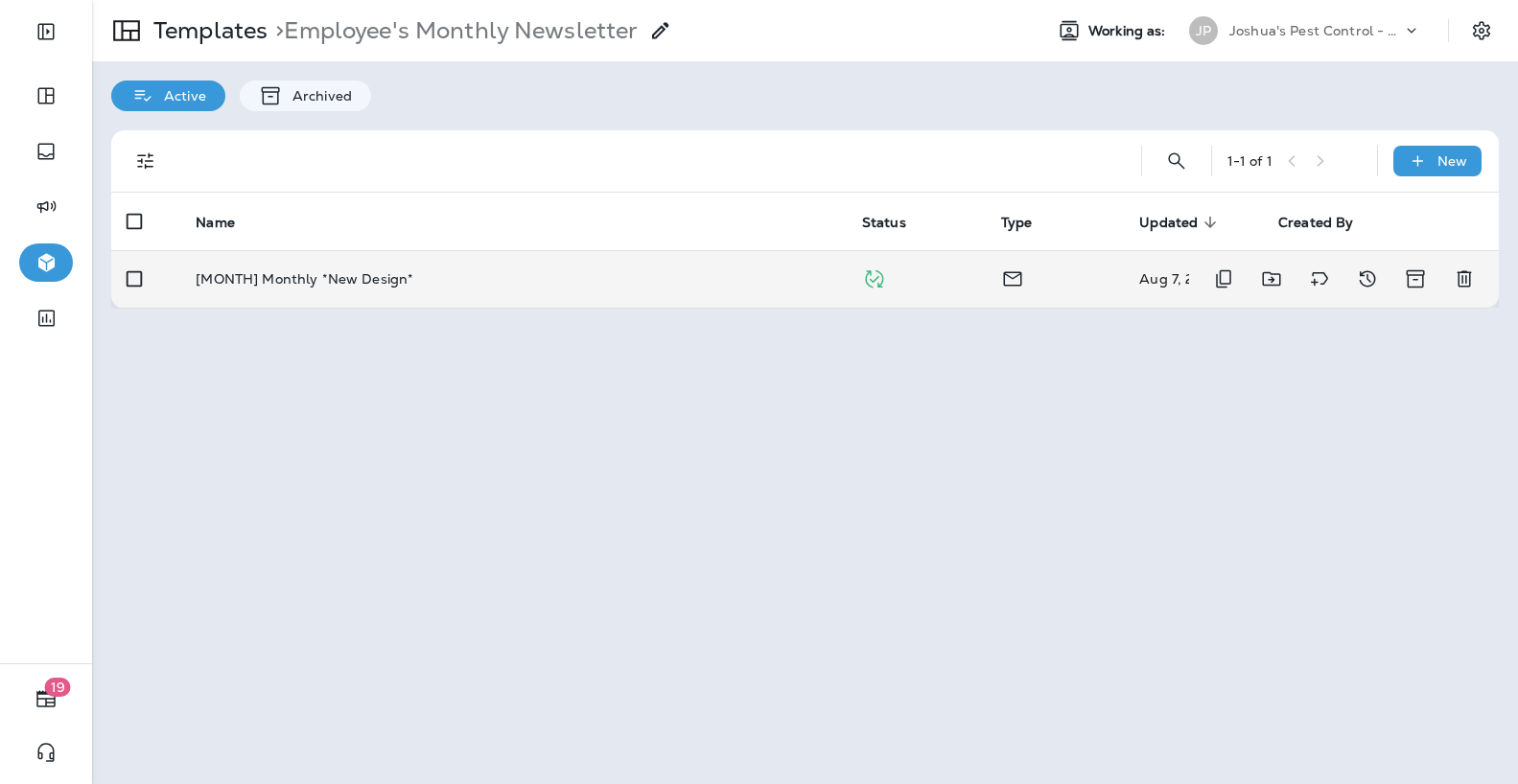 click on "[MONTH] Monthly *New Design*" at bounding box center (304, 279) 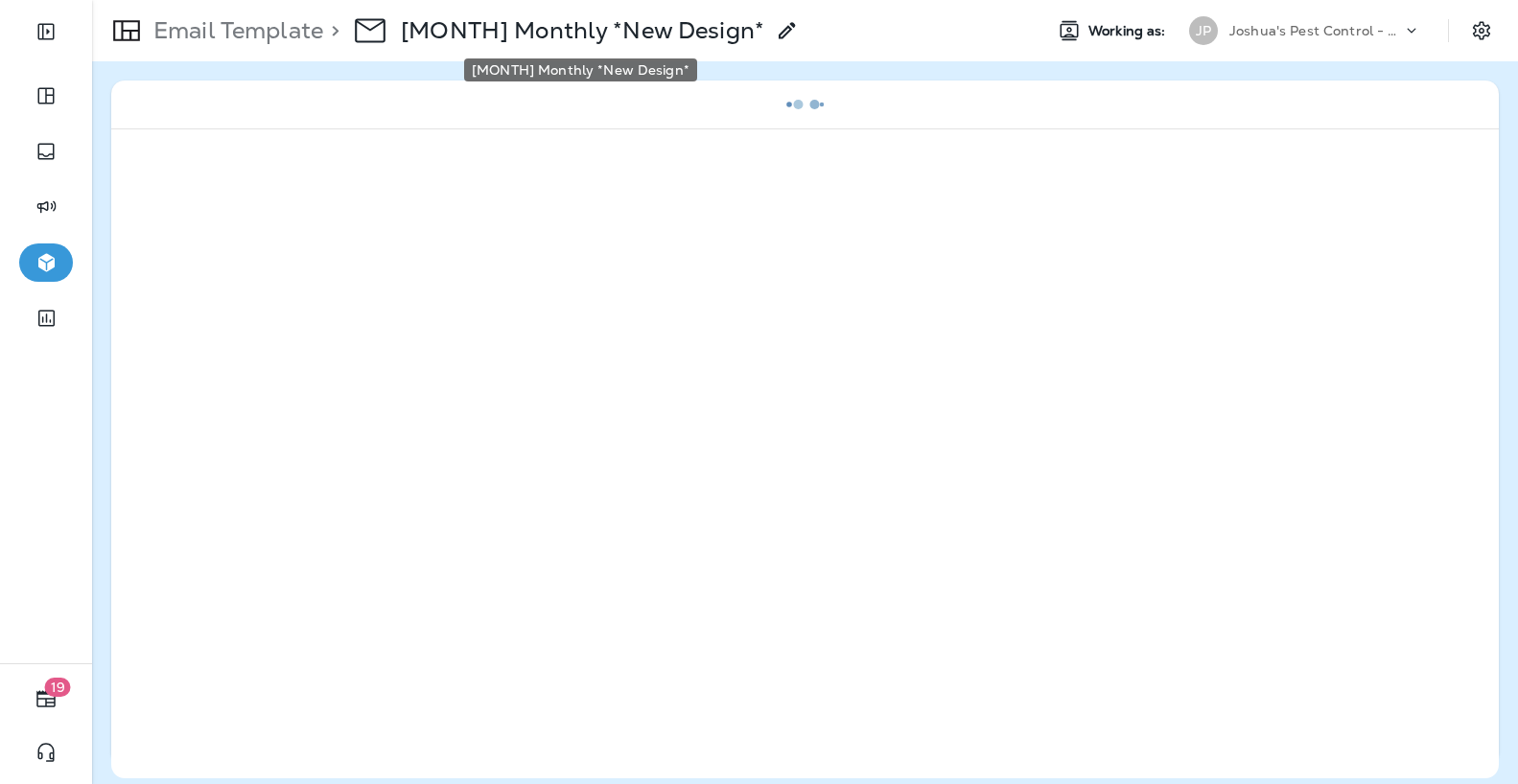 click on "[MONTH] Monthly *New Design*" at bounding box center [582, 31] 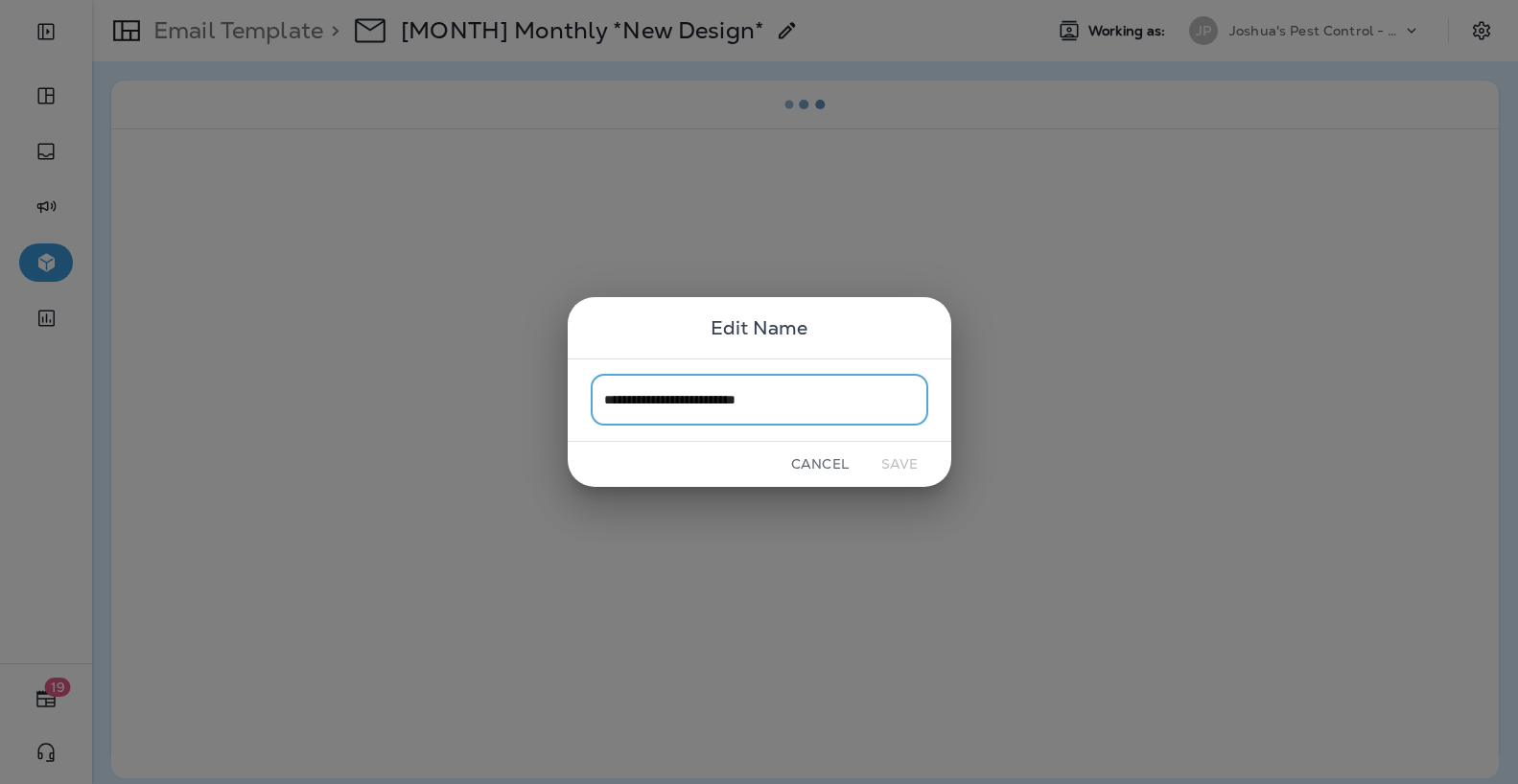 click on "**********" at bounding box center (759, 400) 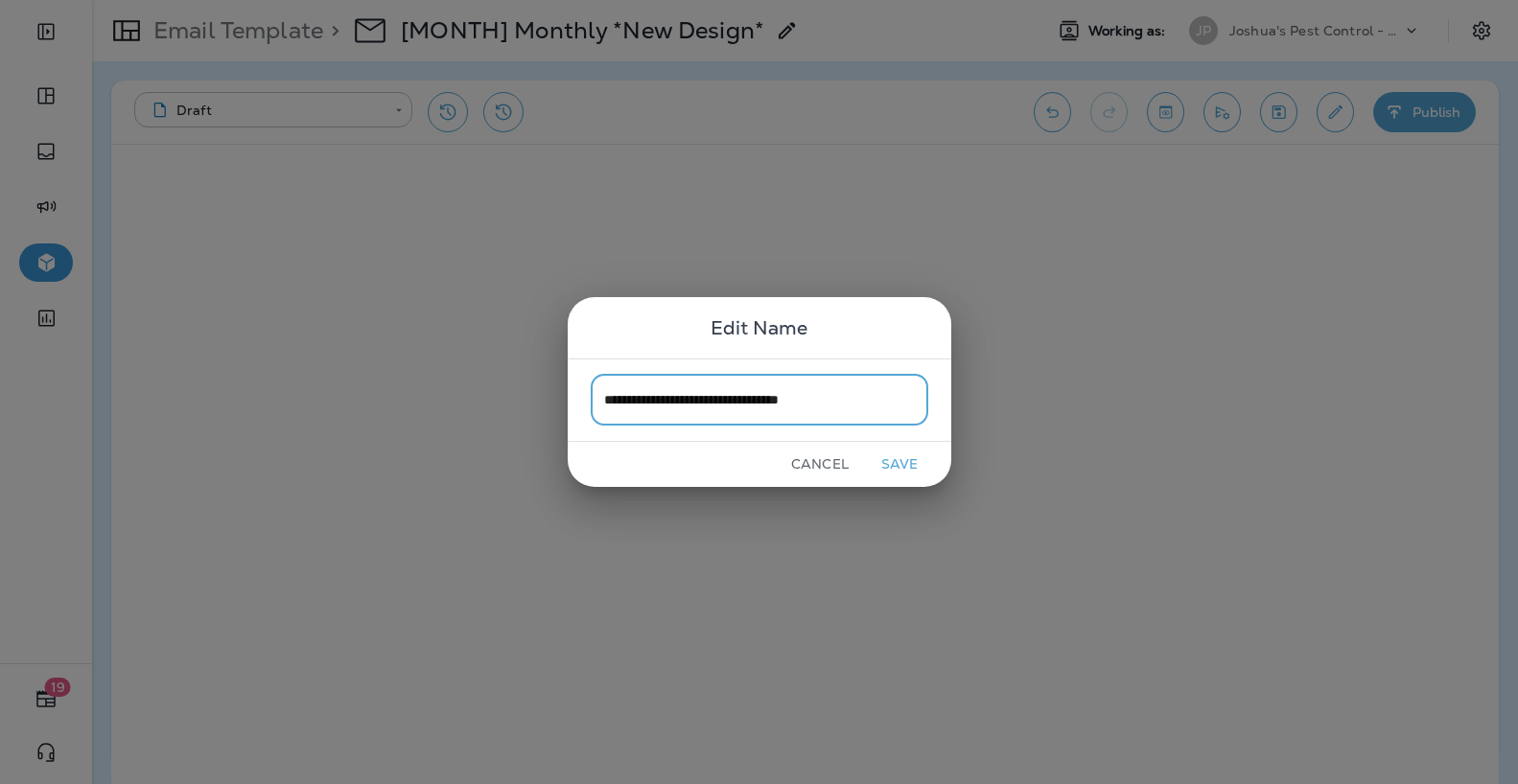 type on "**********" 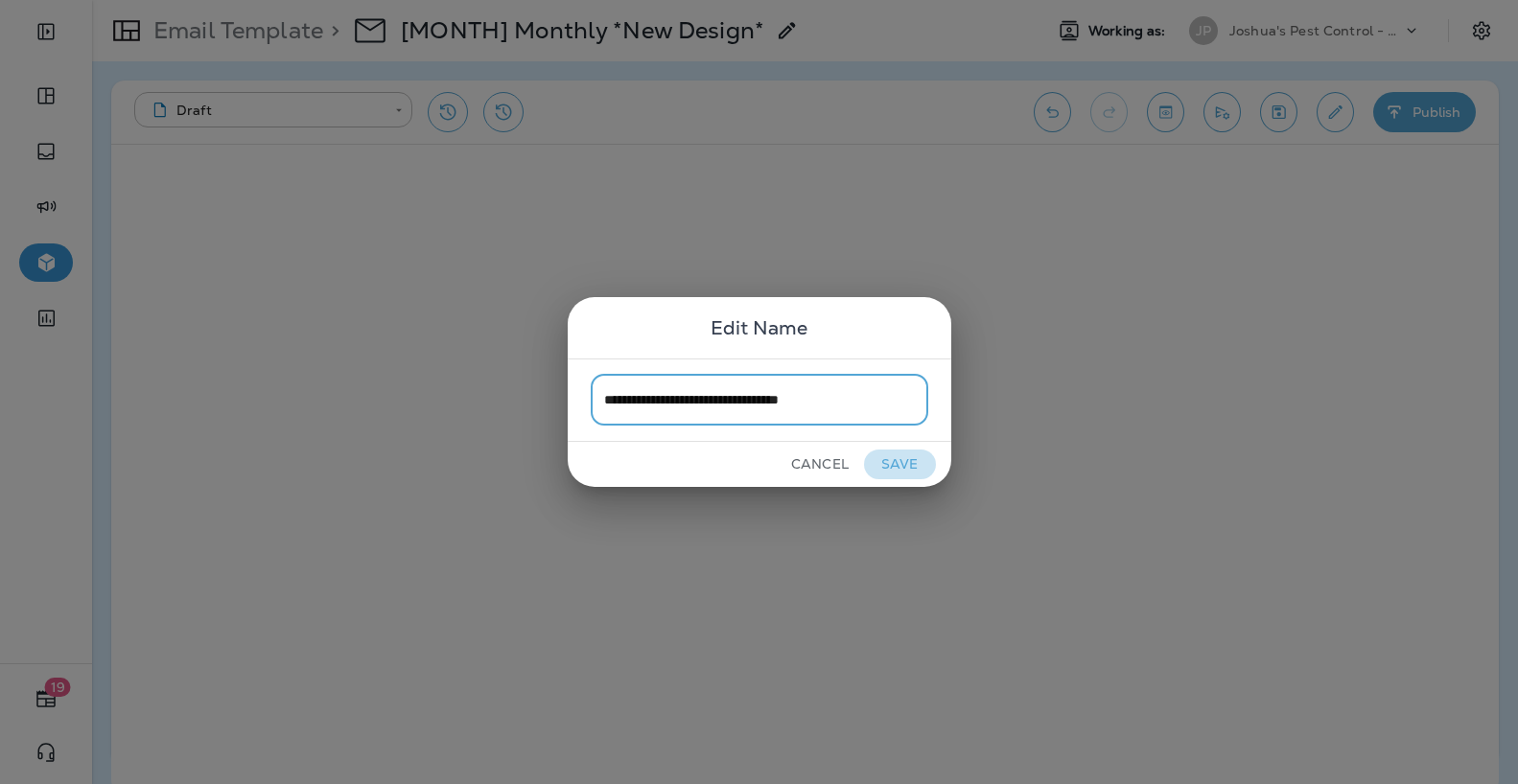 click on "Save" at bounding box center (899, 464) 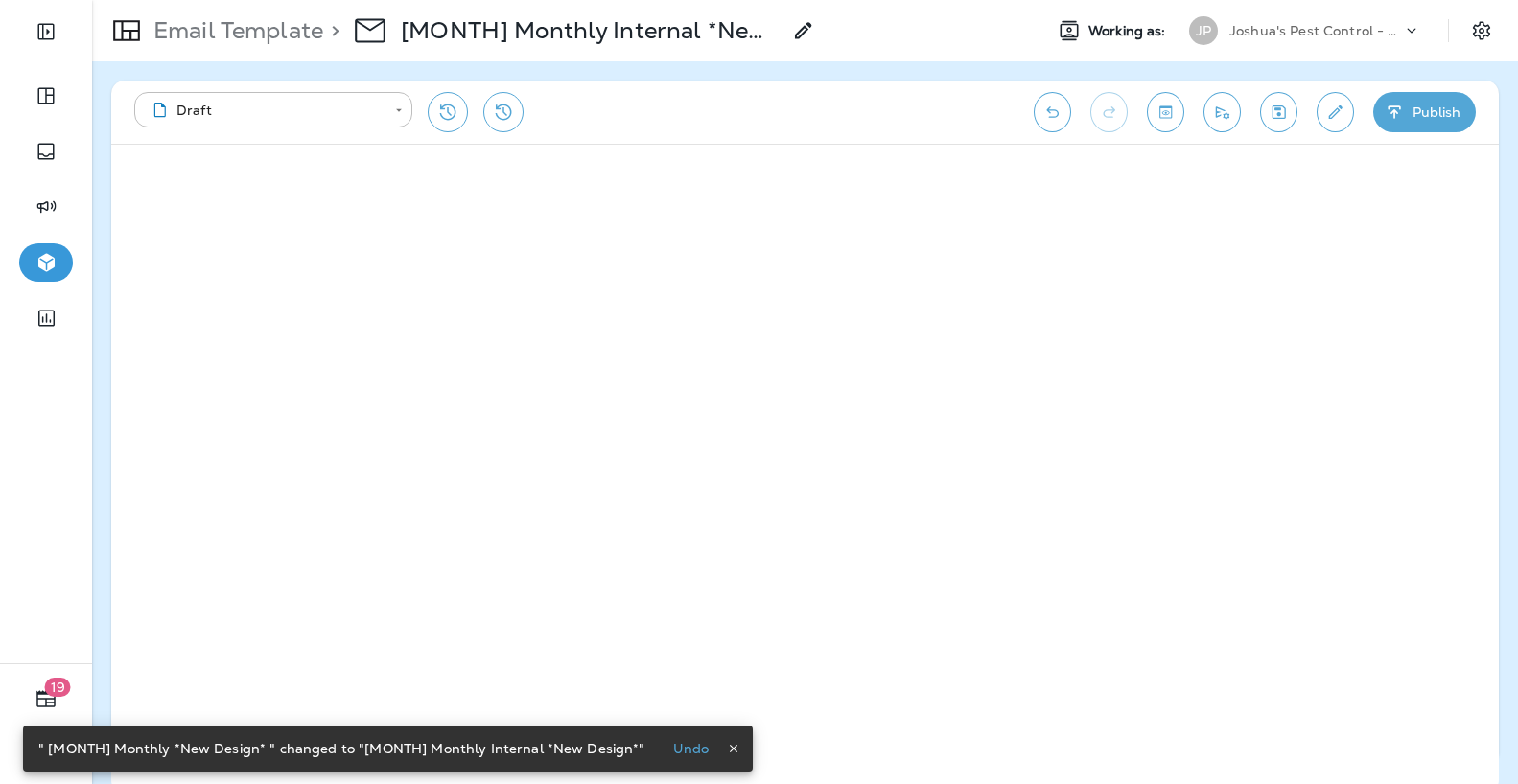 click on "Publish" at bounding box center (1424, 112) 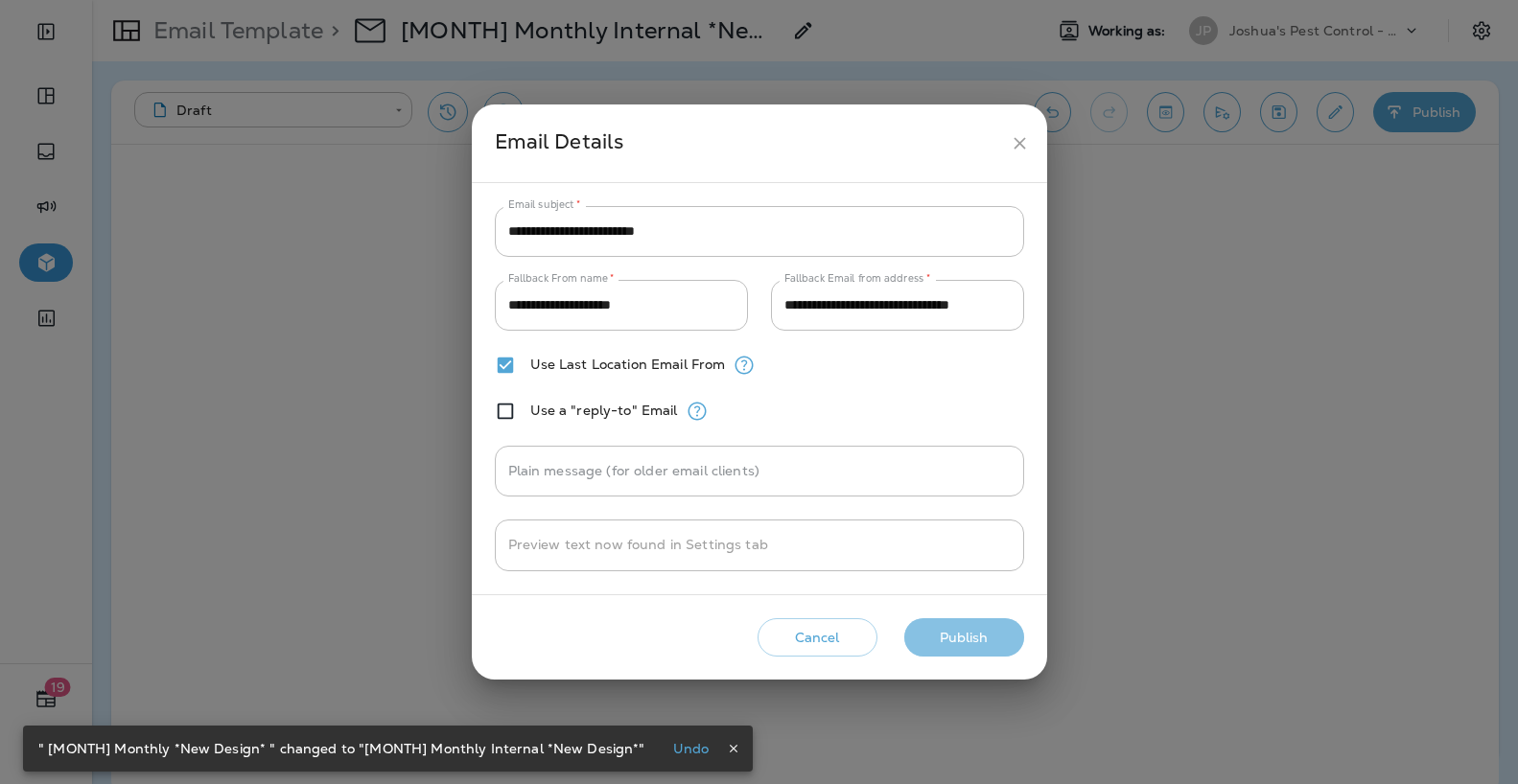 click on "Publish" at bounding box center [964, 637] 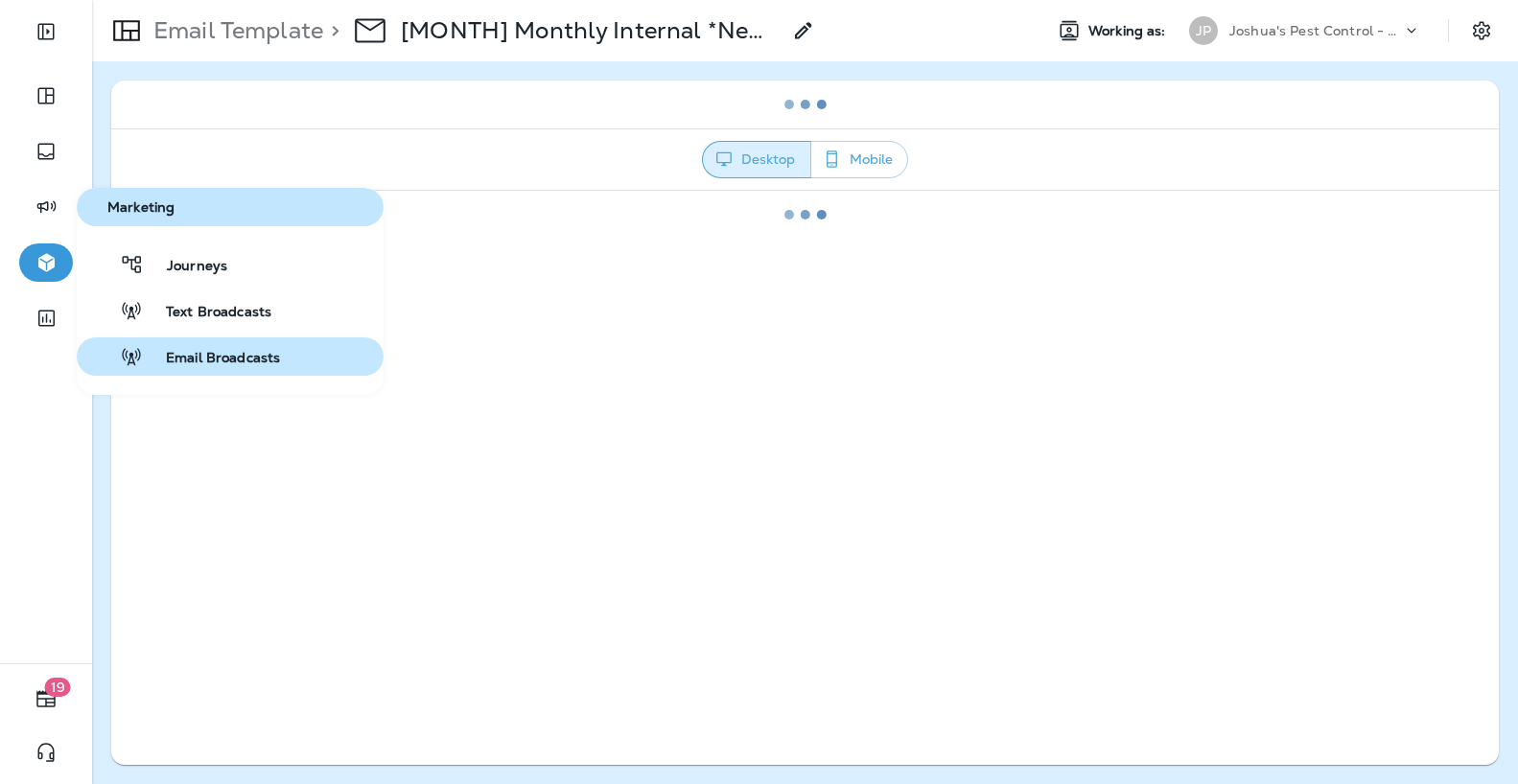 click on "Email Broadcasts" at bounding box center [211, 358] 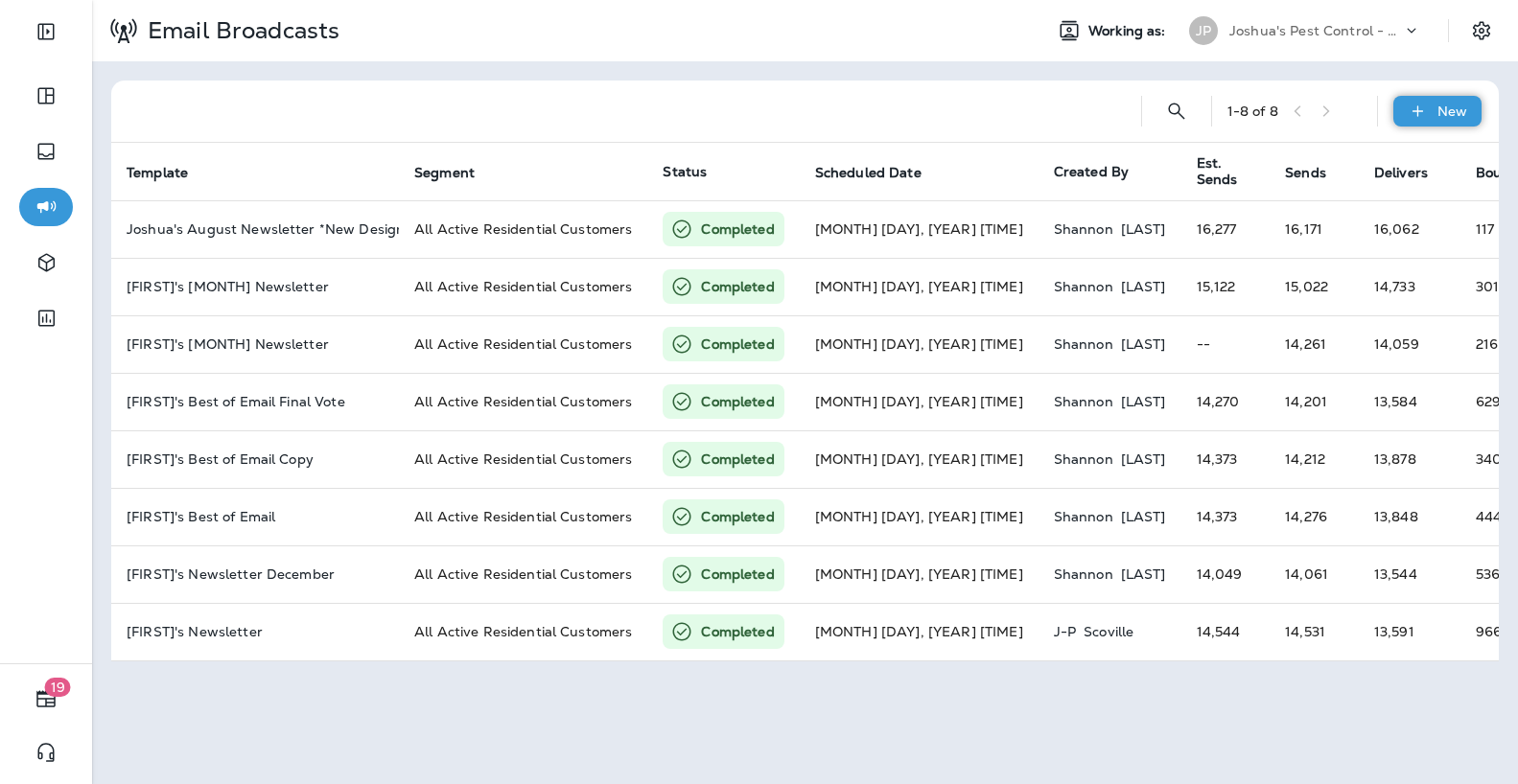 click 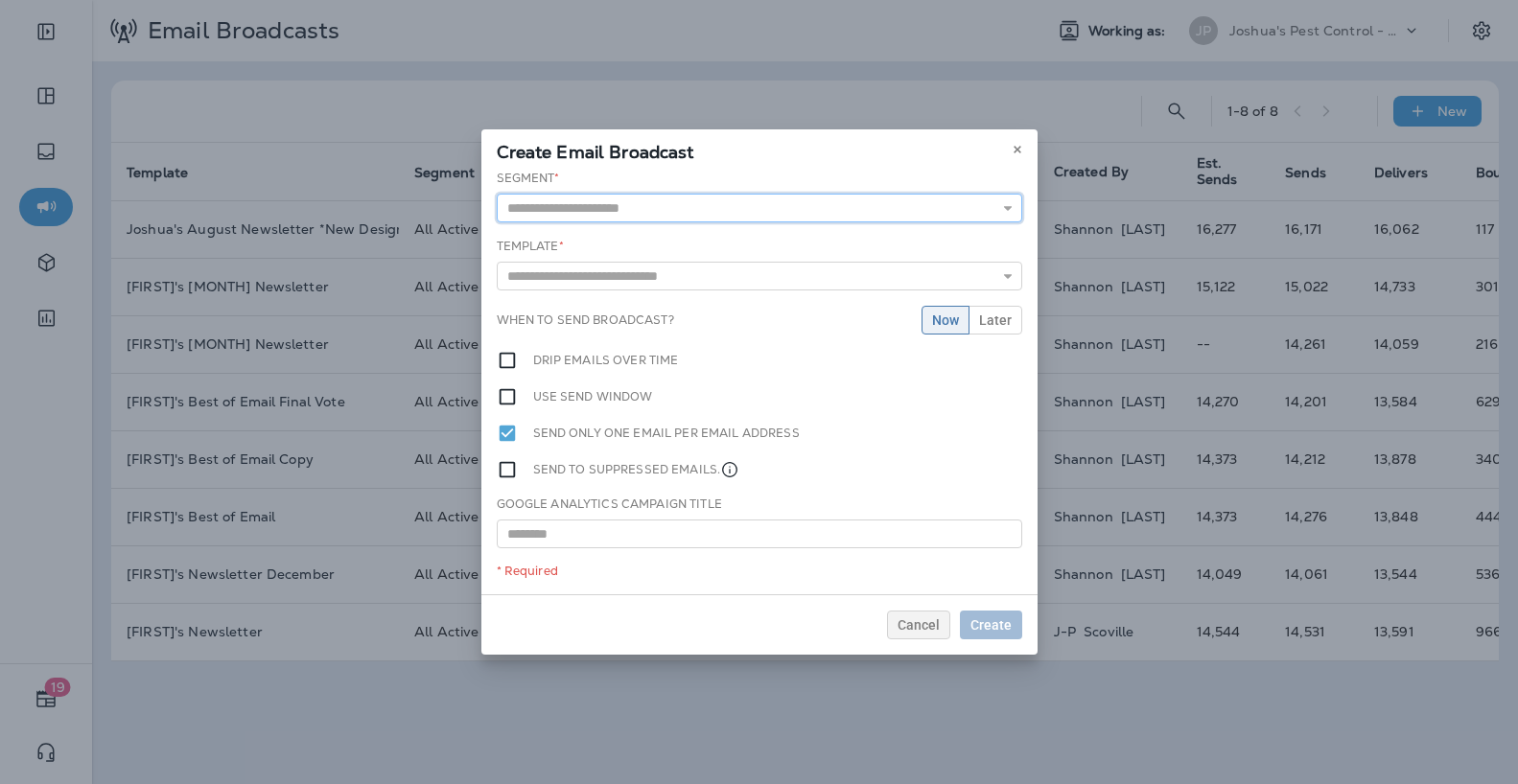 click at bounding box center (759, 208) 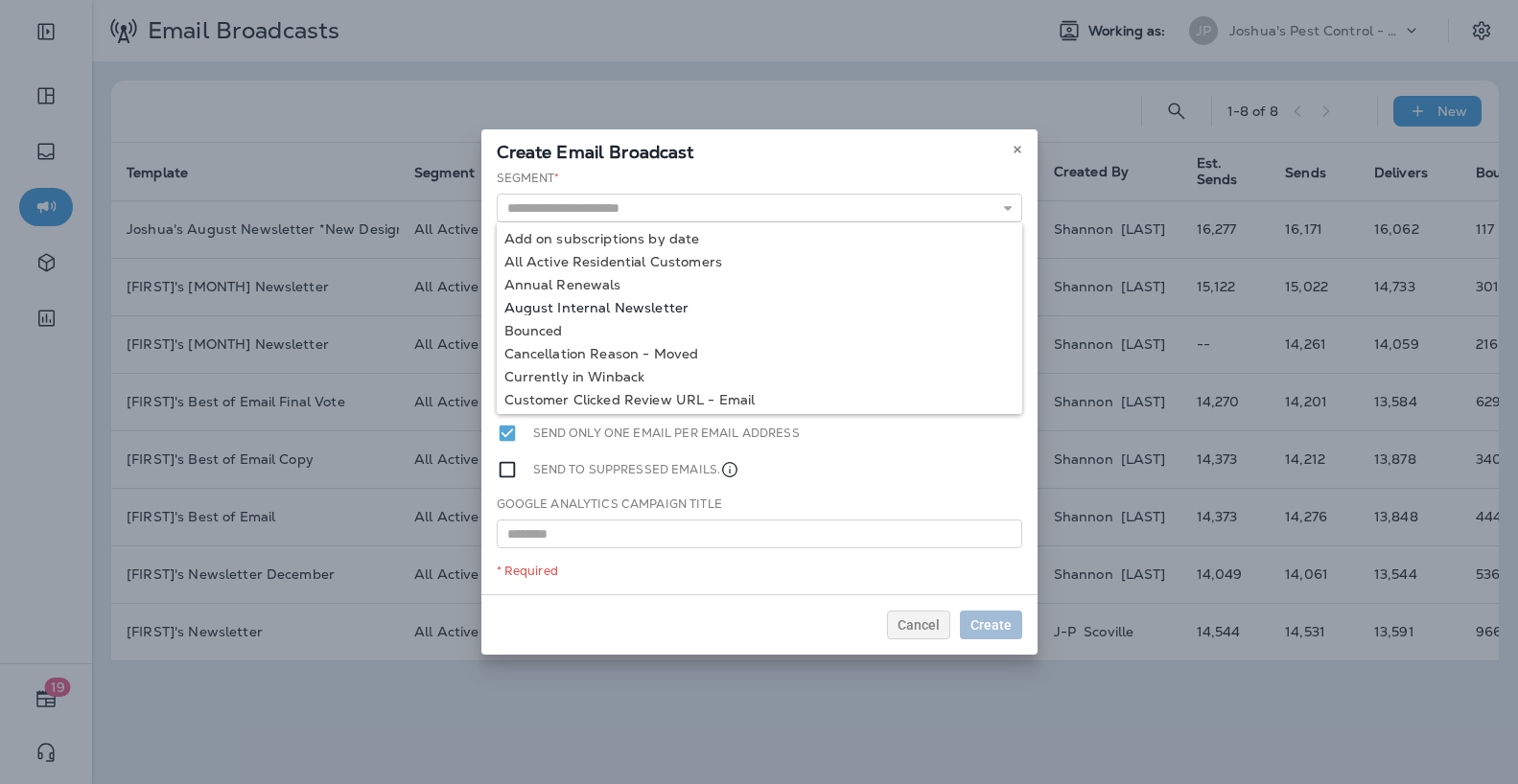 type on "**********" 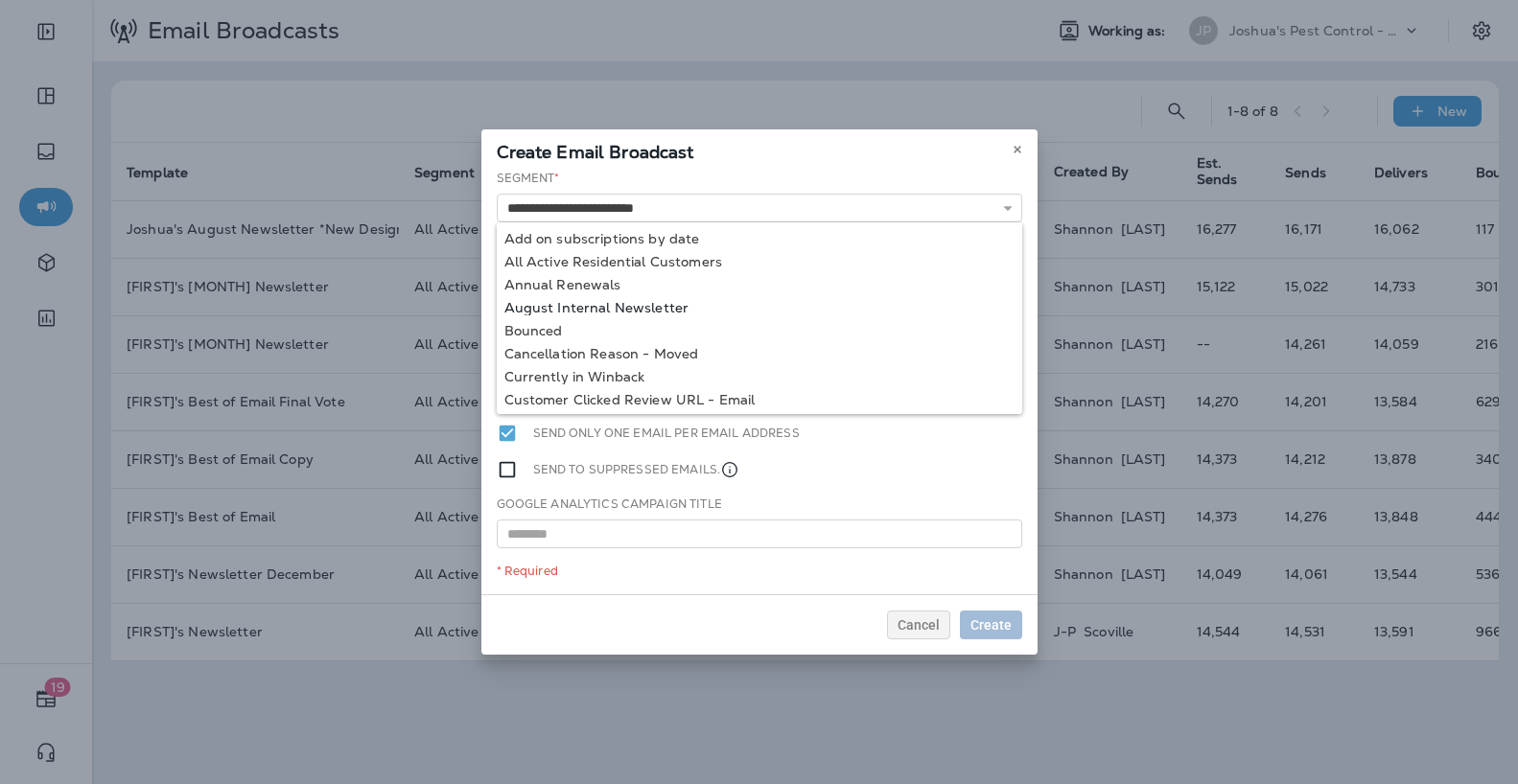 click on "**********" at bounding box center [759, 381] 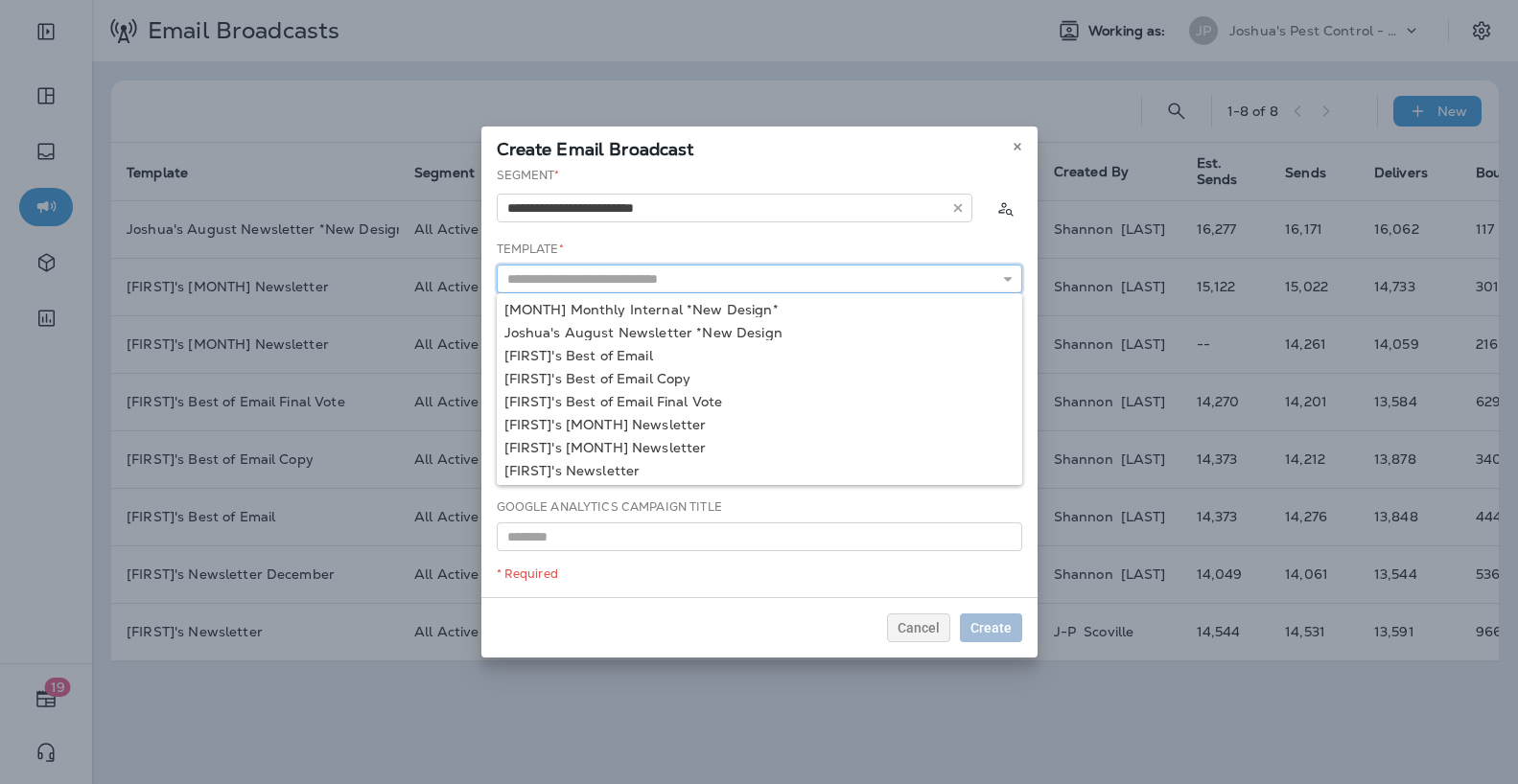 click at bounding box center [759, 279] 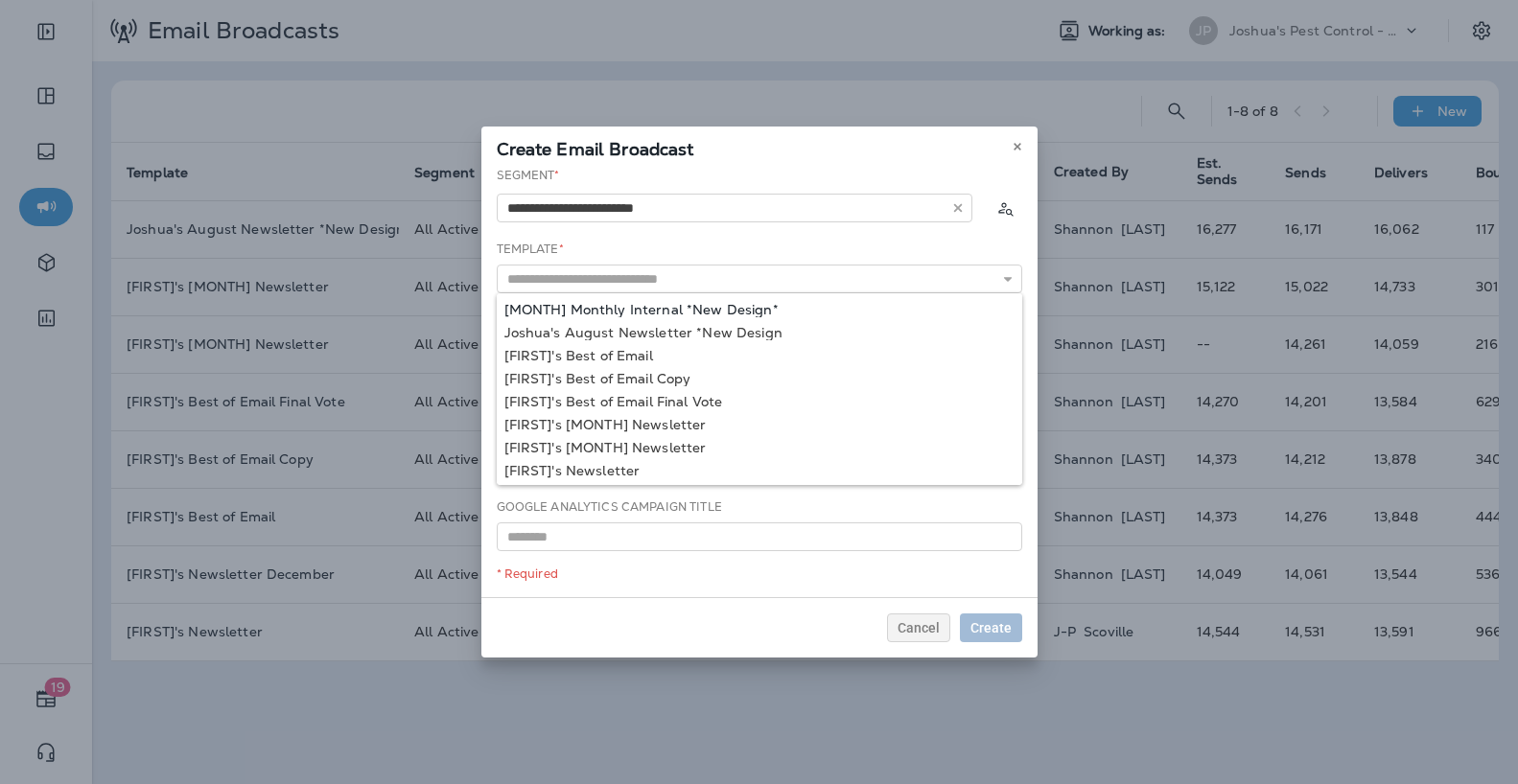 type on "**********" 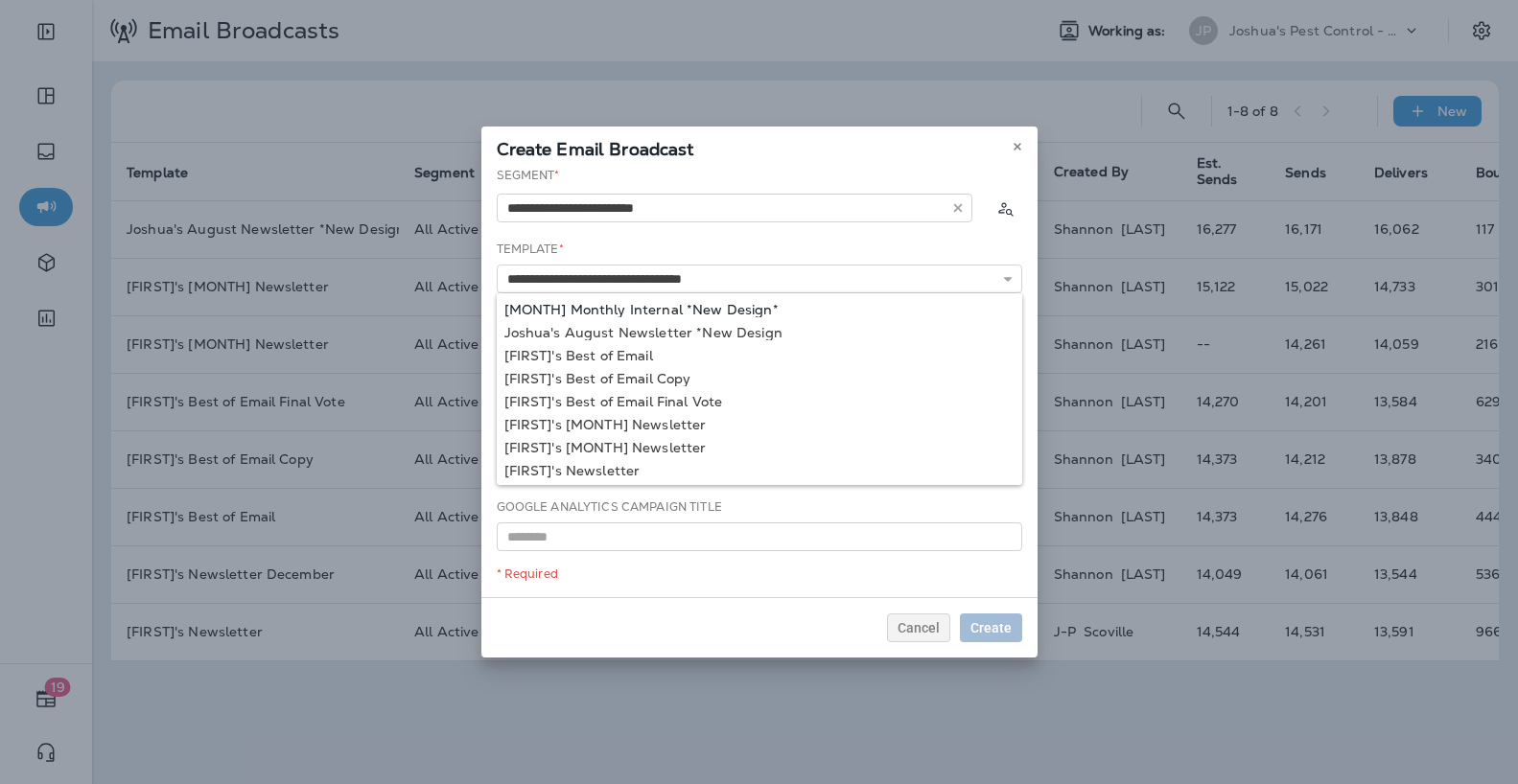 click on "**********" at bounding box center (759, 381) 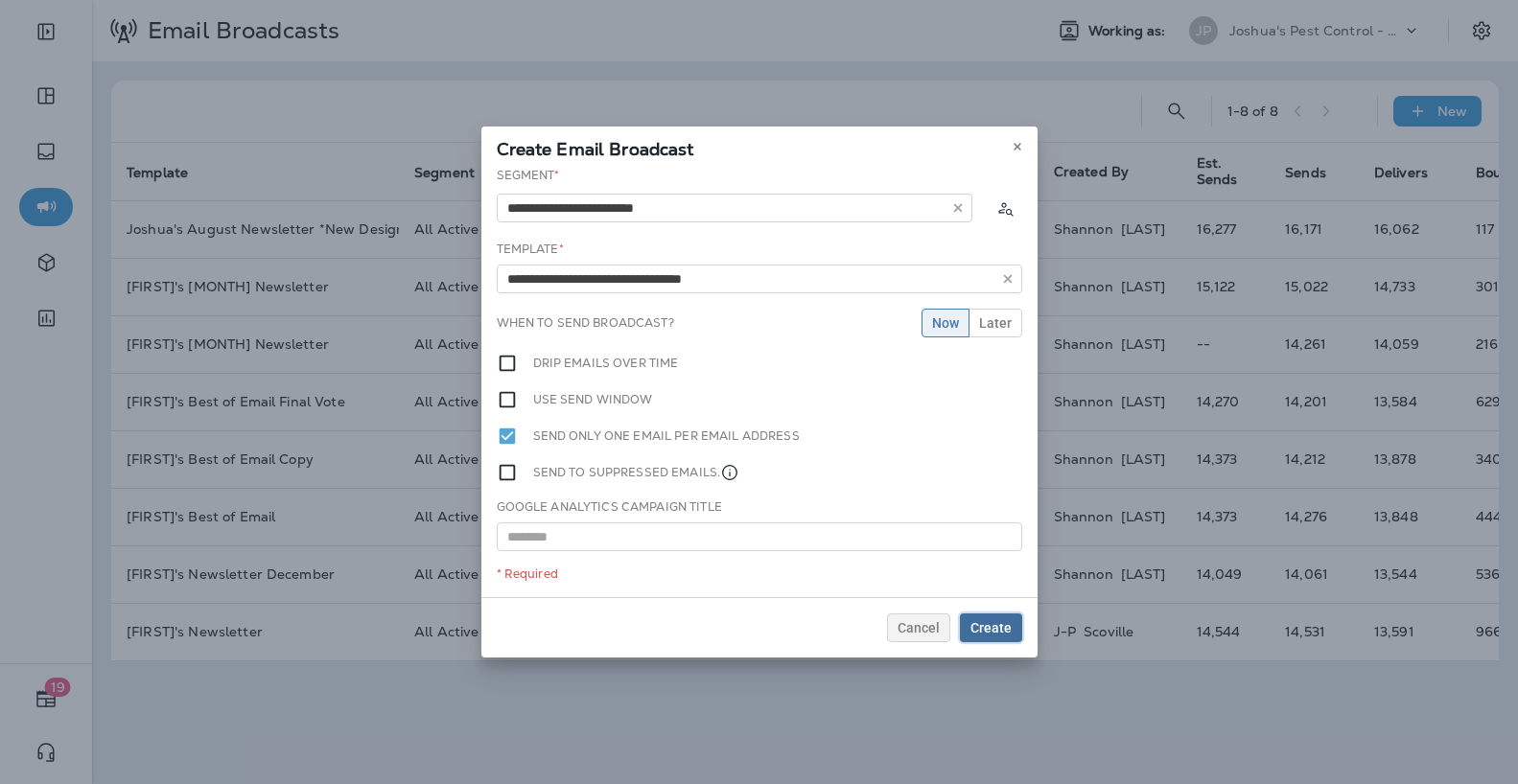 click on "Create" at bounding box center [991, 628] 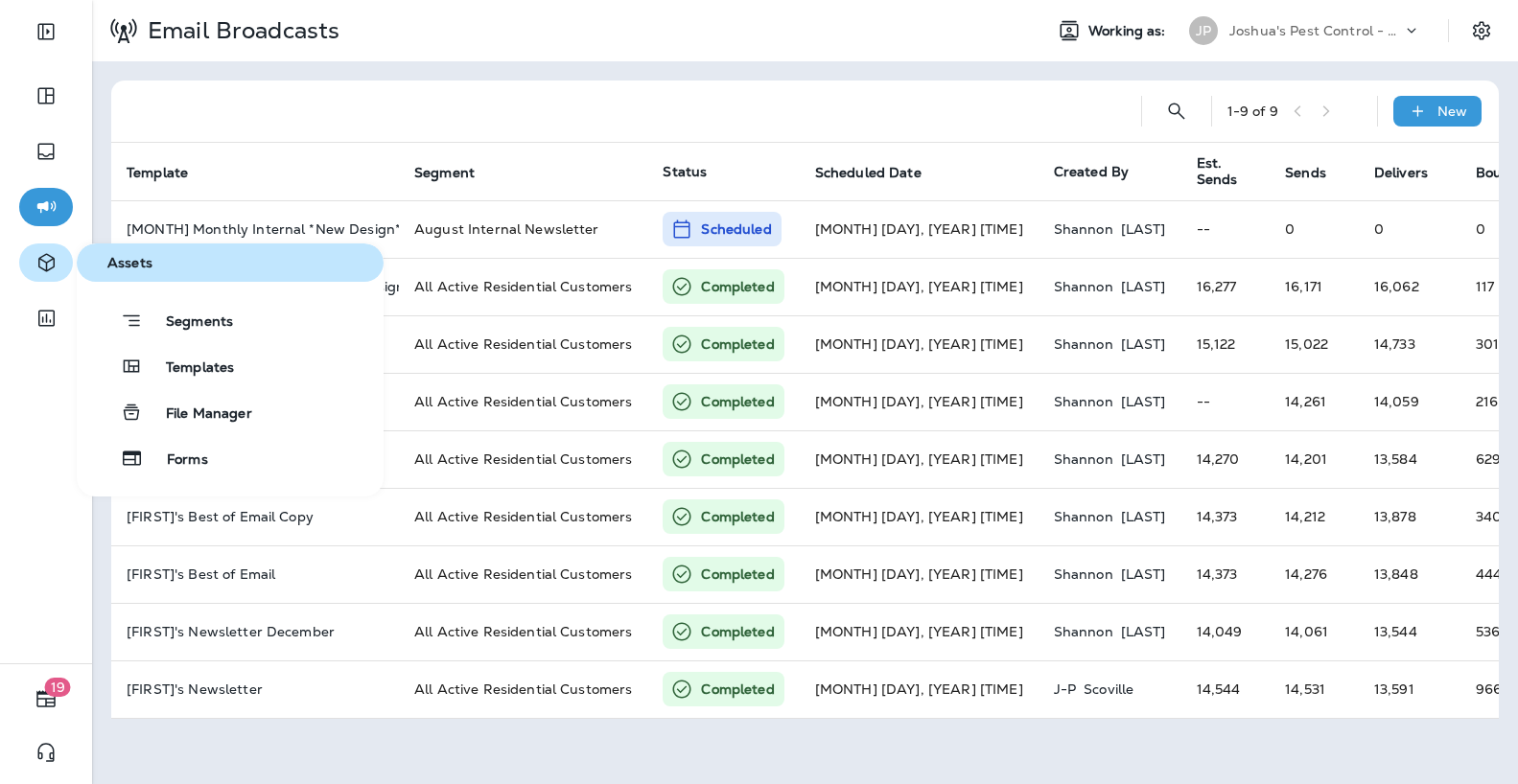 click at bounding box center [46, 263] 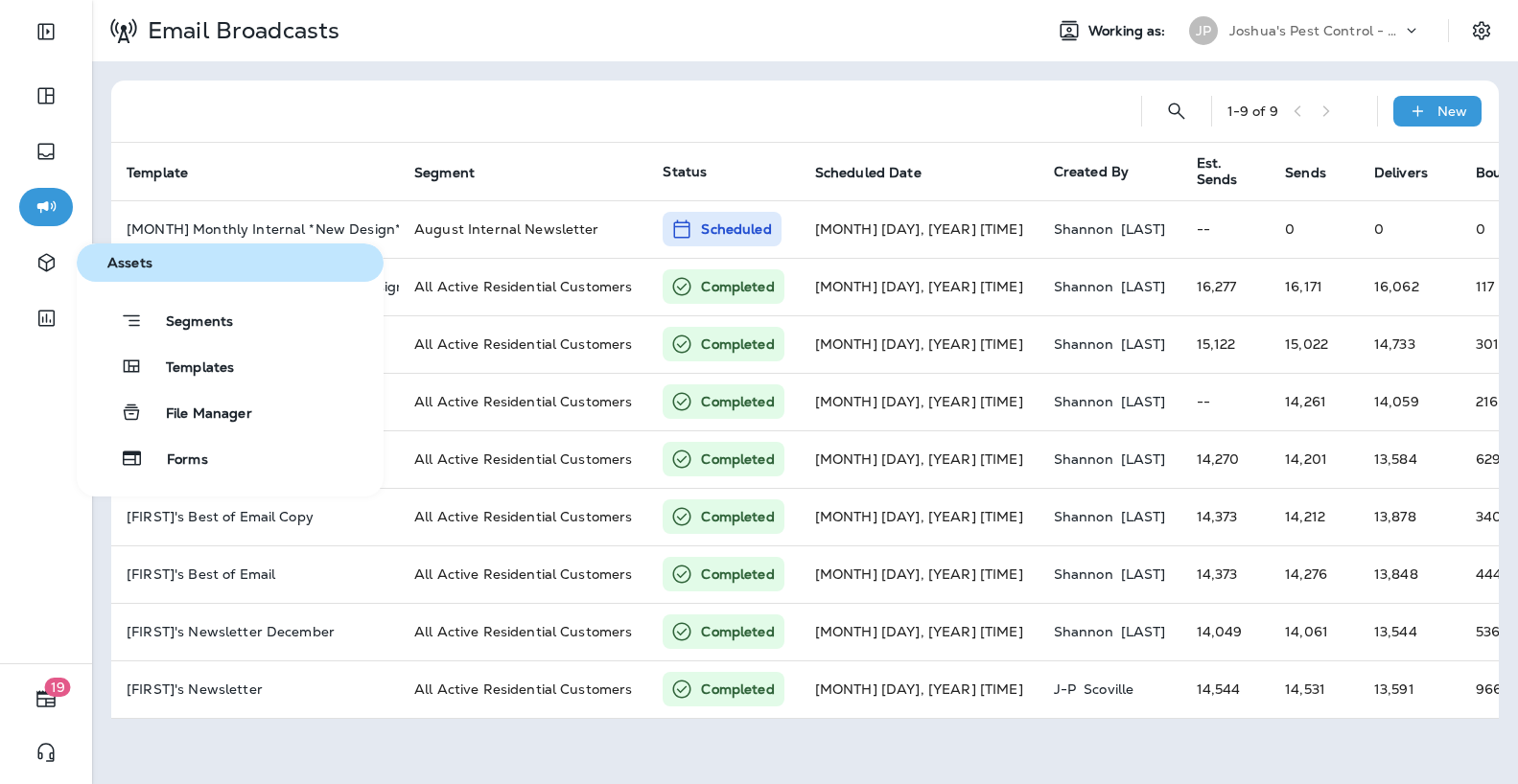 click on "Segments Templates File Manager Forms" at bounding box center (230, 389) 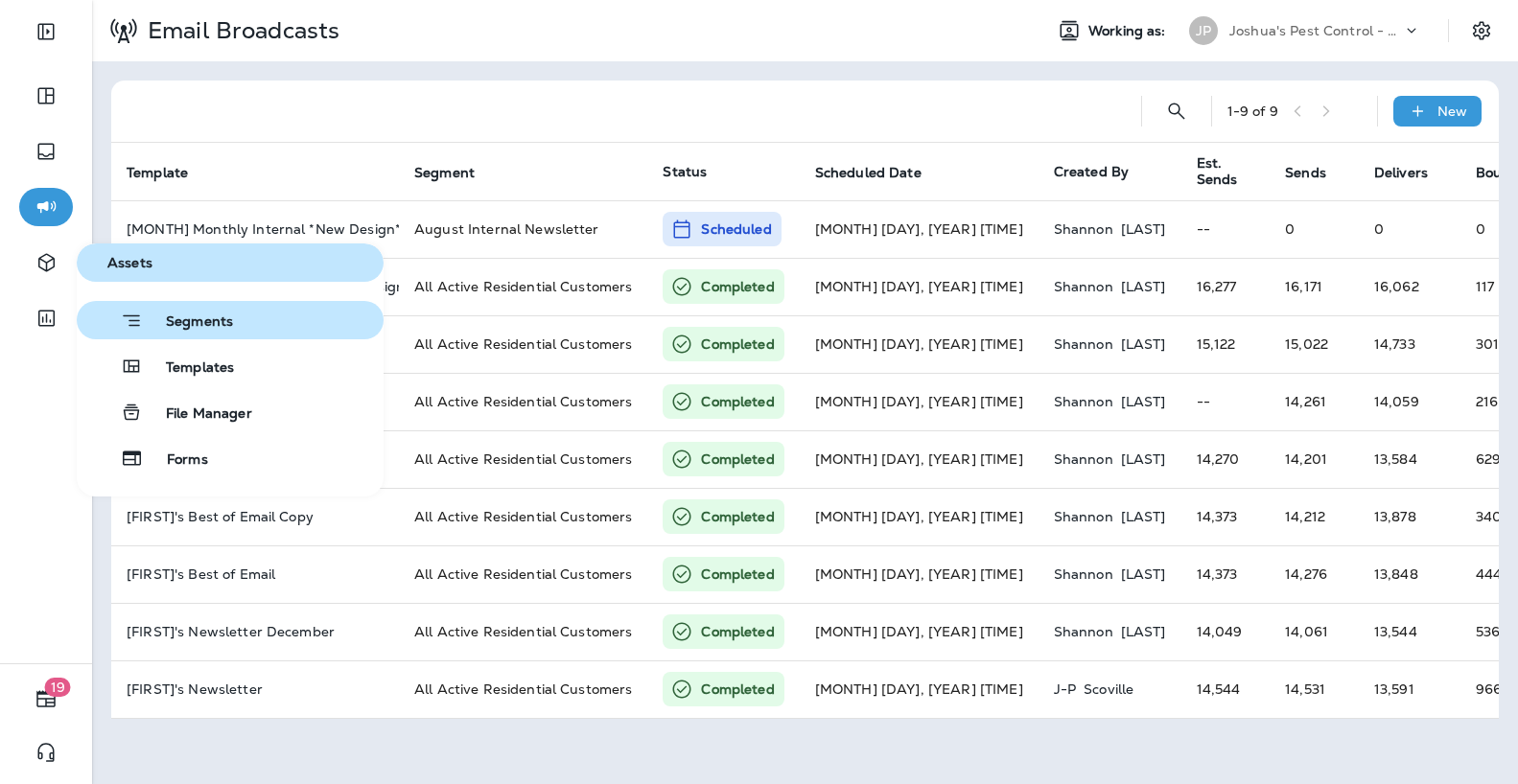 click on "Segments" at bounding box center [188, 323] 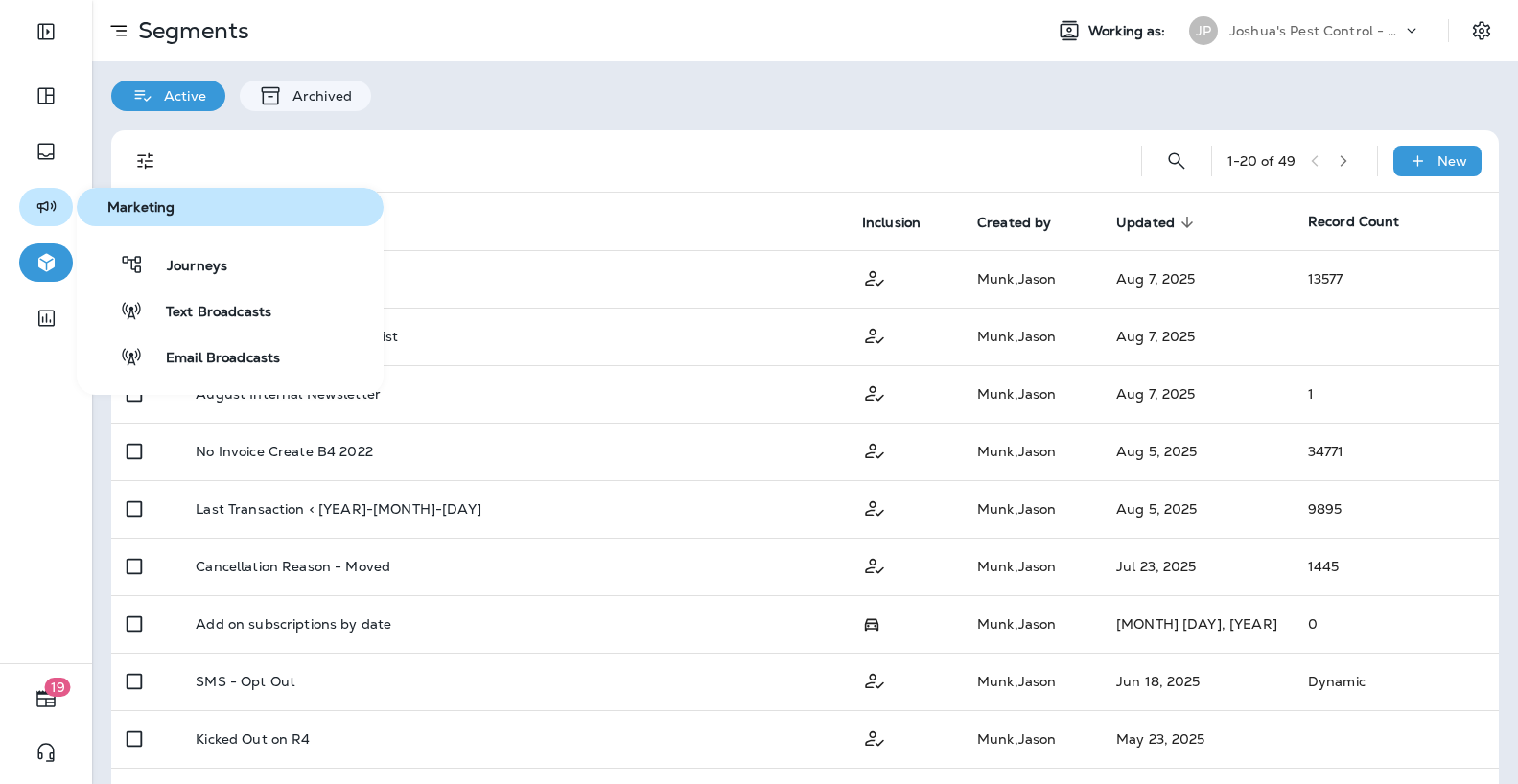 click 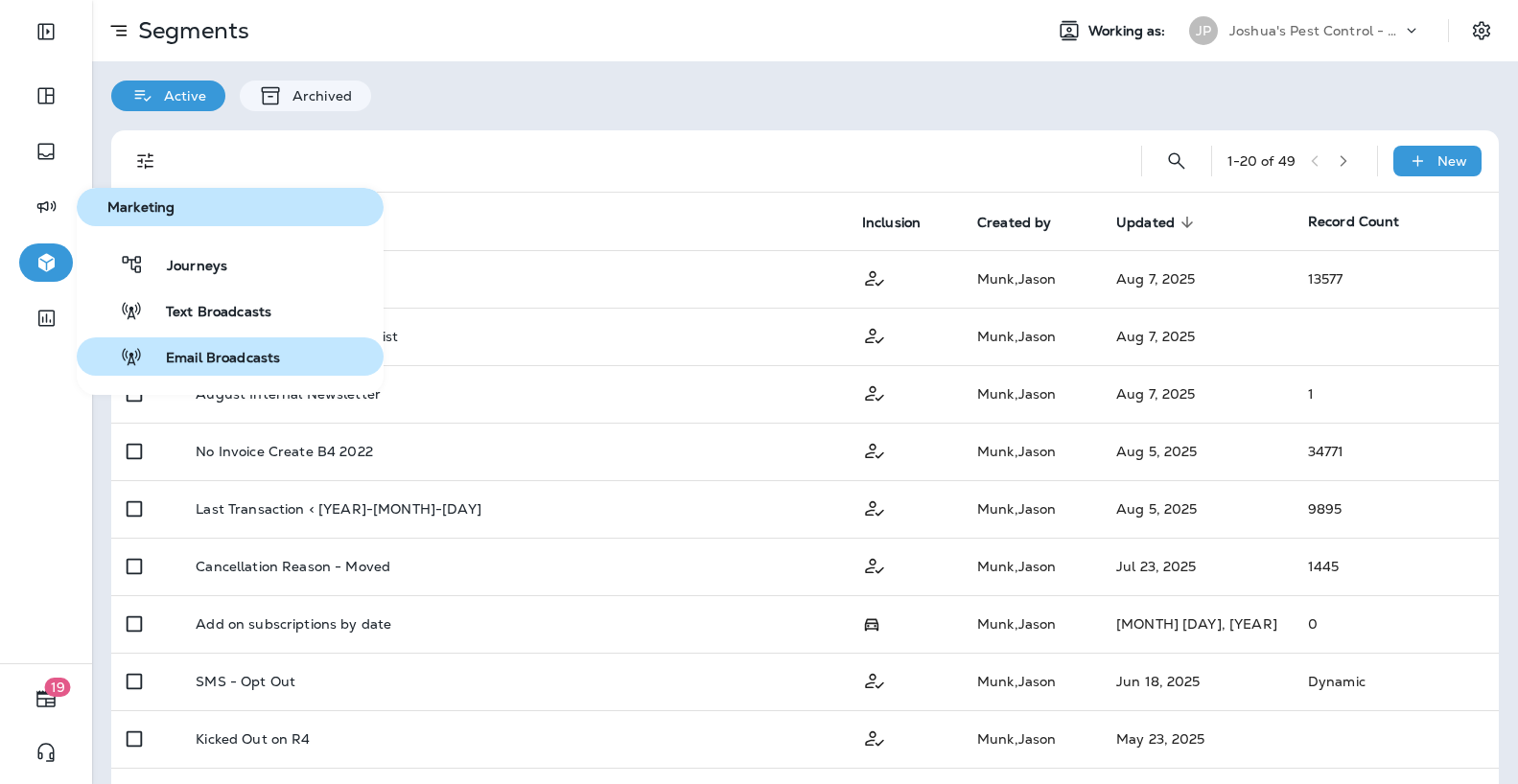 click on "Email Broadcasts" at bounding box center [211, 358] 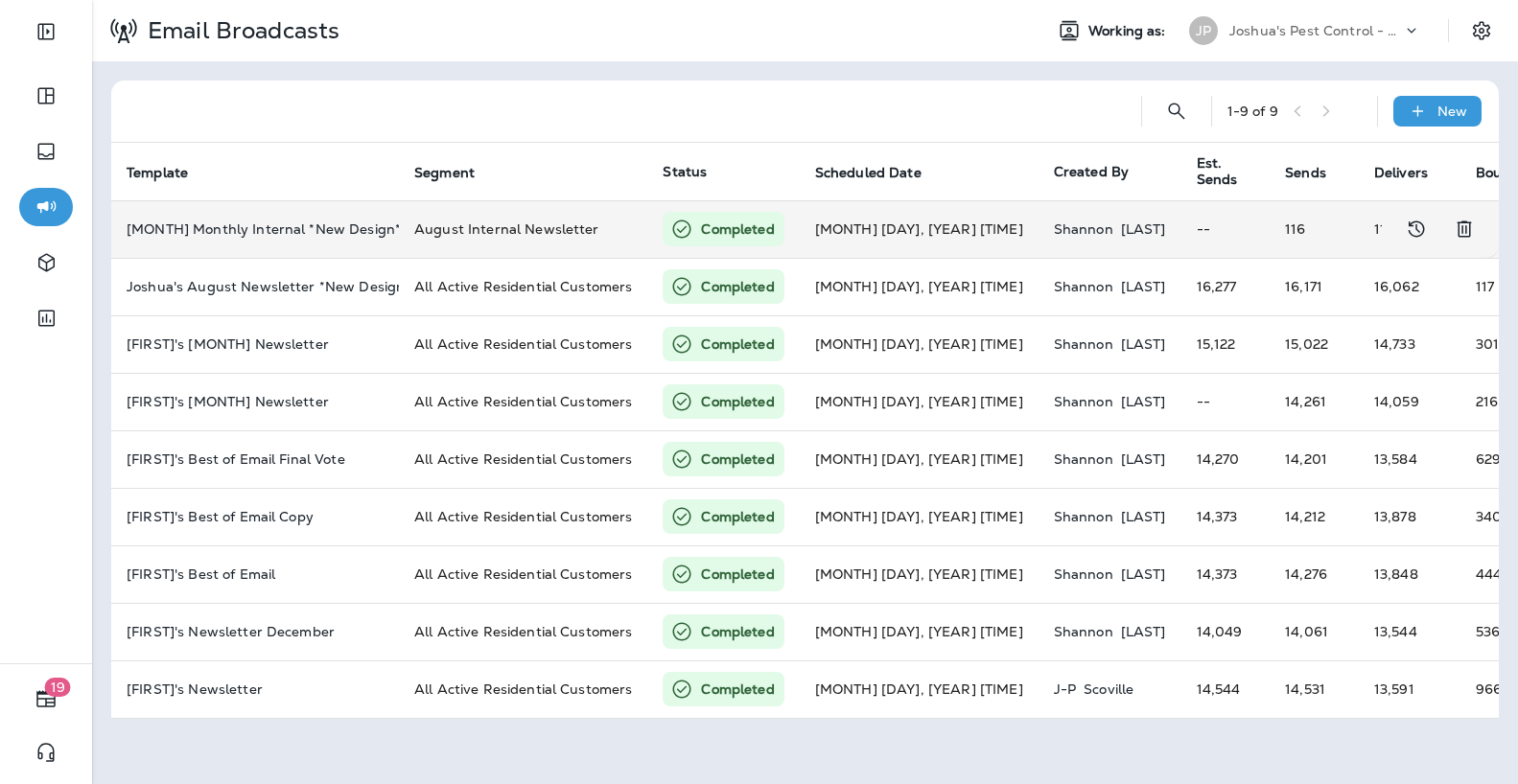 click on "--" at bounding box center (1226, 229) 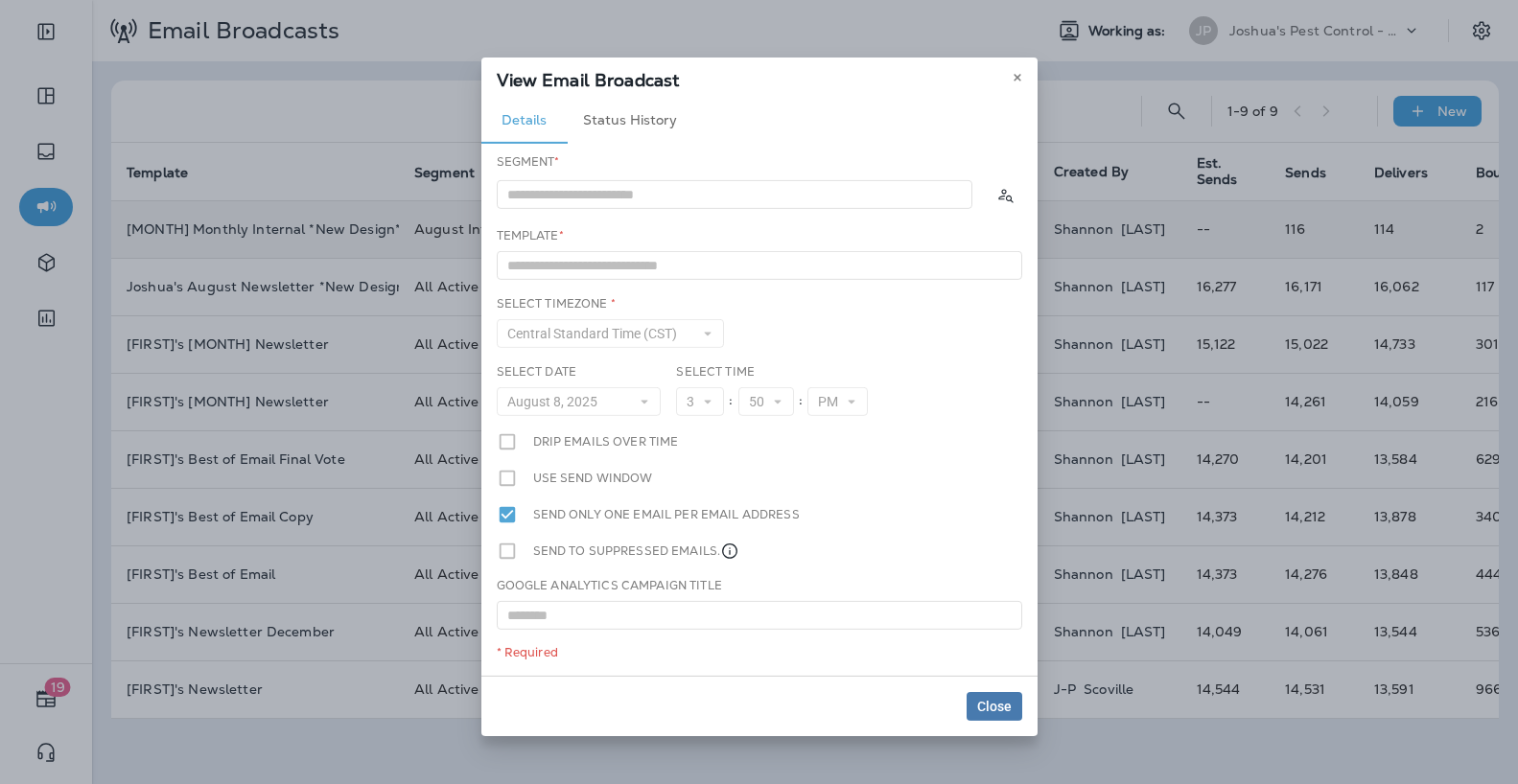 type on "**********" 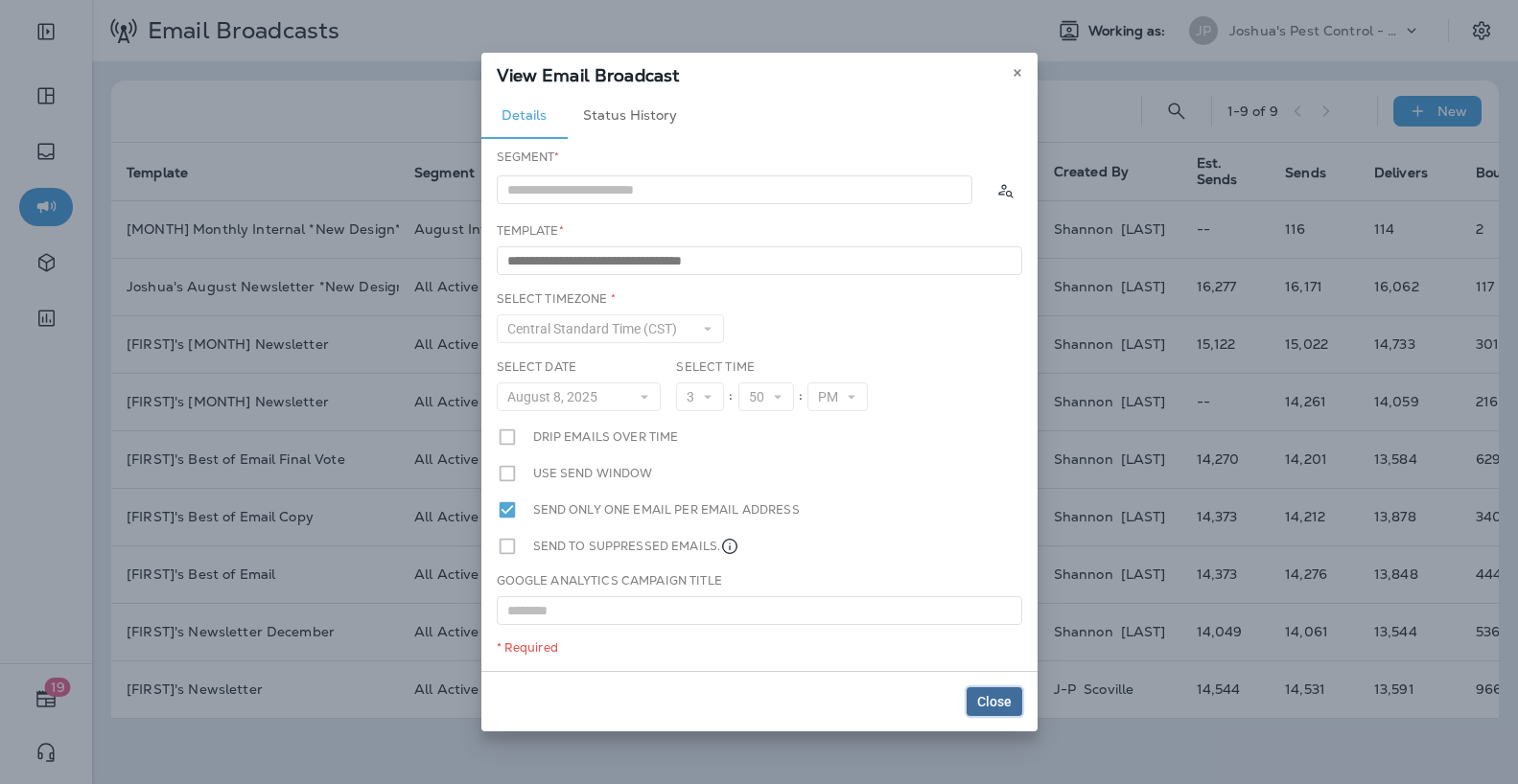 click on "Close" at bounding box center (994, 702) 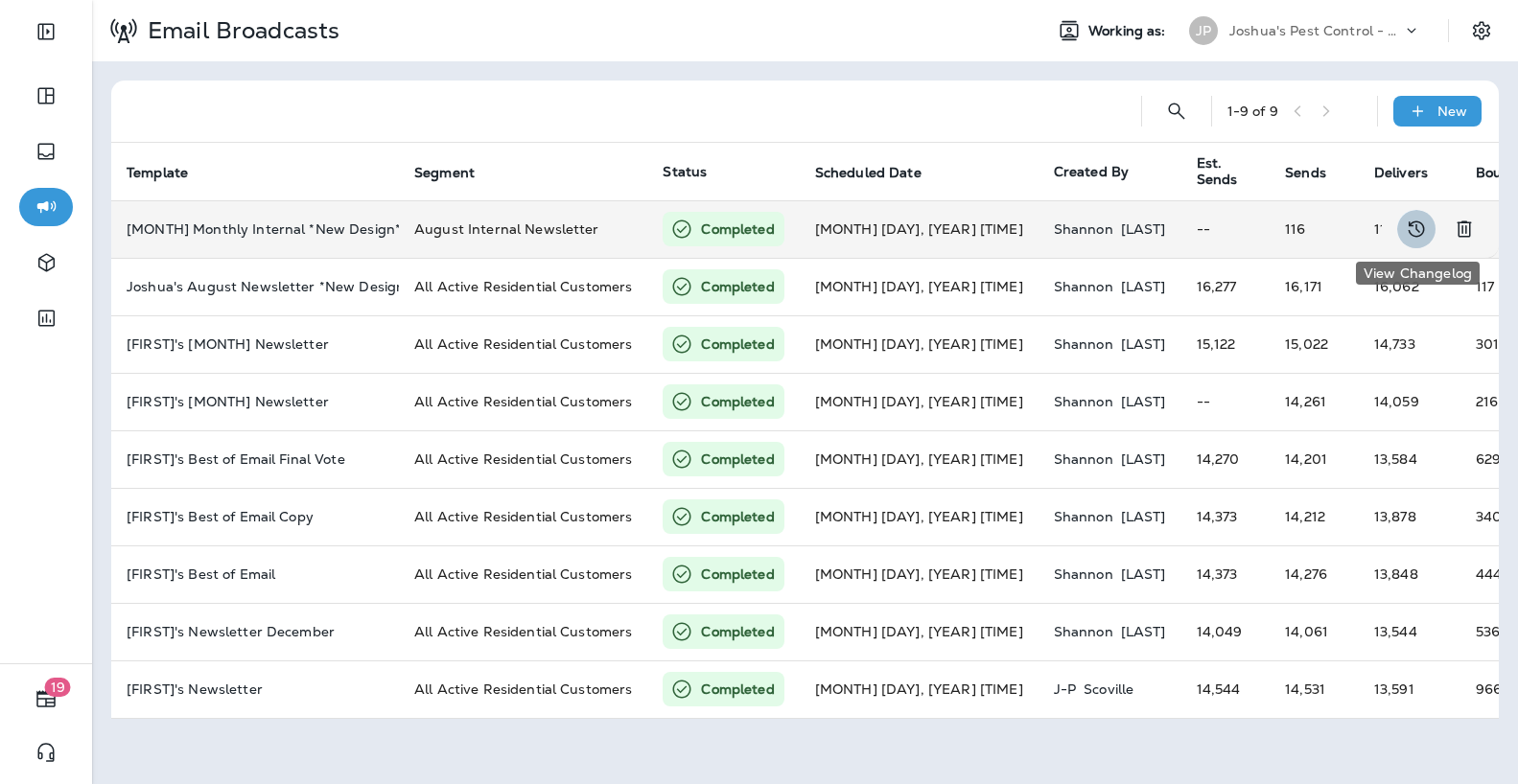 click 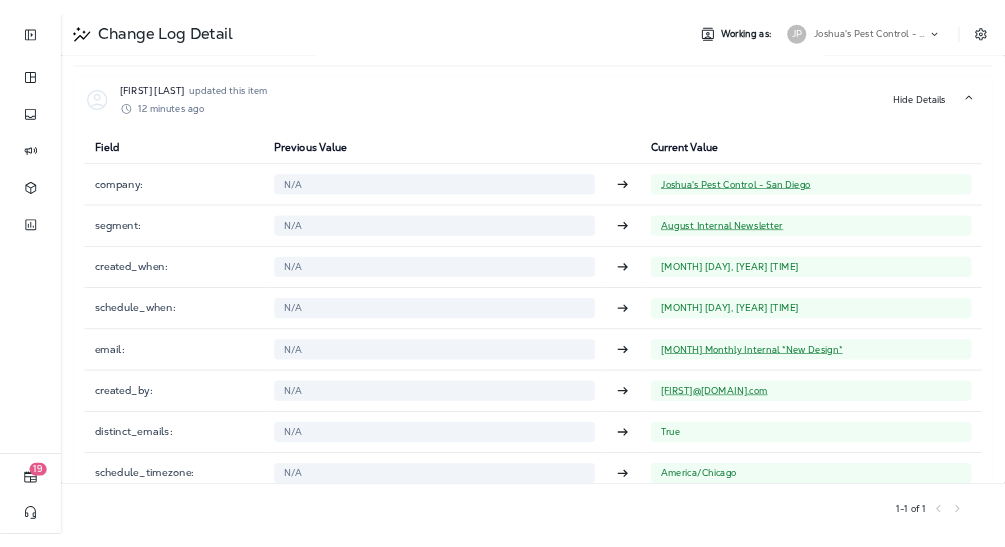 scroll, scrollTop: 0, scrollLeft: 0, axis: both 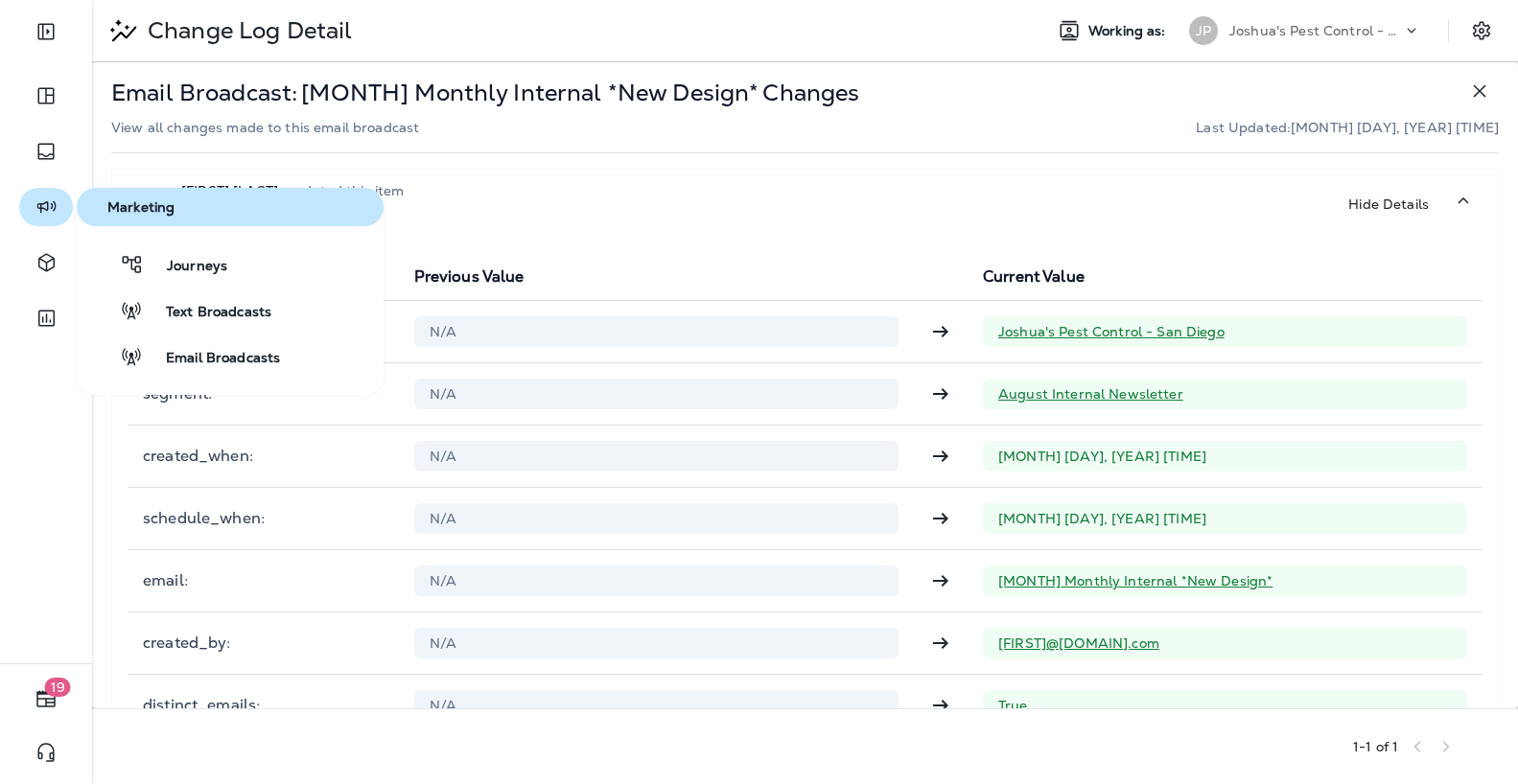click at bounding box center [46, 207] 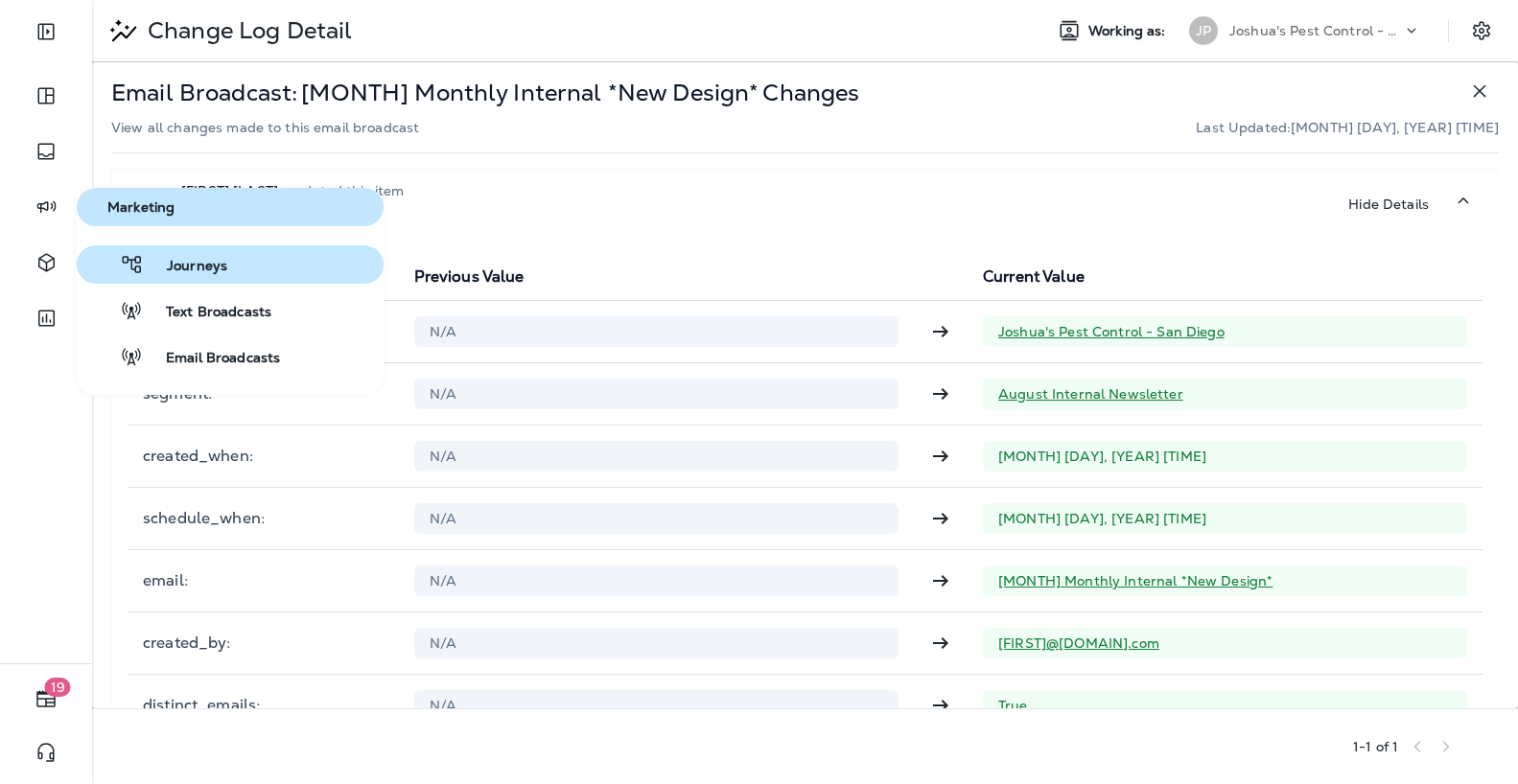 click on "Journeys" at bounding box center [185, 266] 